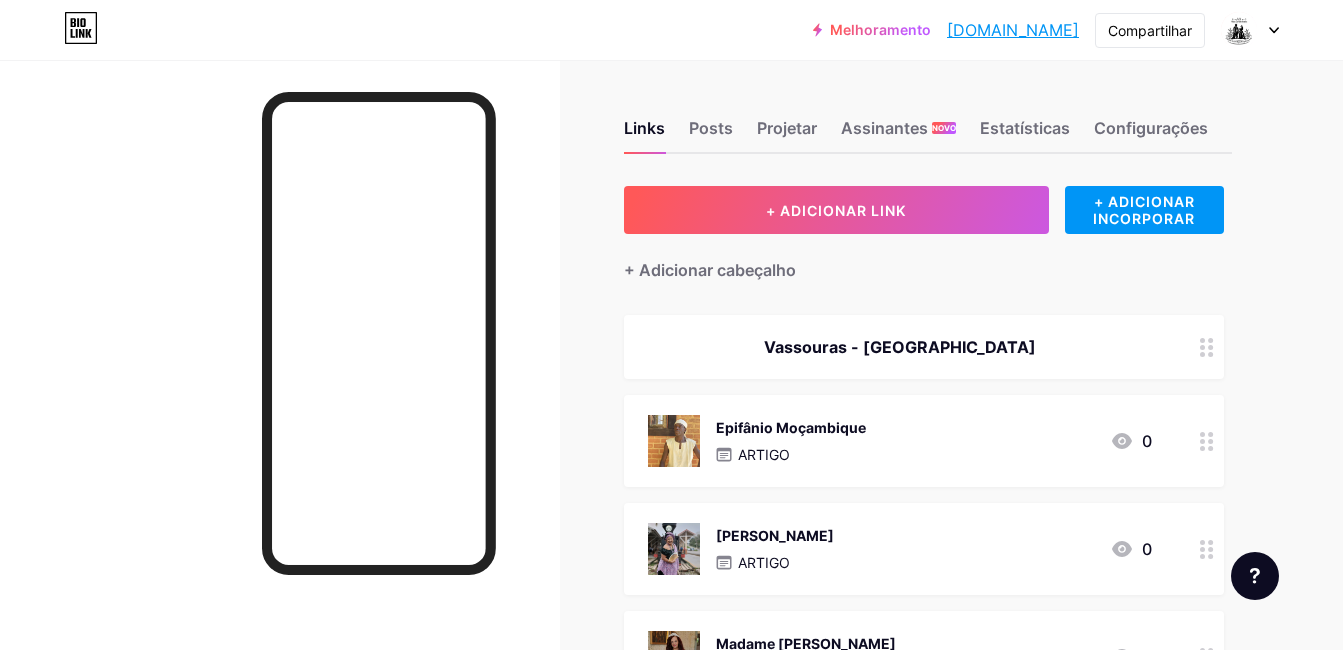 scroll, scrollTop: 0, scrollLeft: 0, axis: both 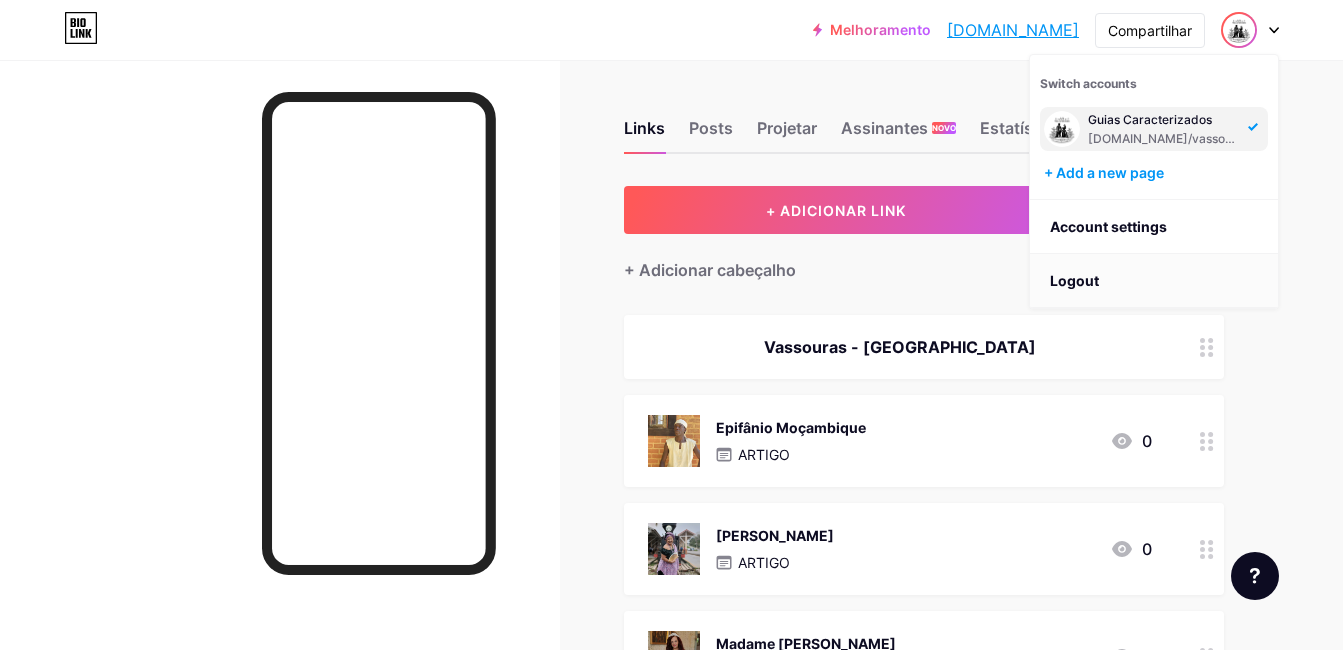 click on "Logout" at bounding box center [1154, 281] 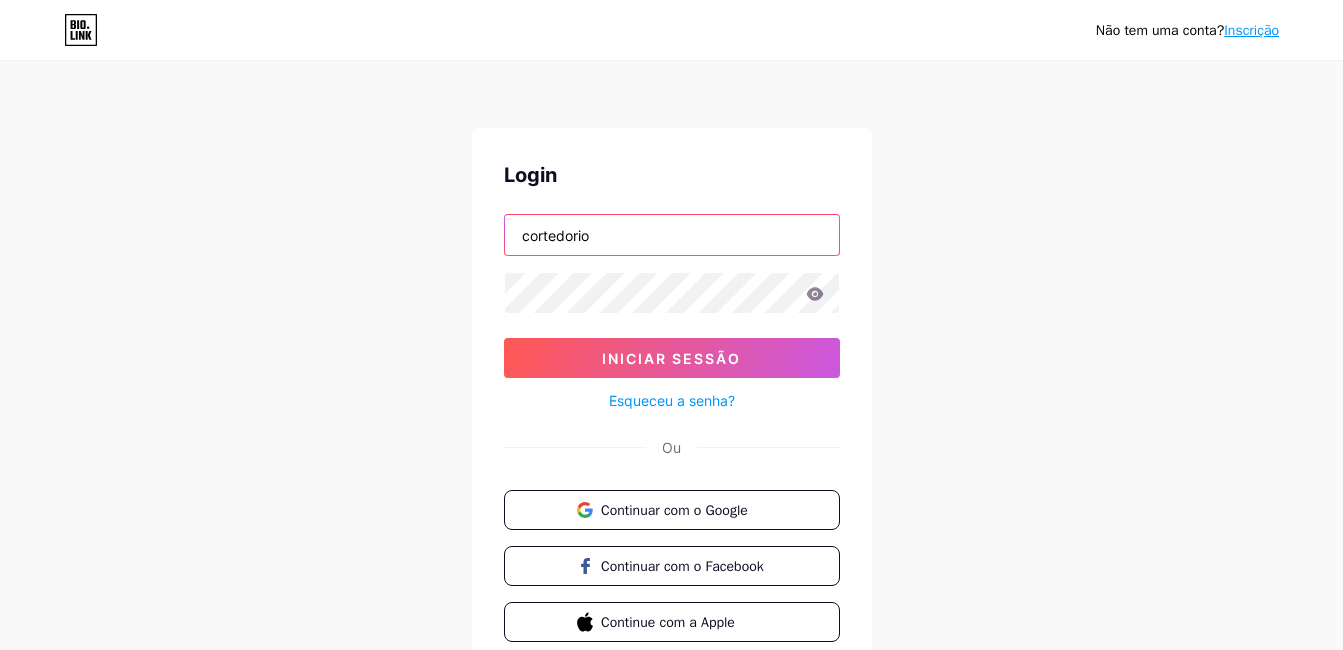 click on "cortedorio" at bounding box center (672, 235) 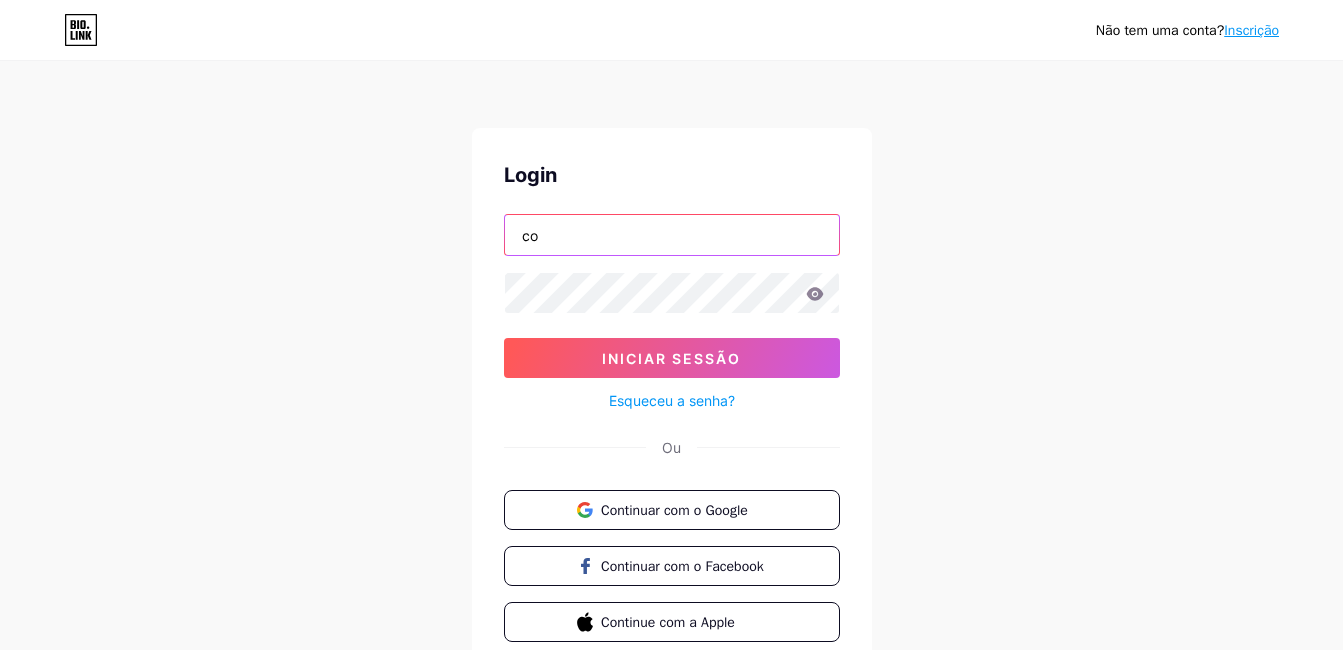 type on "c" 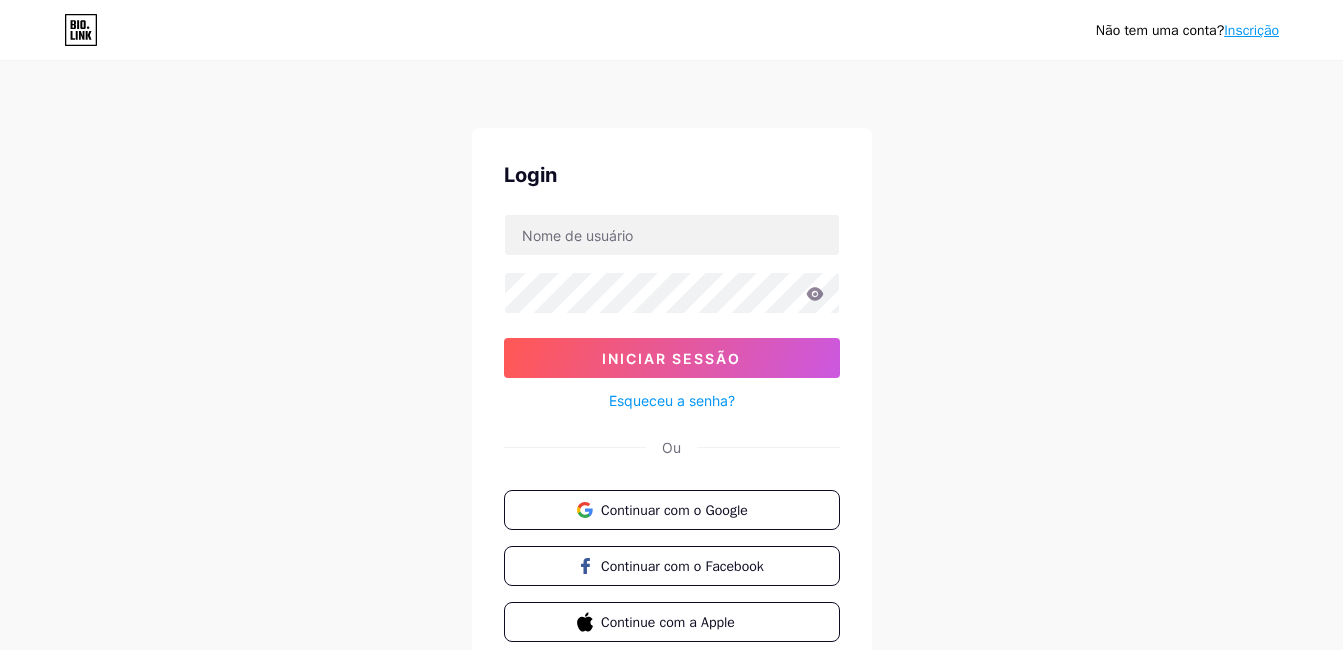 click on "Não tem uma conta?  Inscrição   Login                   Iniciar sessão      Esqueceu a senha?      Ou       Continuar com o Google     Continuar com o Facebook
Continue com a Apple" at bounding box center [671, 369] 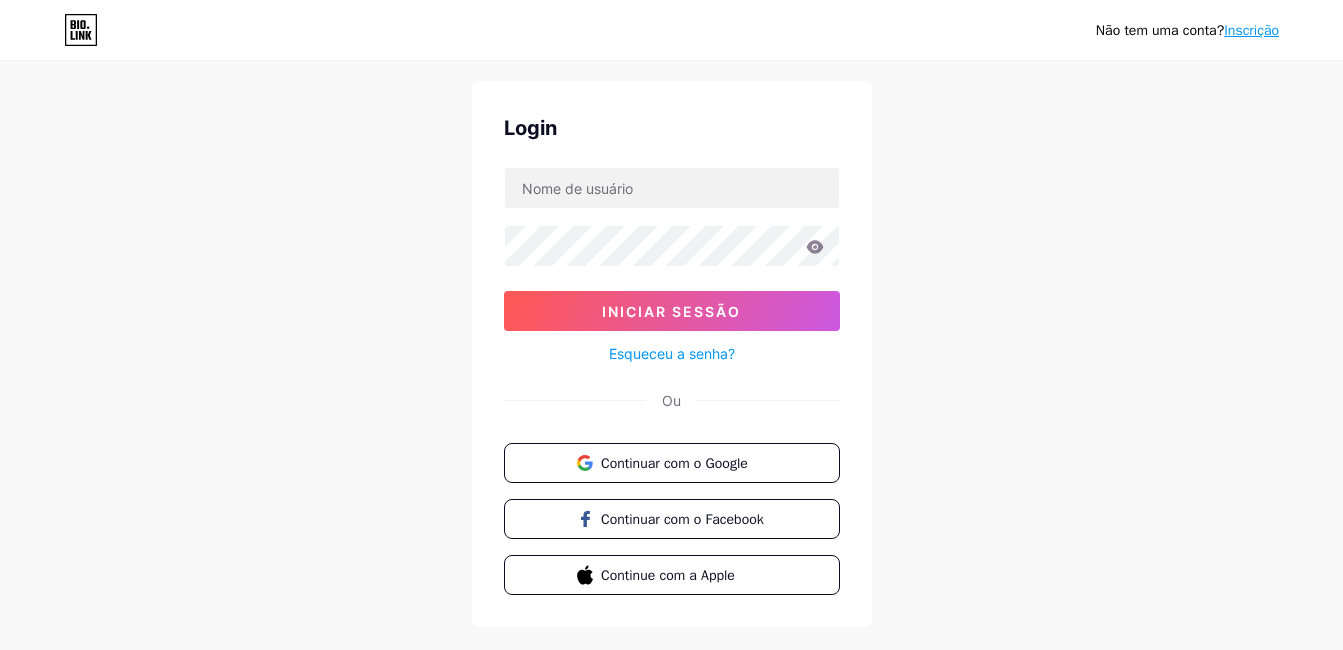 scroll, scrollTop: 87, scrollLeft: 0, axis: vertical 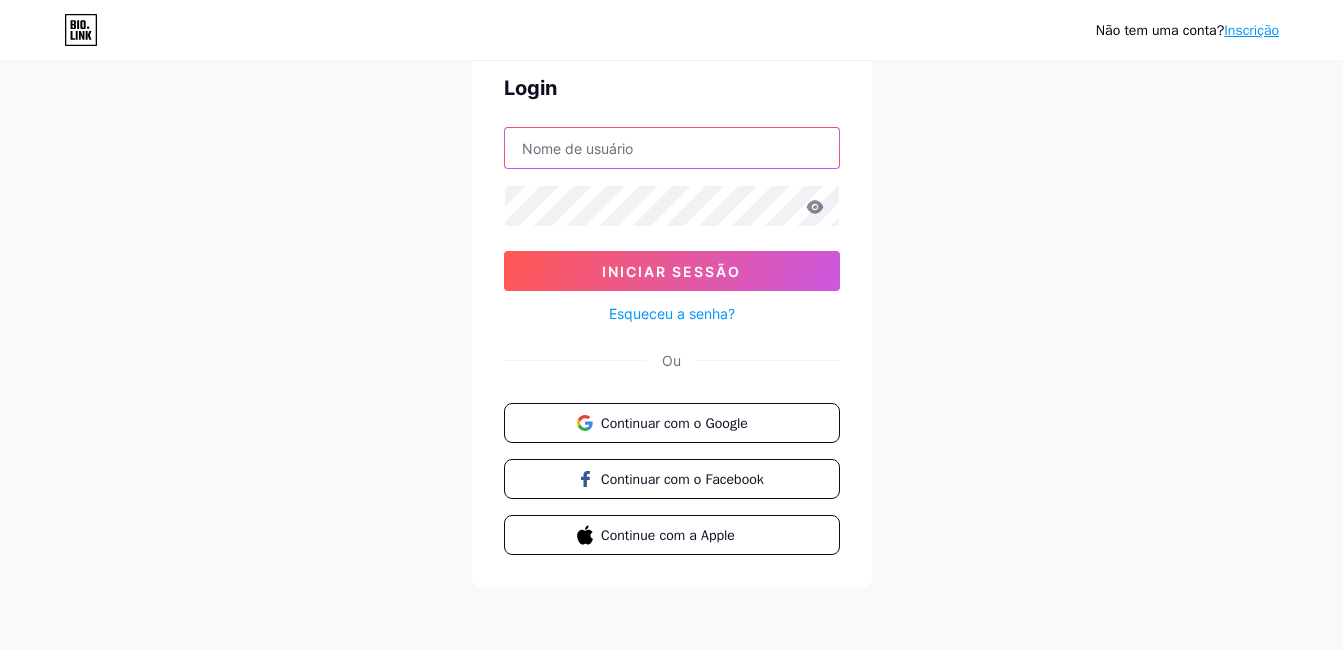 click at bounding box center (672, 148) 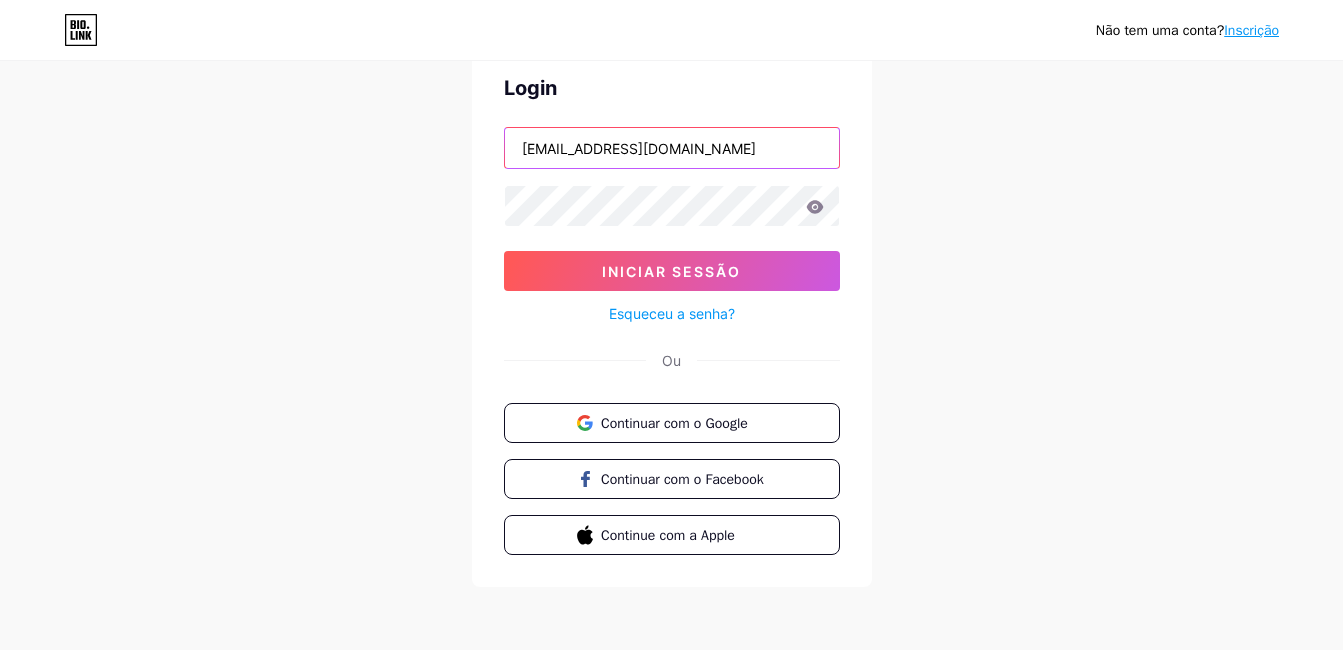 type on "[EMAIL_ADDRESS][DOMAIN_NAME]" 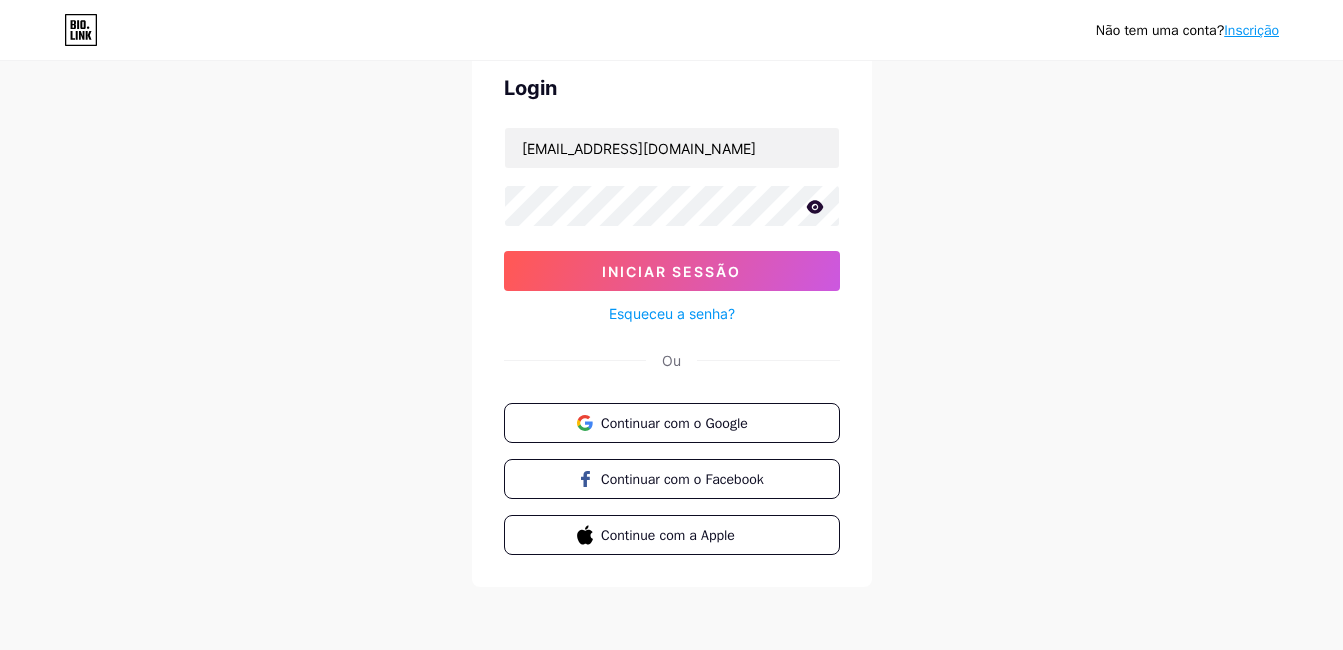 click 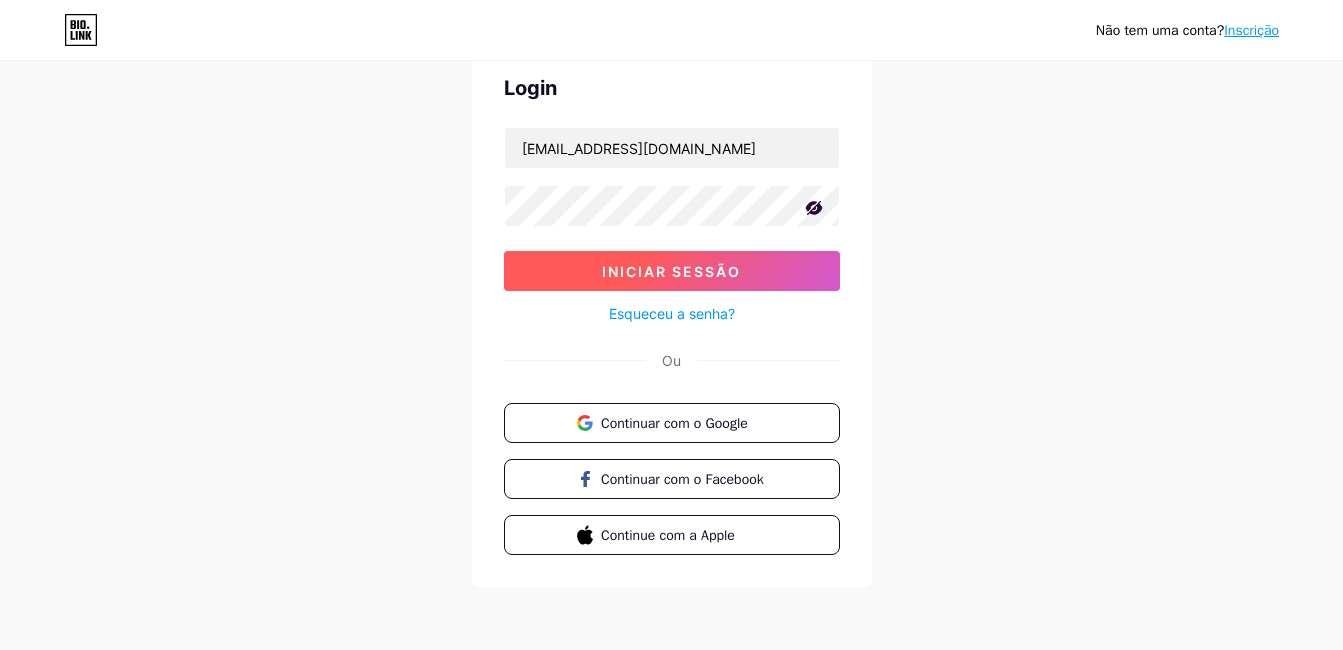 click on "Iniciar sessão" at bounding box center [671, 271] 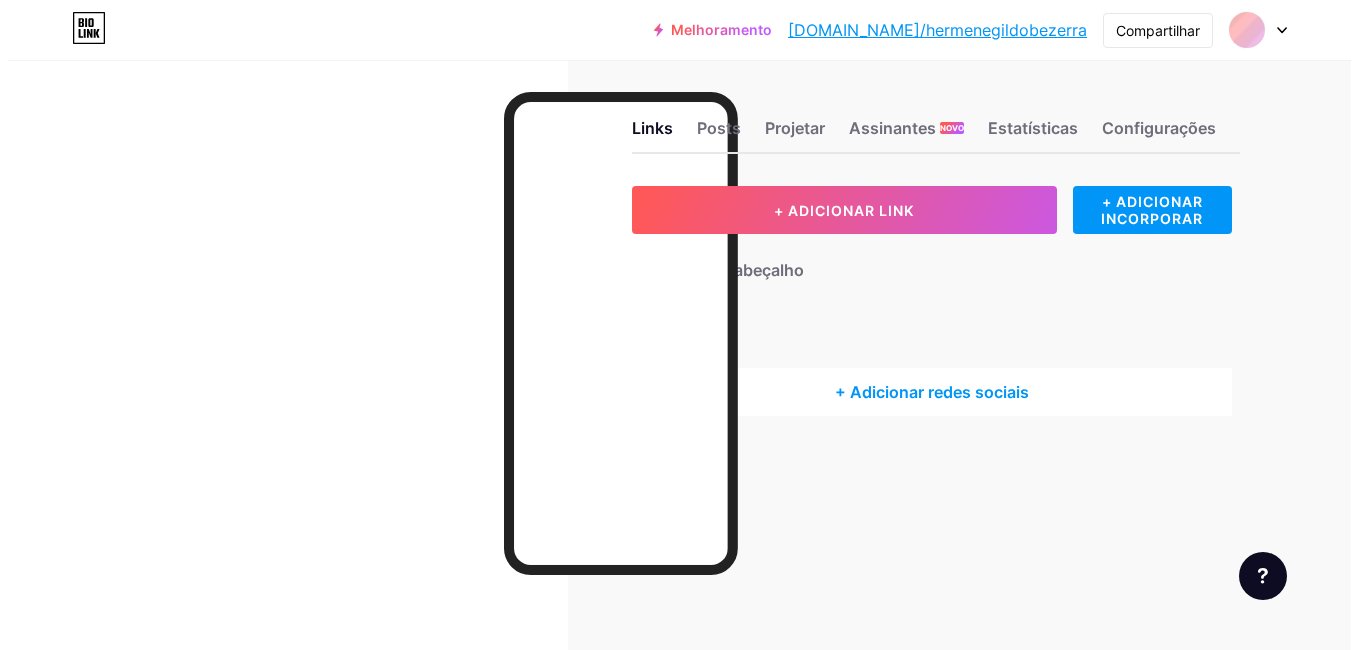 scroll, scrollTop: 0, scrollLeft: 0, axis: both 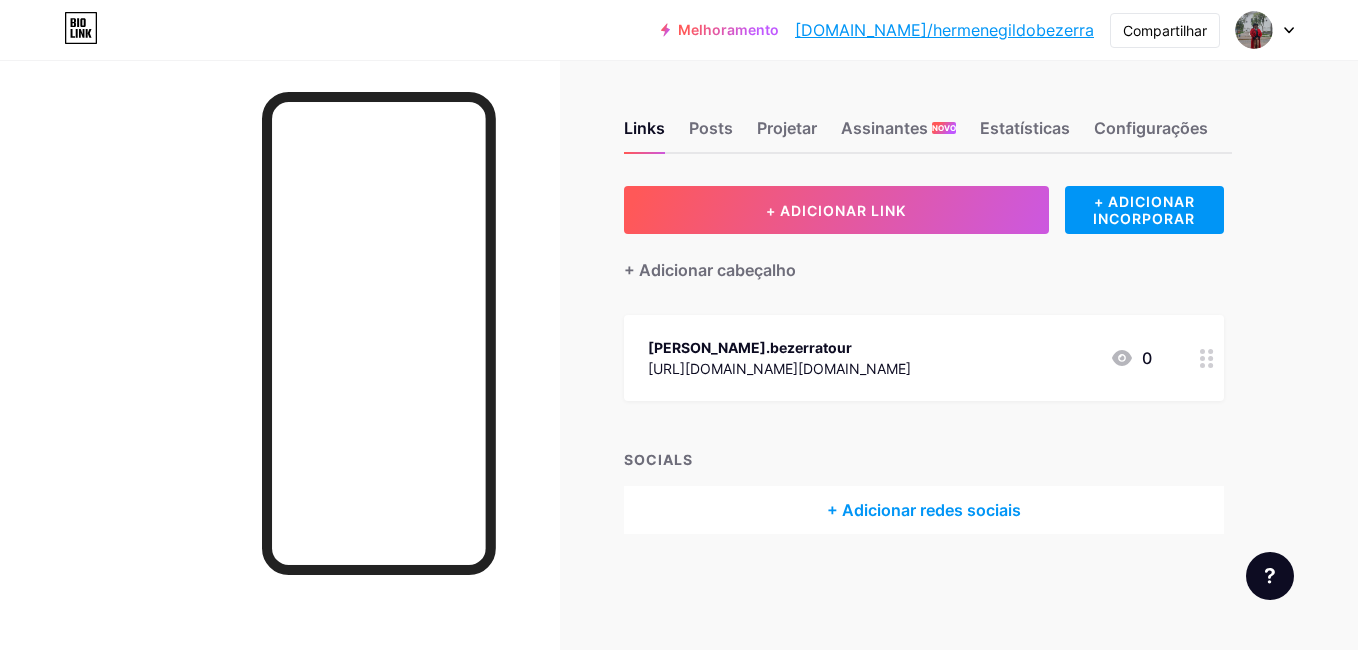 click on "[URL][DOMAIN_NAME][DOMAIN_NAME]" at bounding box center (779, 368) 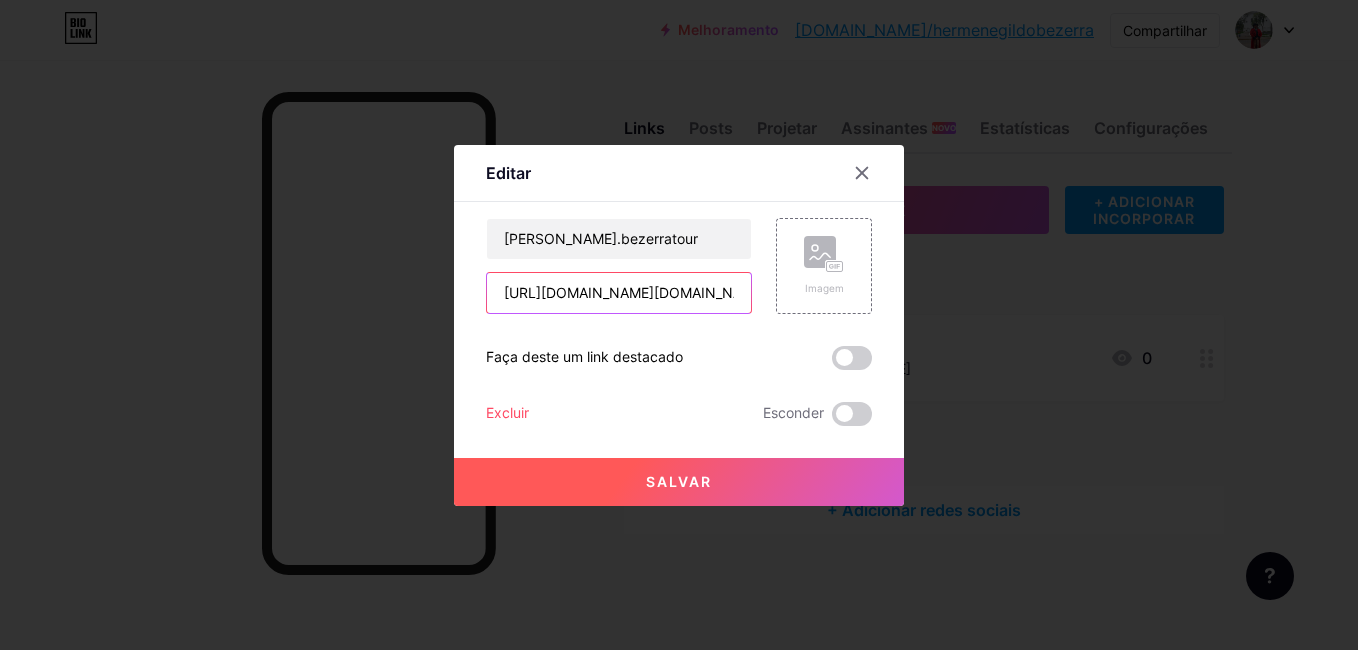 click on "[URL][DOMAIN_NAME][DOMAIN_NAME]" at bounding box center [619, 293] 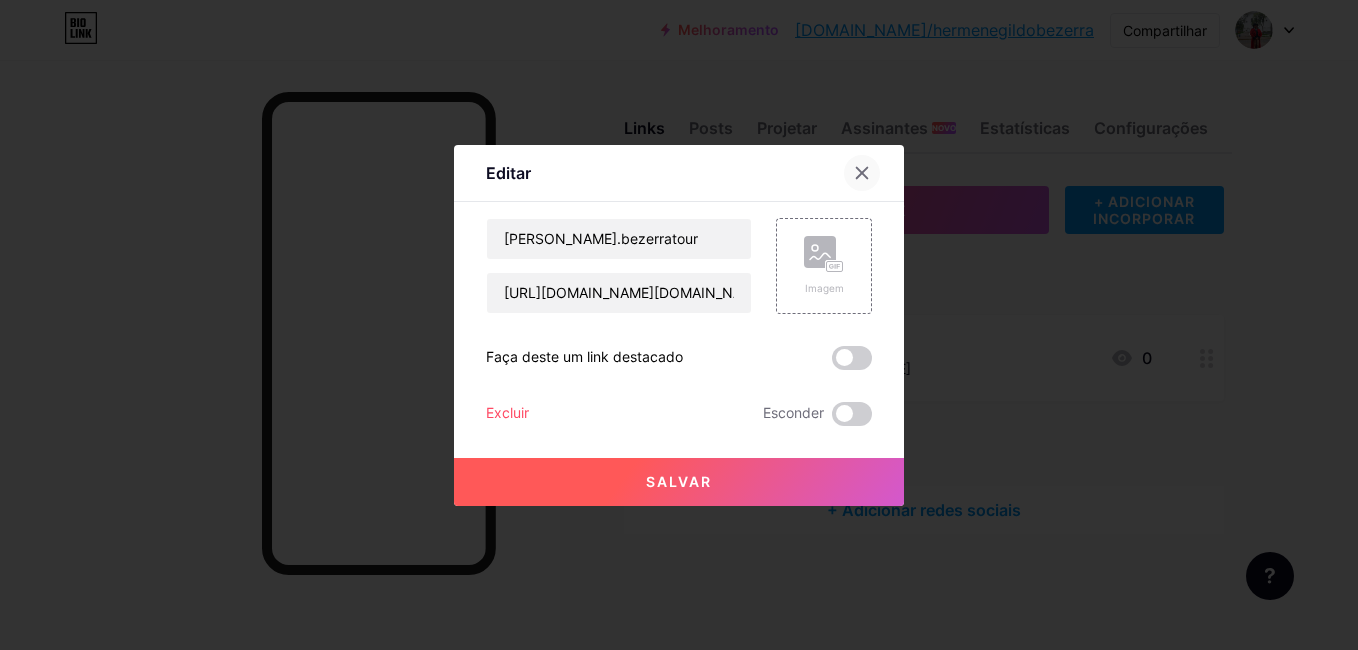 click 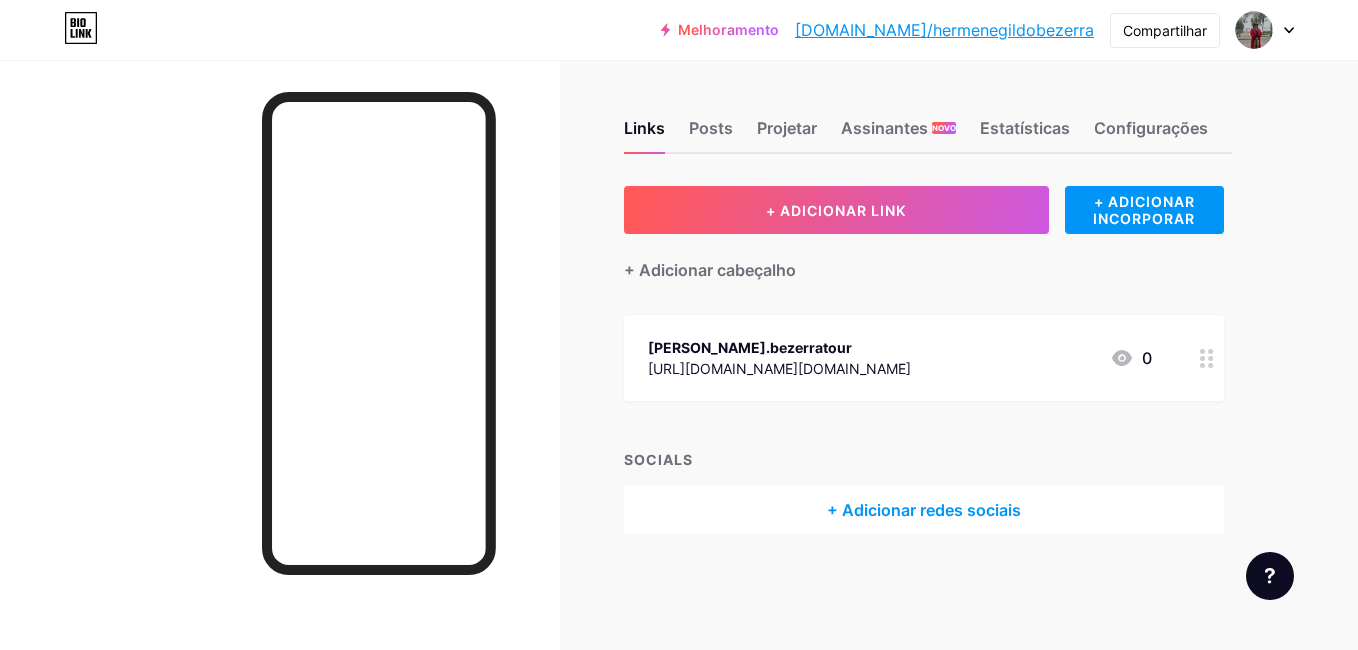 click on "+ Adicionar redes sociais" at bounding box center [924, 510] 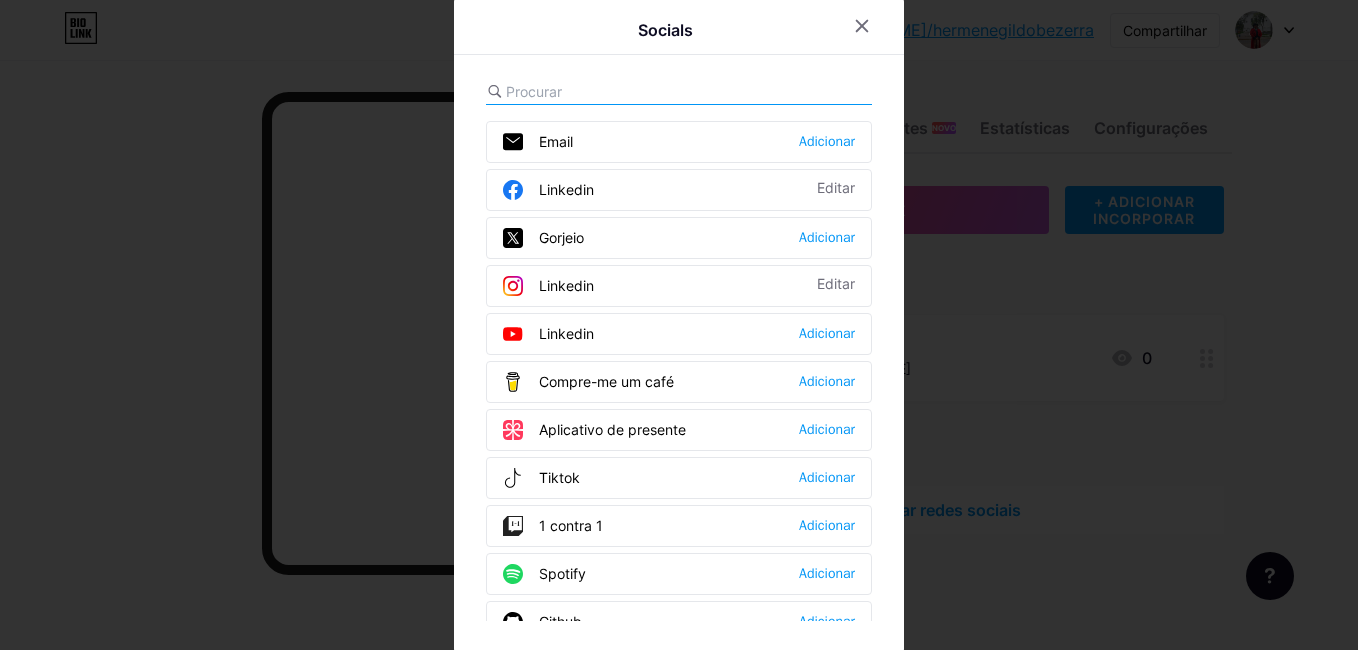 click on "Linkedin     Editar" at bounding box center (679, 286) 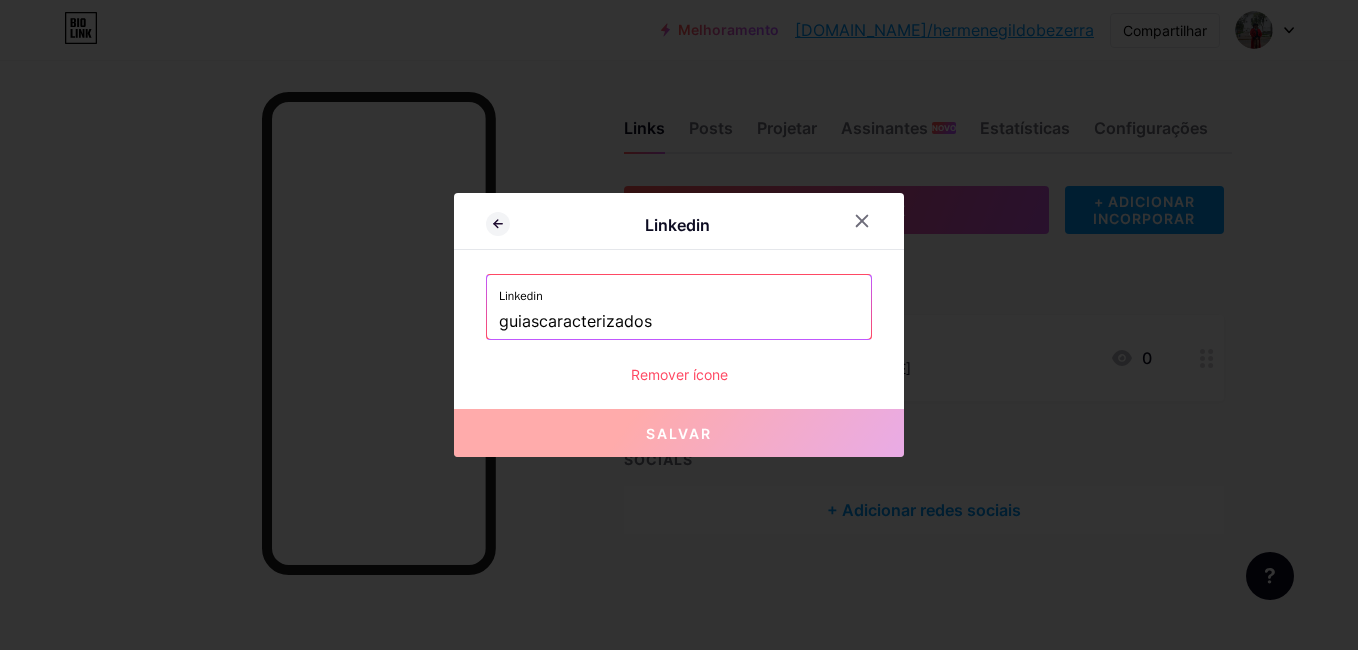 click on "guiascaracterizados" at bounding box center [679, 322] 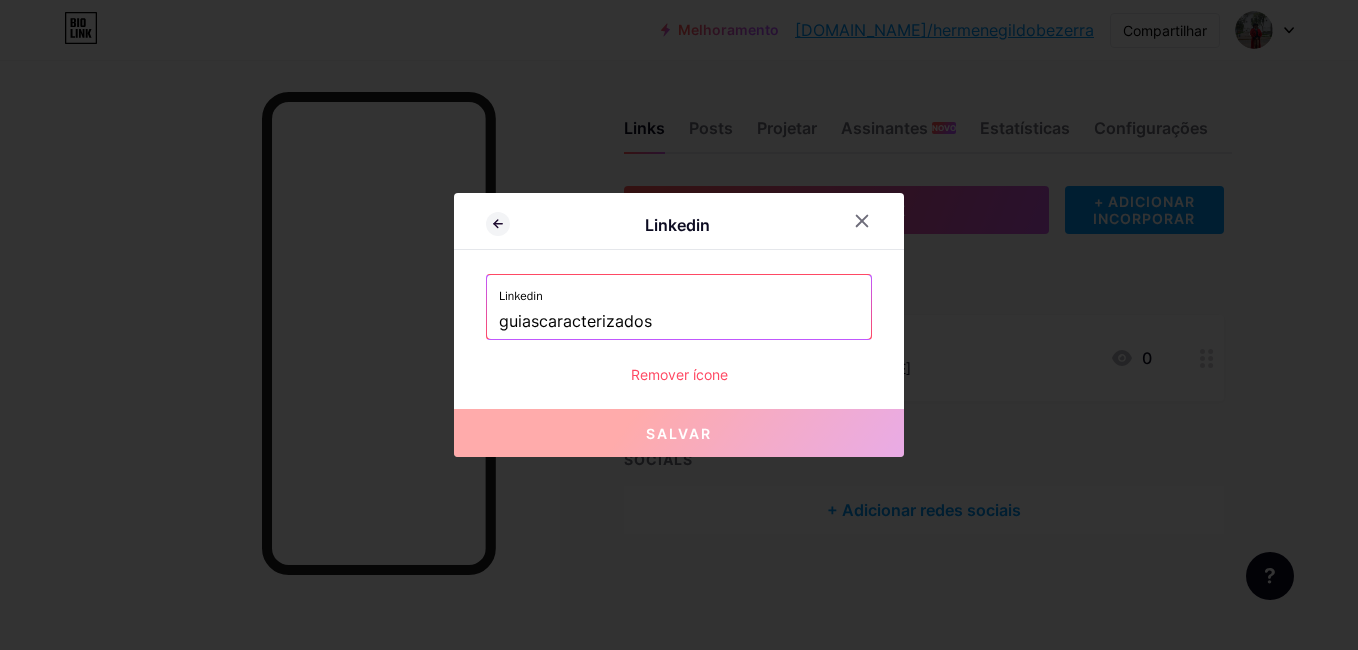 click on "guiascaracterizados" at bounding box center [679, 322] 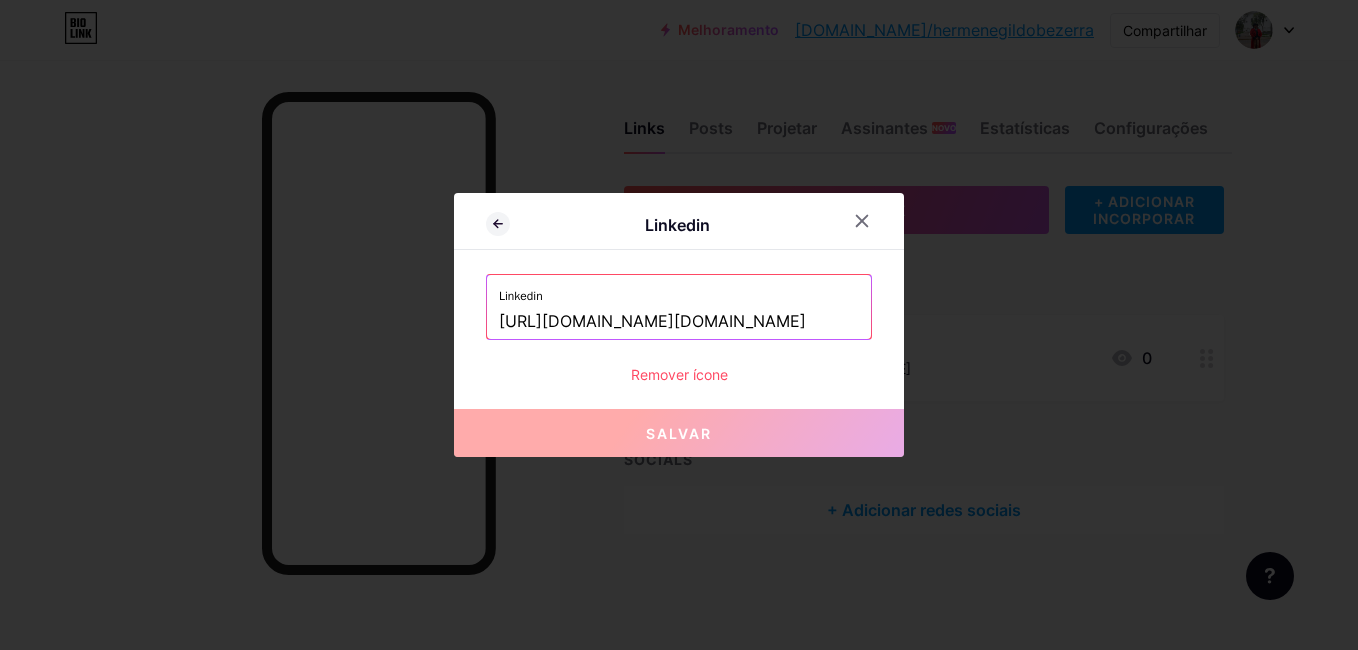 scroll, scrollTop: 0, scrollLeft: 8, axis: horizontal 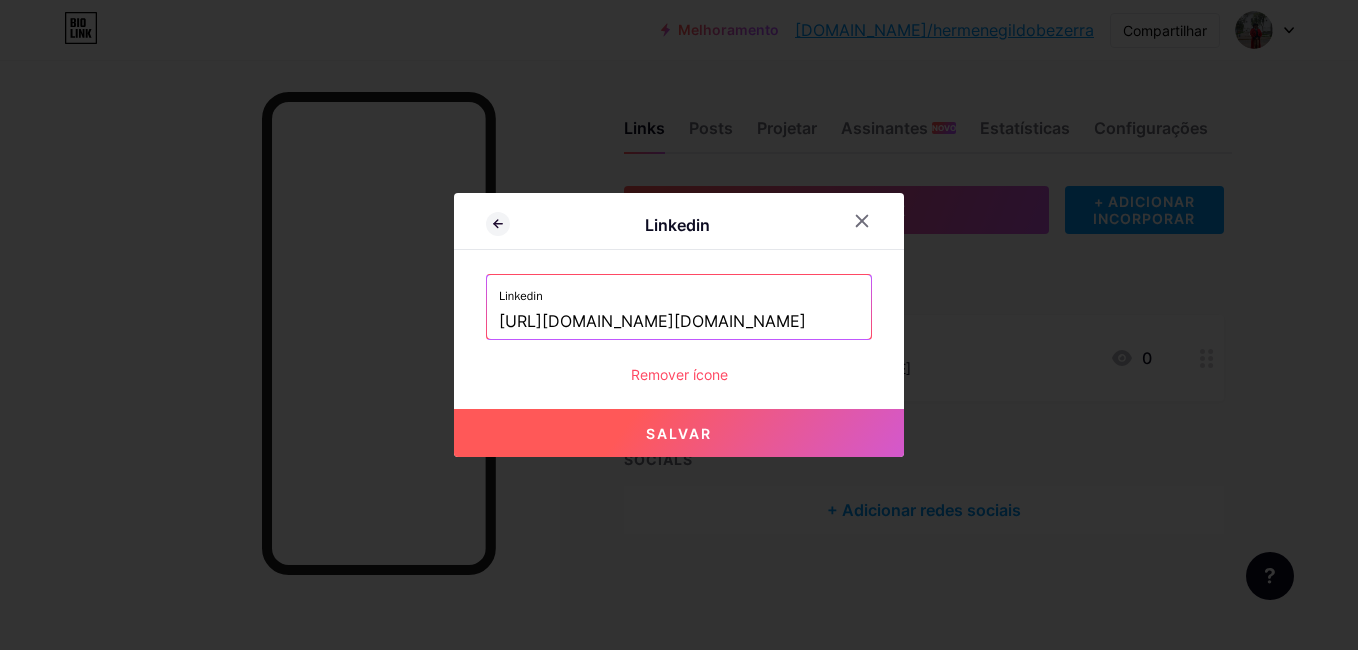 click on "[URL][DOMAIN_NAME][DOMAIN_NAME]" at bounding box center [679, 322] 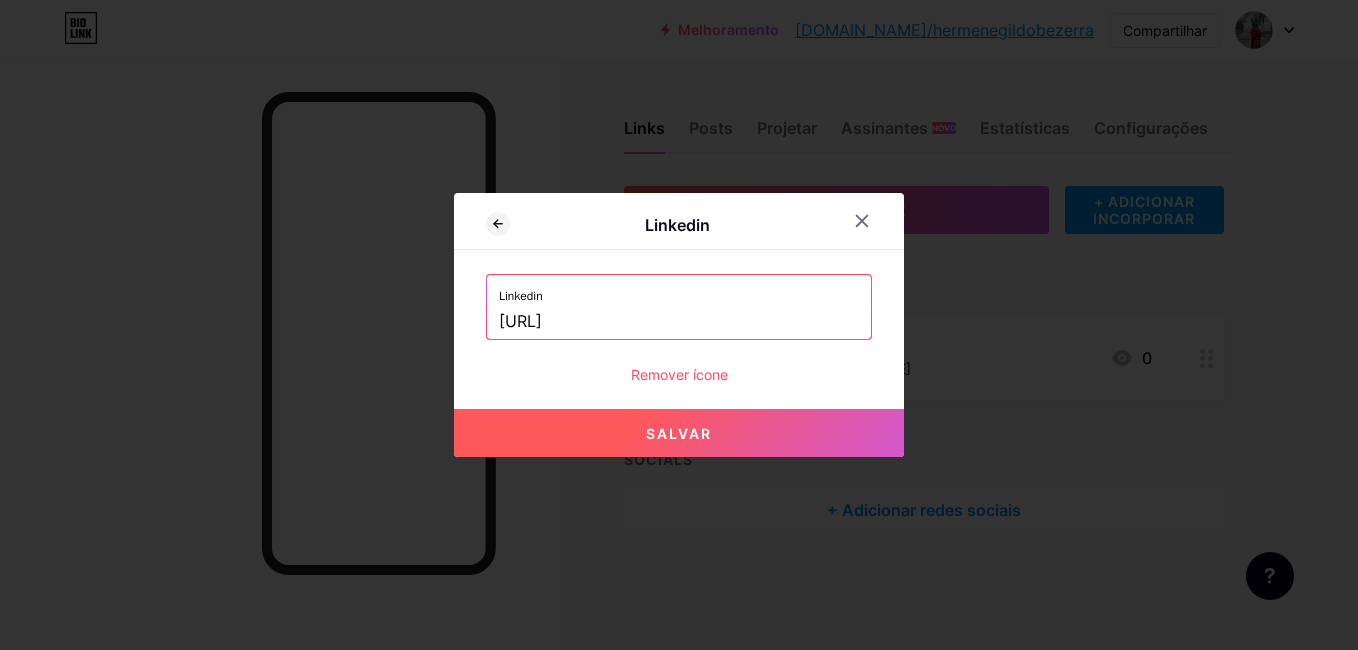 scroll, scrollTop: 0, scrollLeft: 0, axis: both 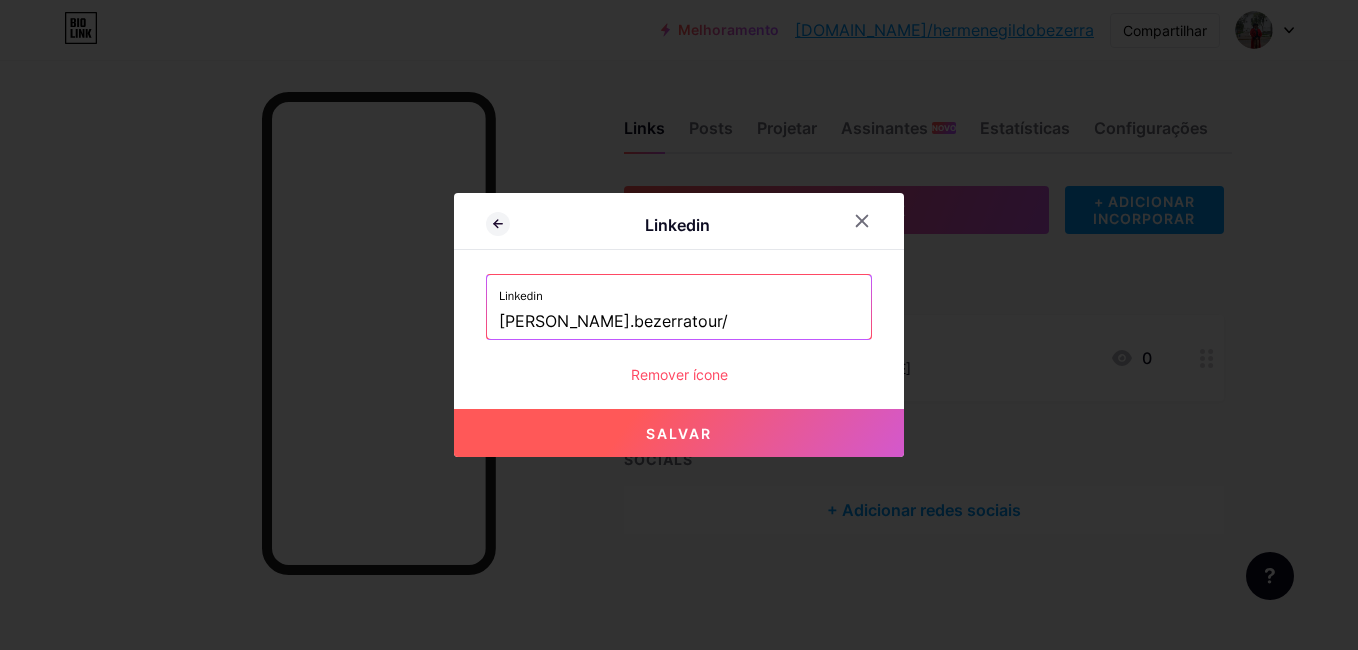 click on "marcos.bezerratour/" at bounding box center [679, 322] 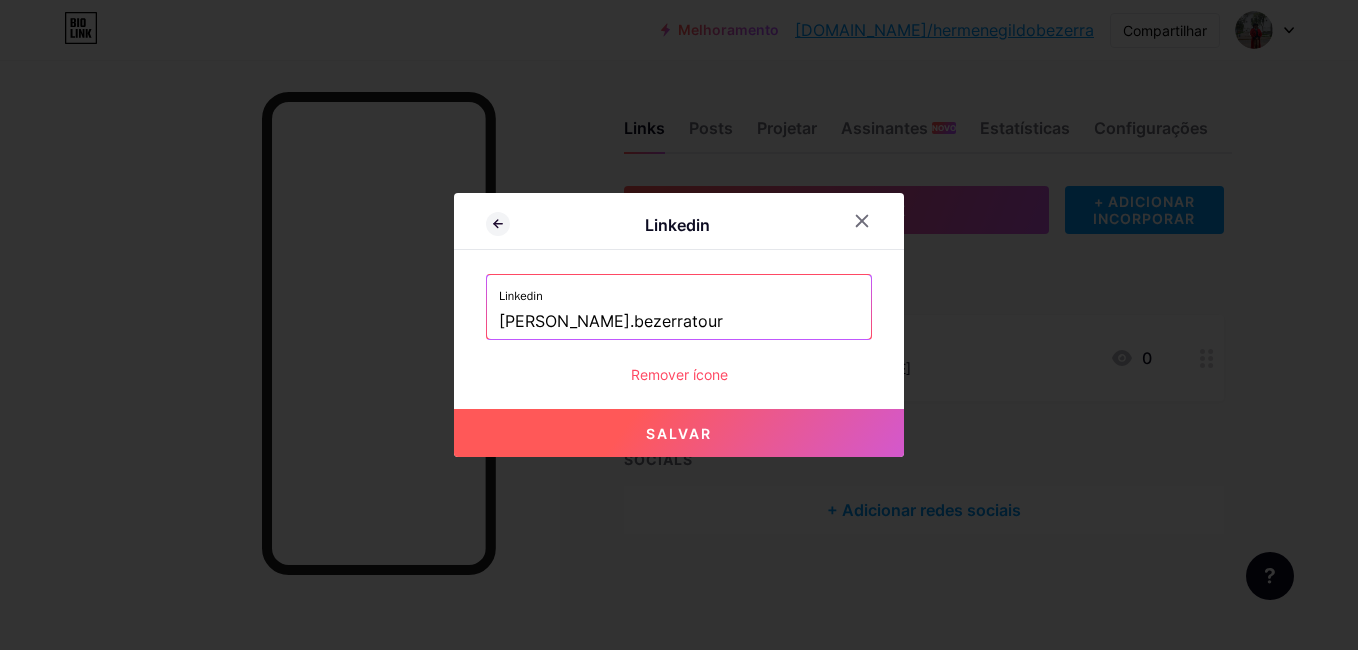 type on "[PERSON_NAME].bezerratour" 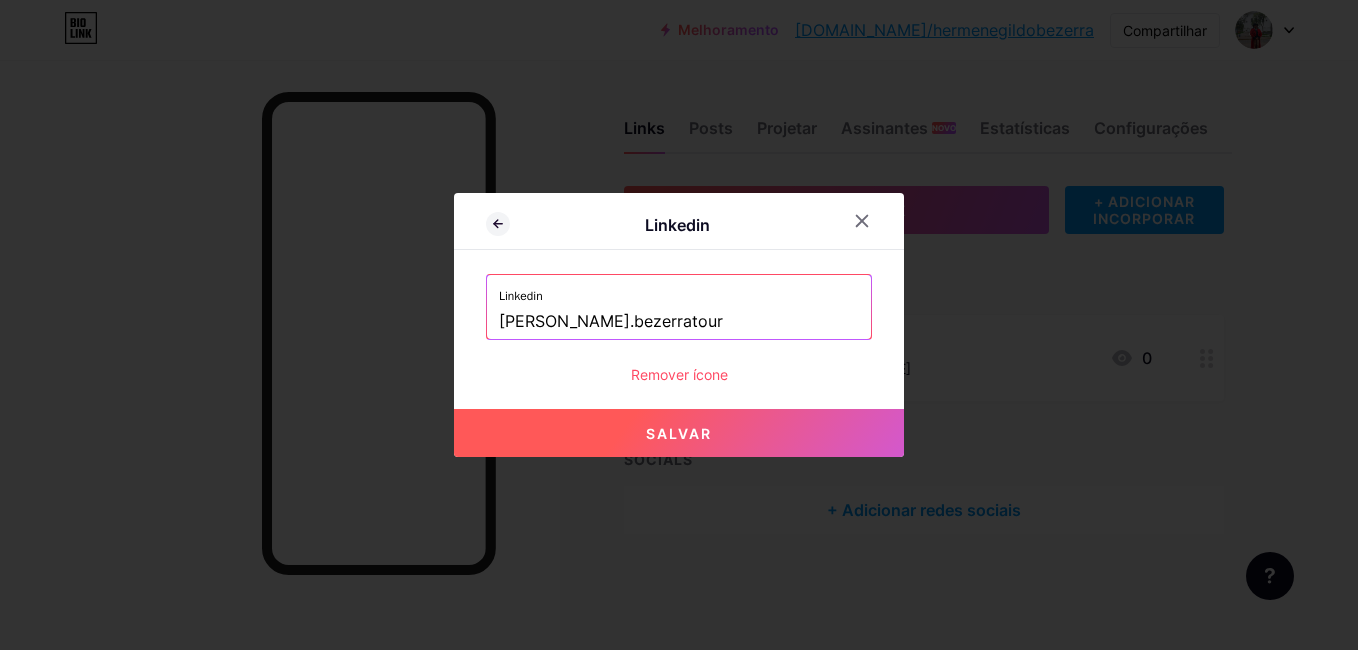 click on "Salvar" at bounding box center (679, 433) 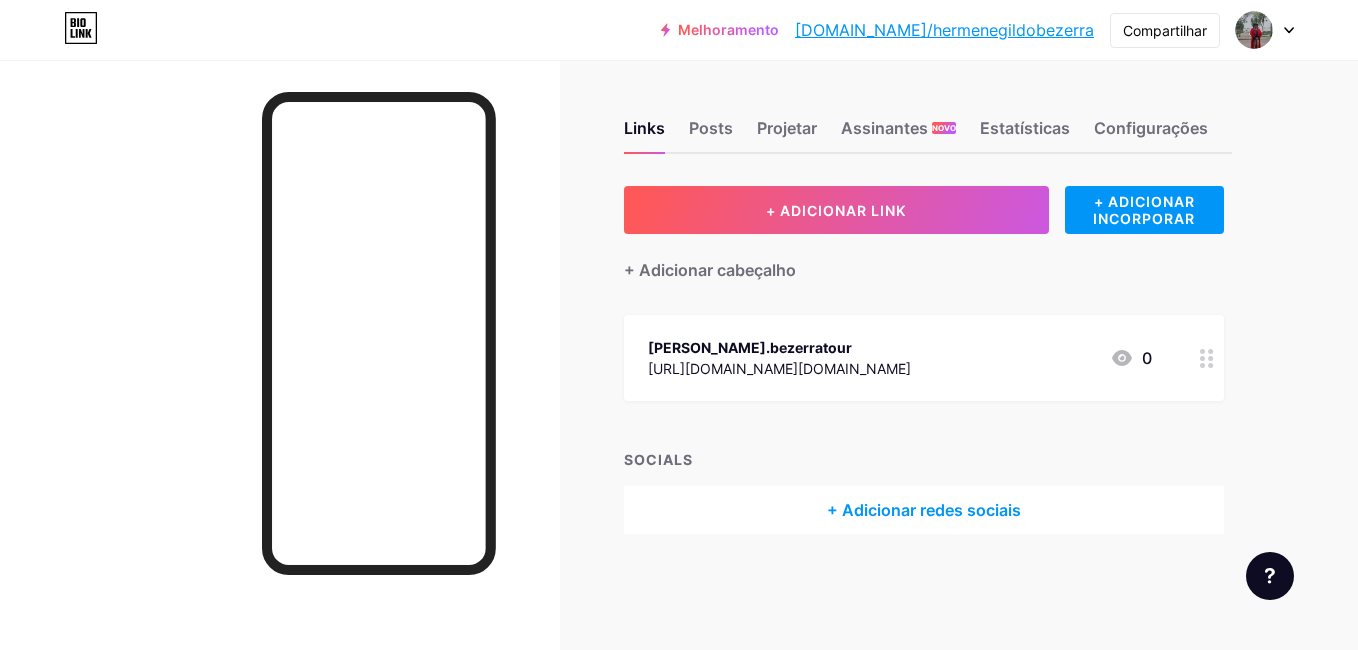 click on "[DOMAIN_NAME]/hermenegildobezerra" at bounding box center (944, 30) 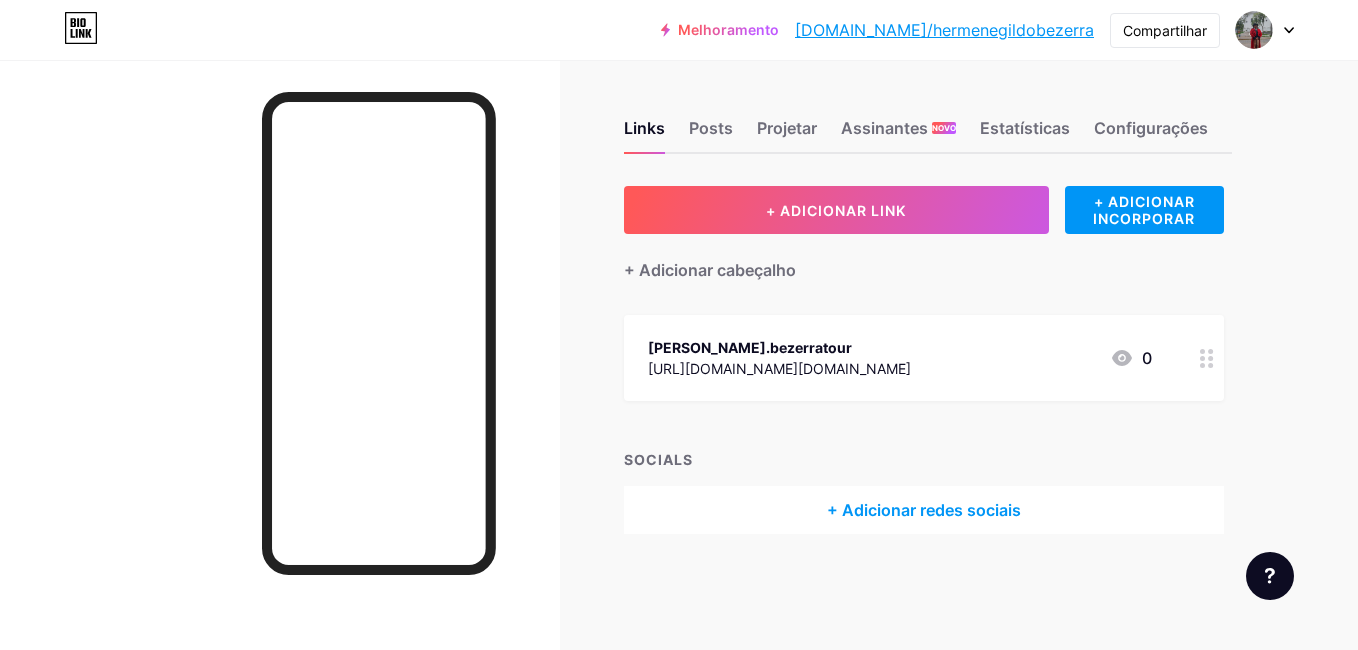 click 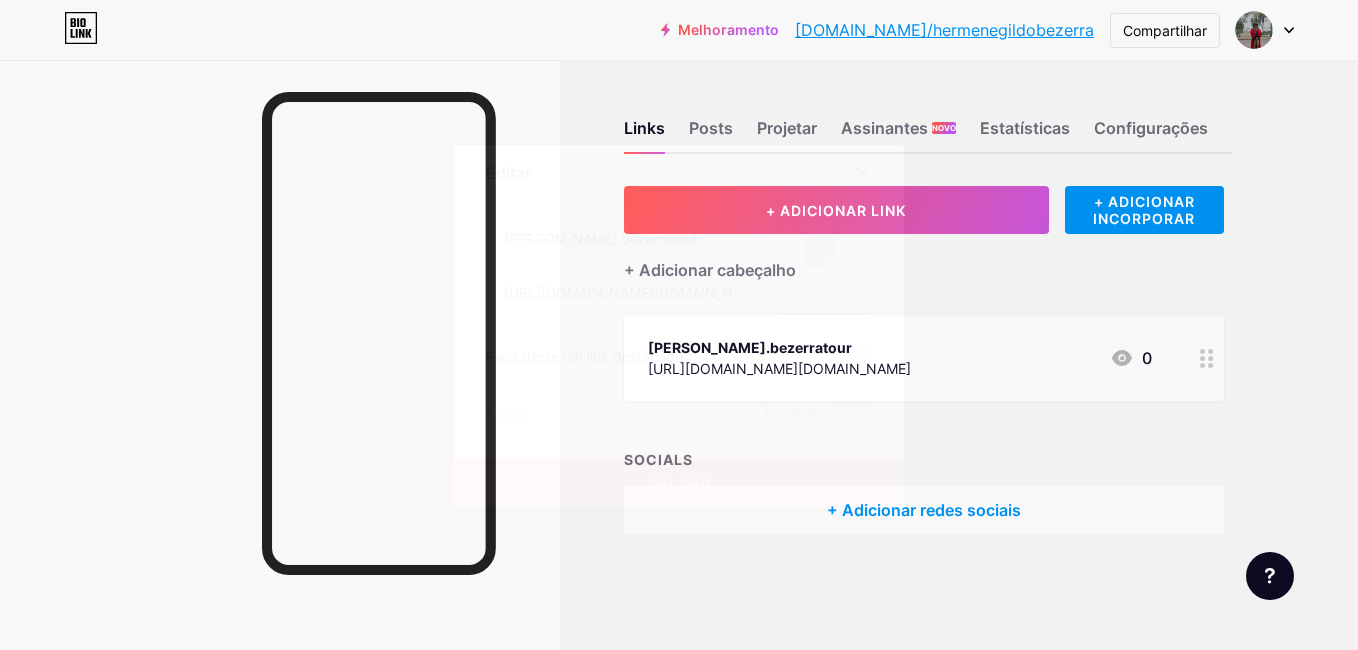 click 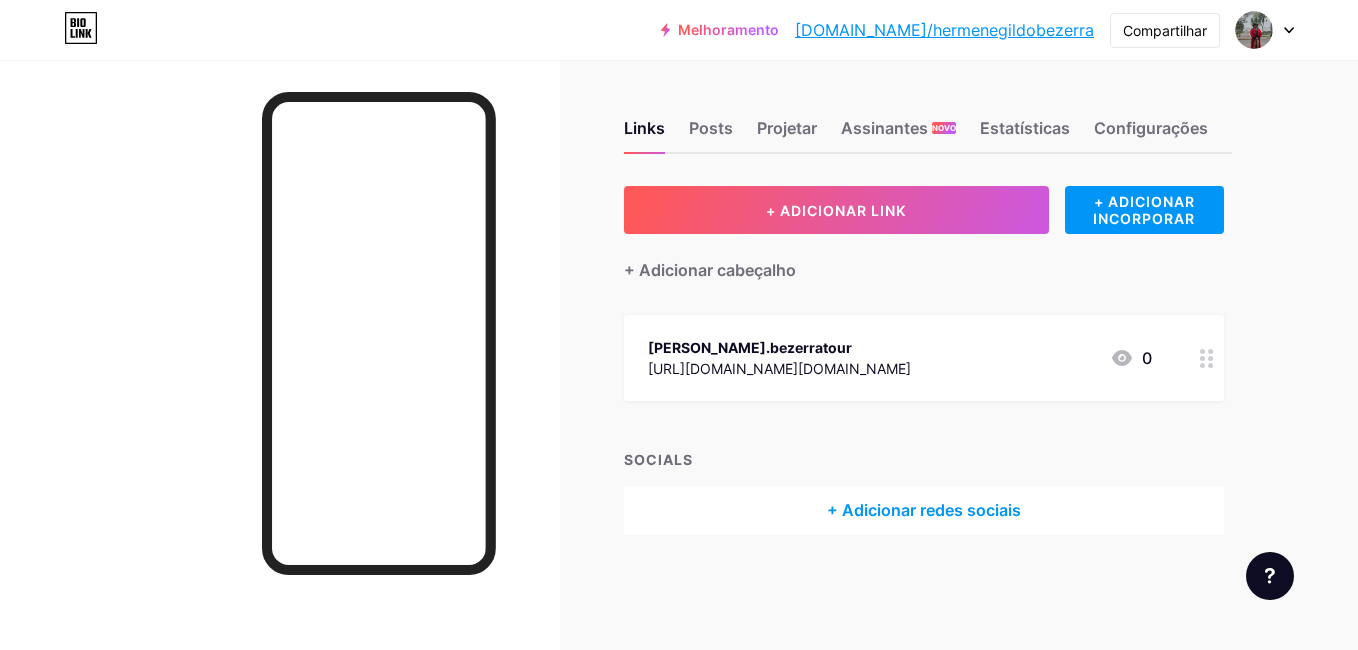click on "+ Adicionar redes sociais" at bounding box center [924, 510] 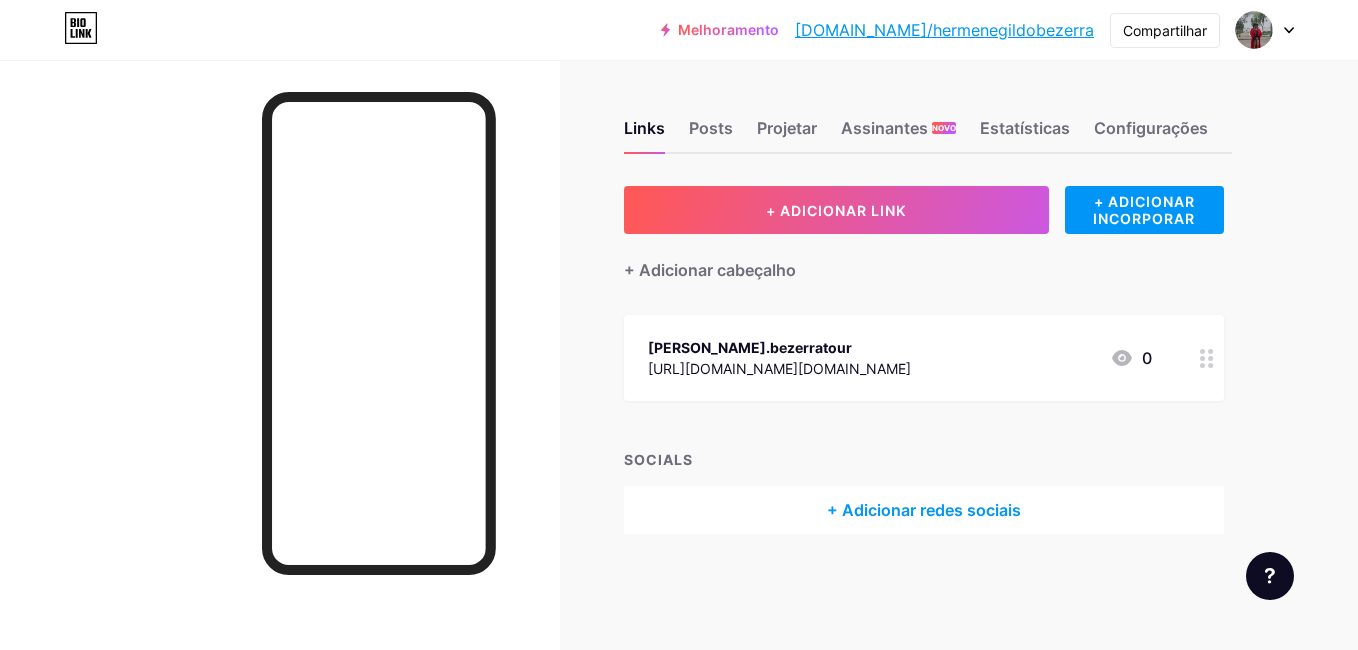 click on "+ Adicionar redes sociais" at bounding box center (924, 510) 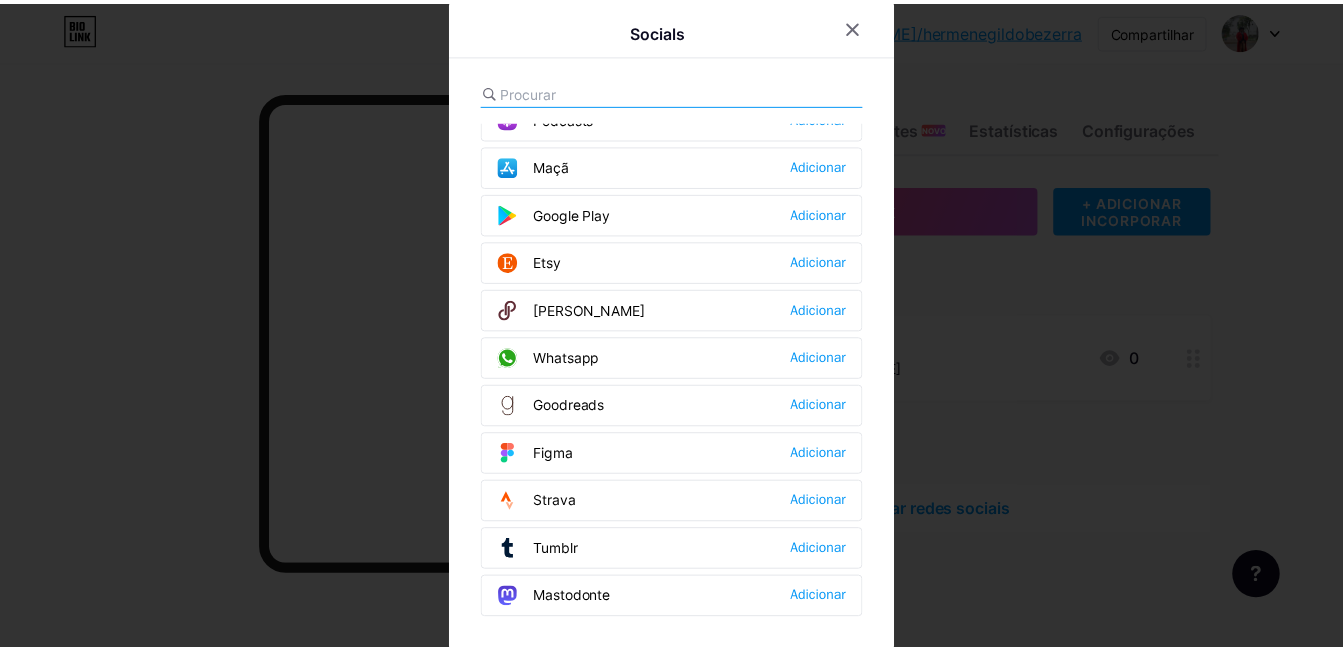 scroll, scrollTop: 1504, scrollLeft: 0, axis: vertical 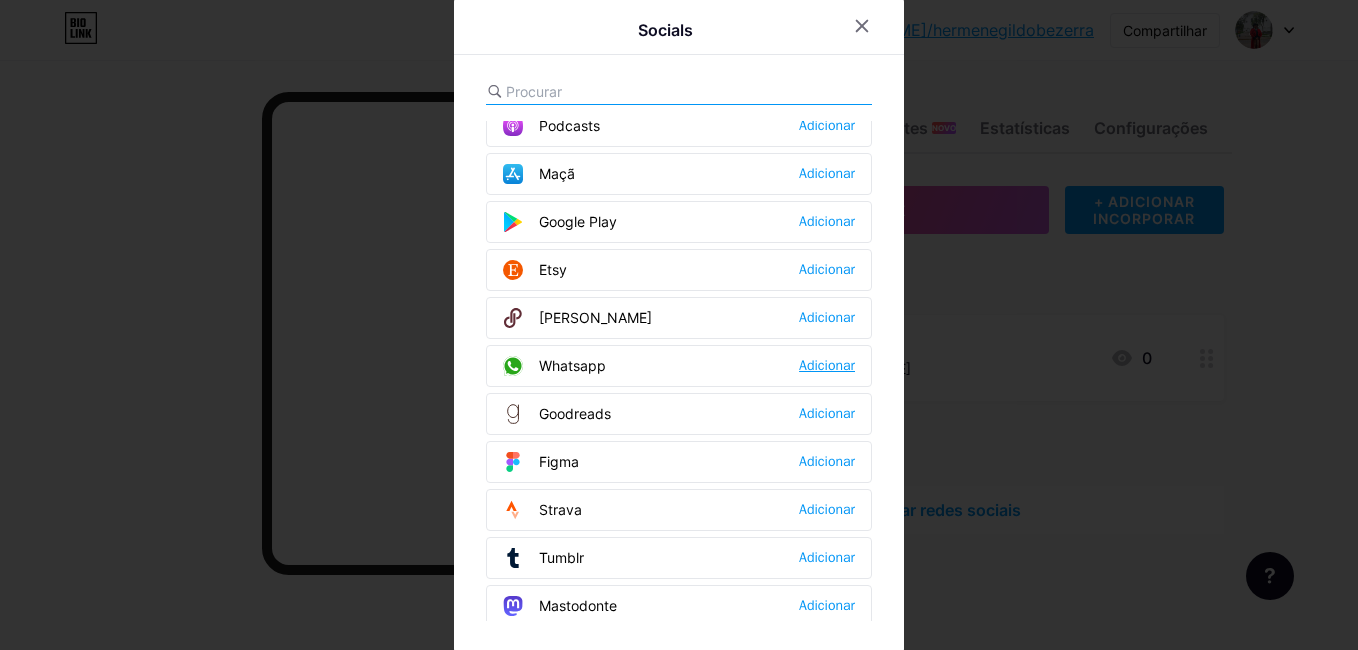 click on "Adicionar" at bounding box center (827, 366) 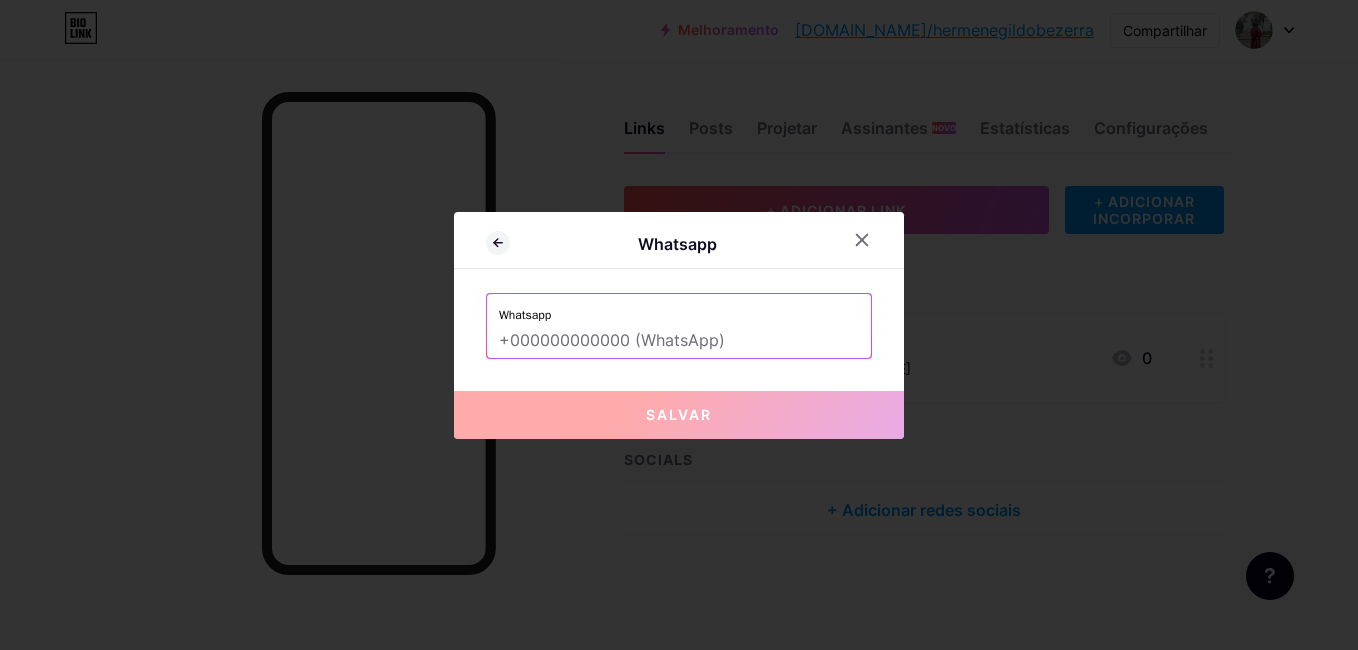 click at bounding box center (679, 341) 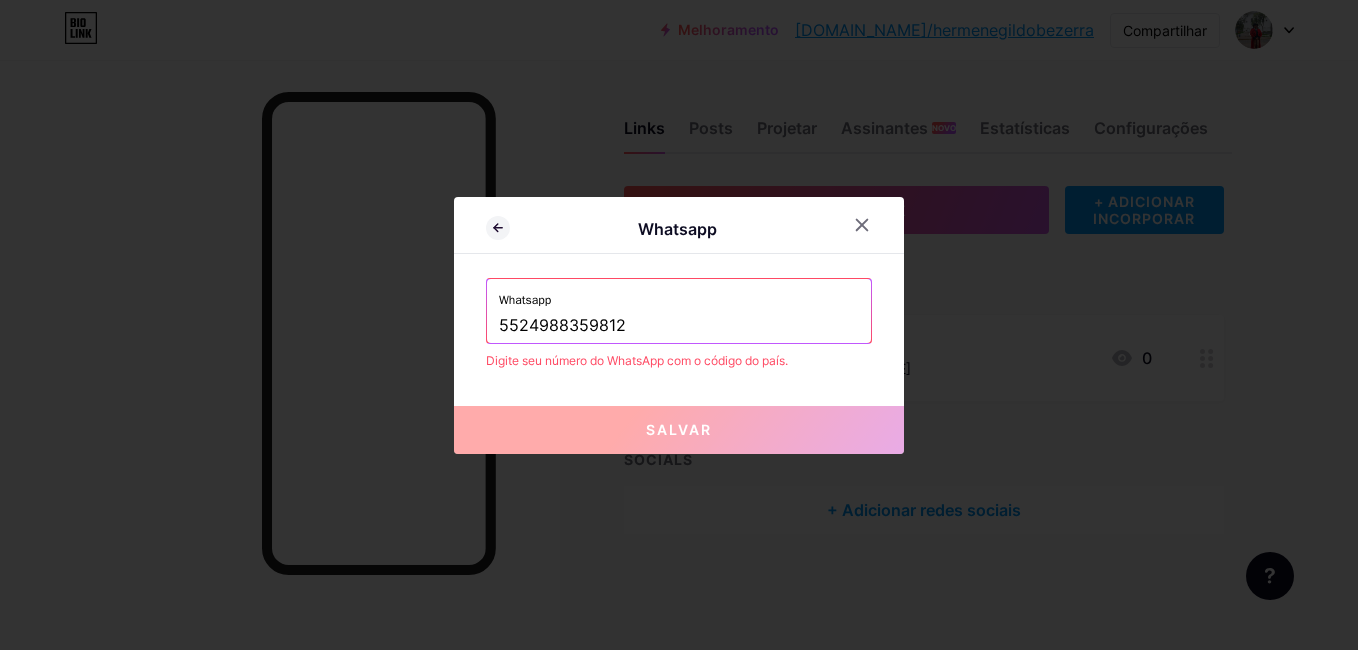 click on "Salvar" at bounding box center (679, 429) 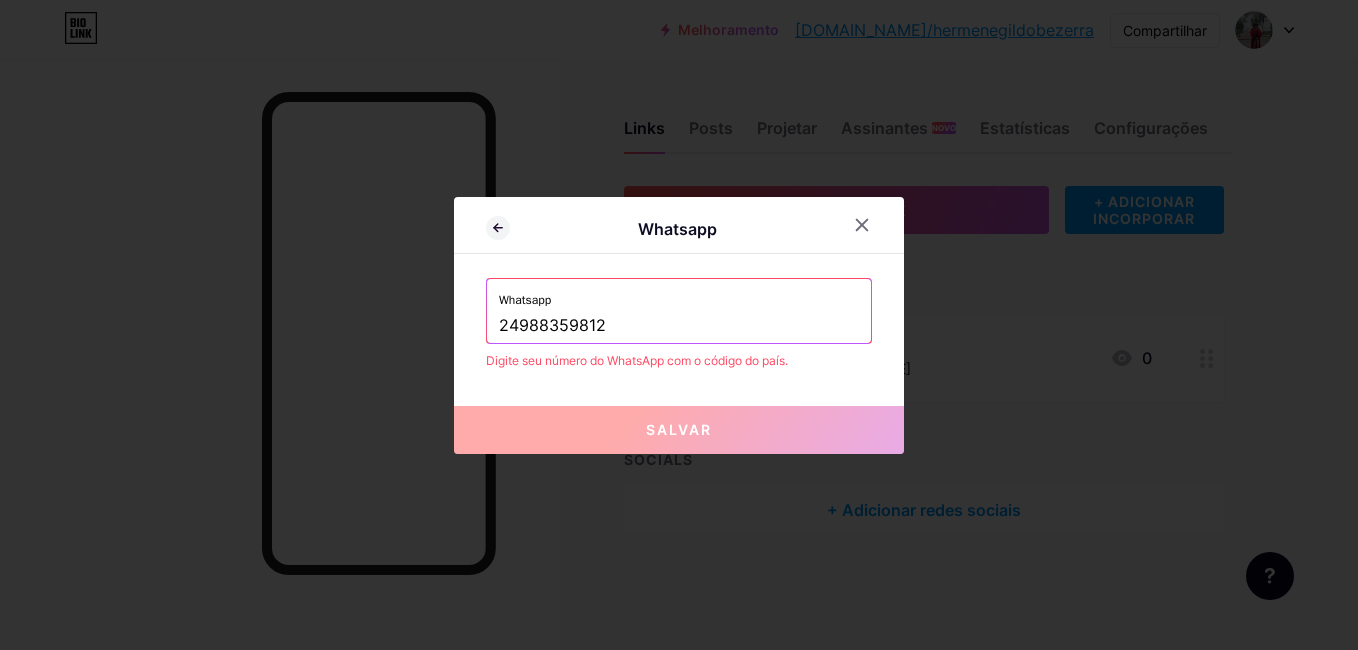 type on "24988359812" 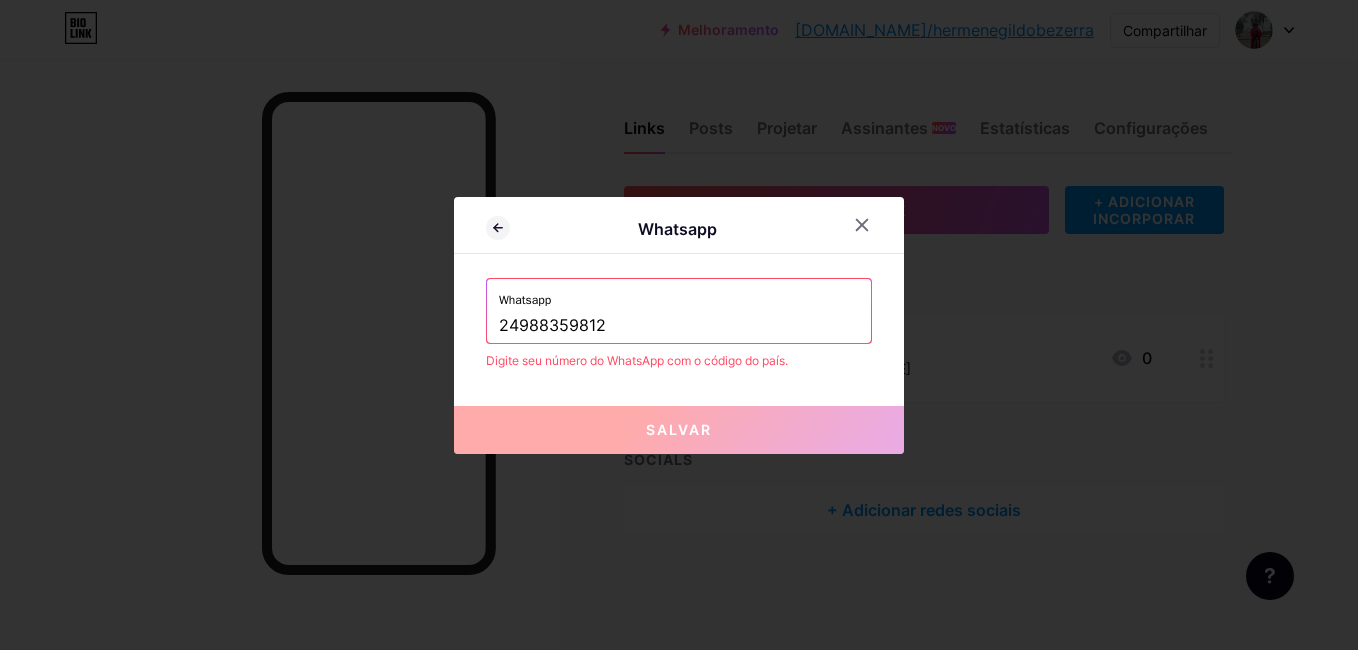 type 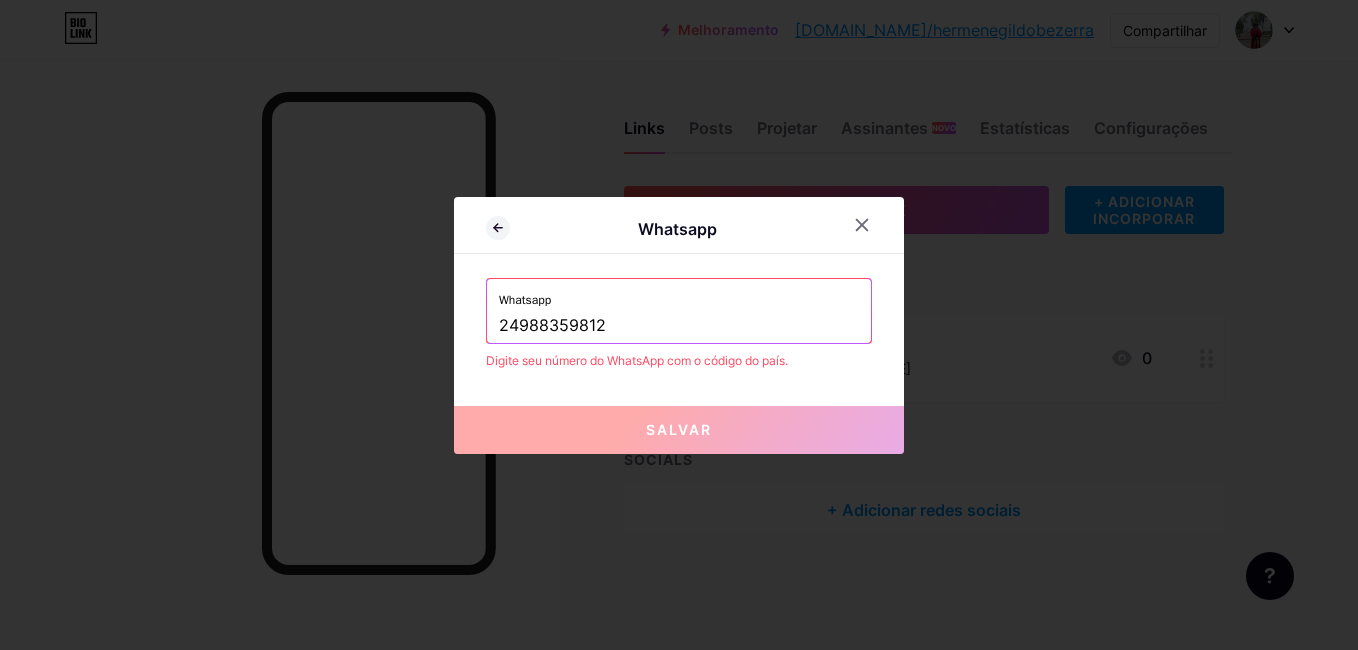click on "24988359812" at bounding box center [679, 326] 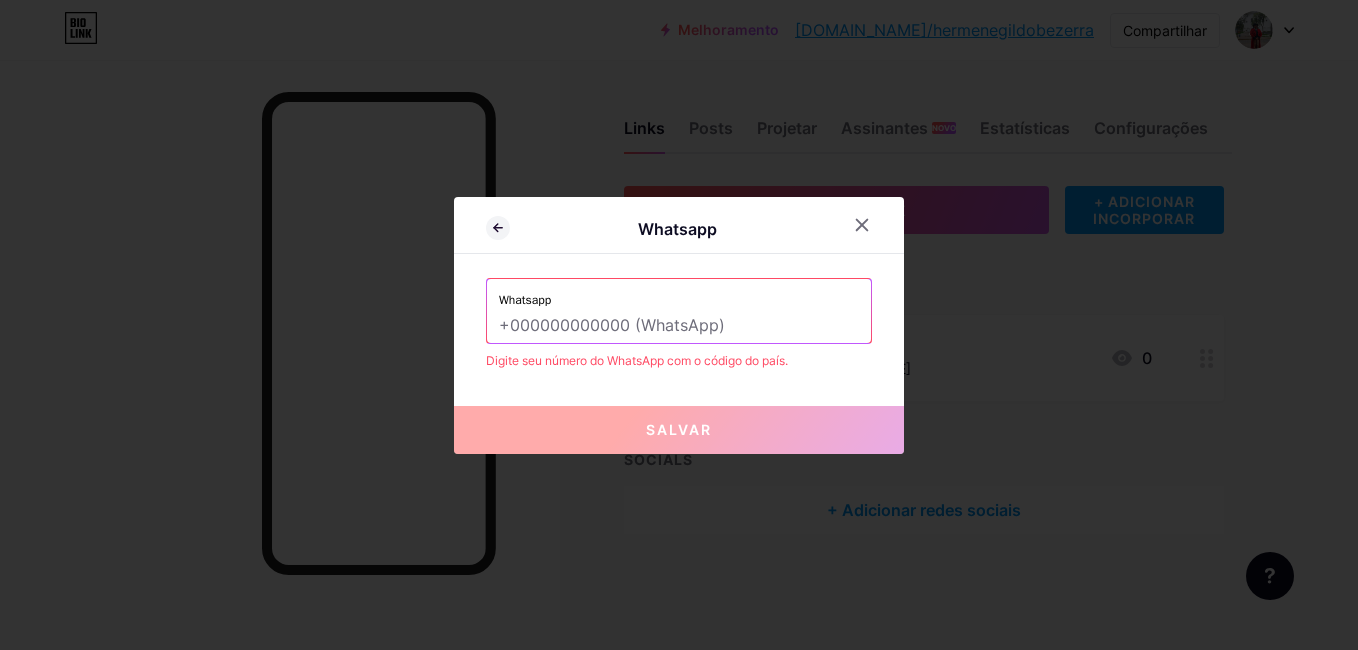 click at bounding box center [679, 326] 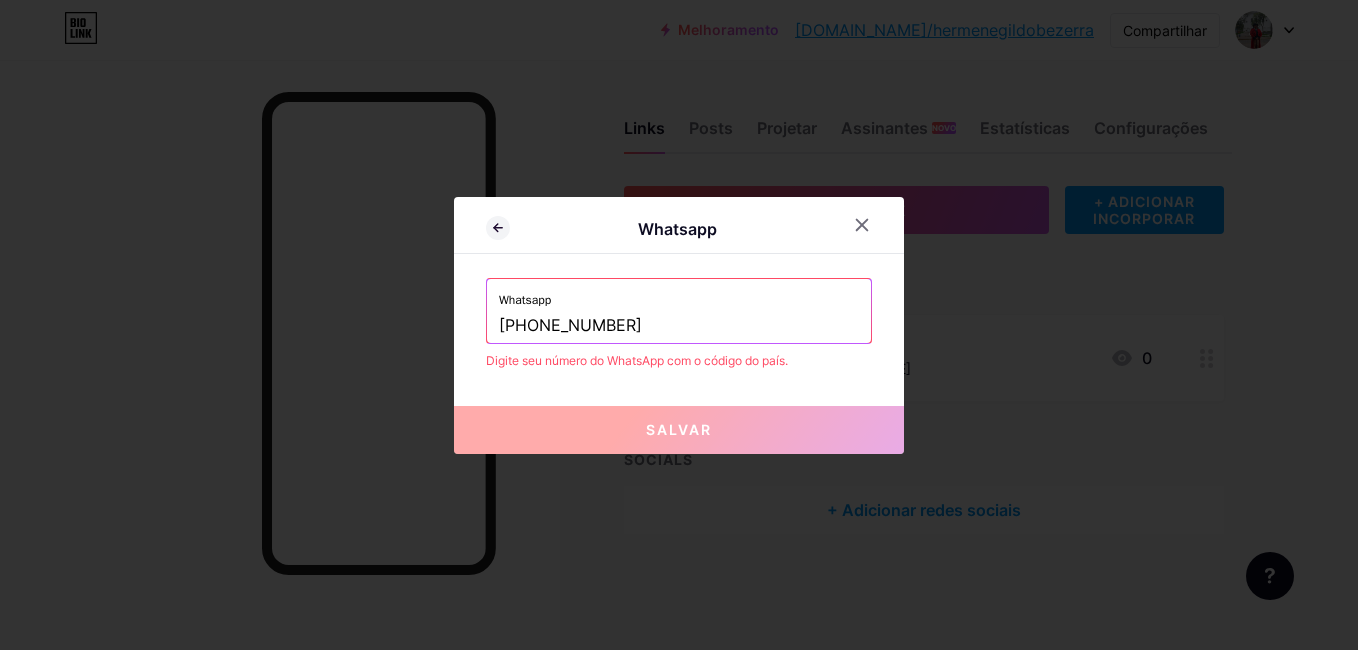 click on "+55219666-704" at bounding box center (679, 326) 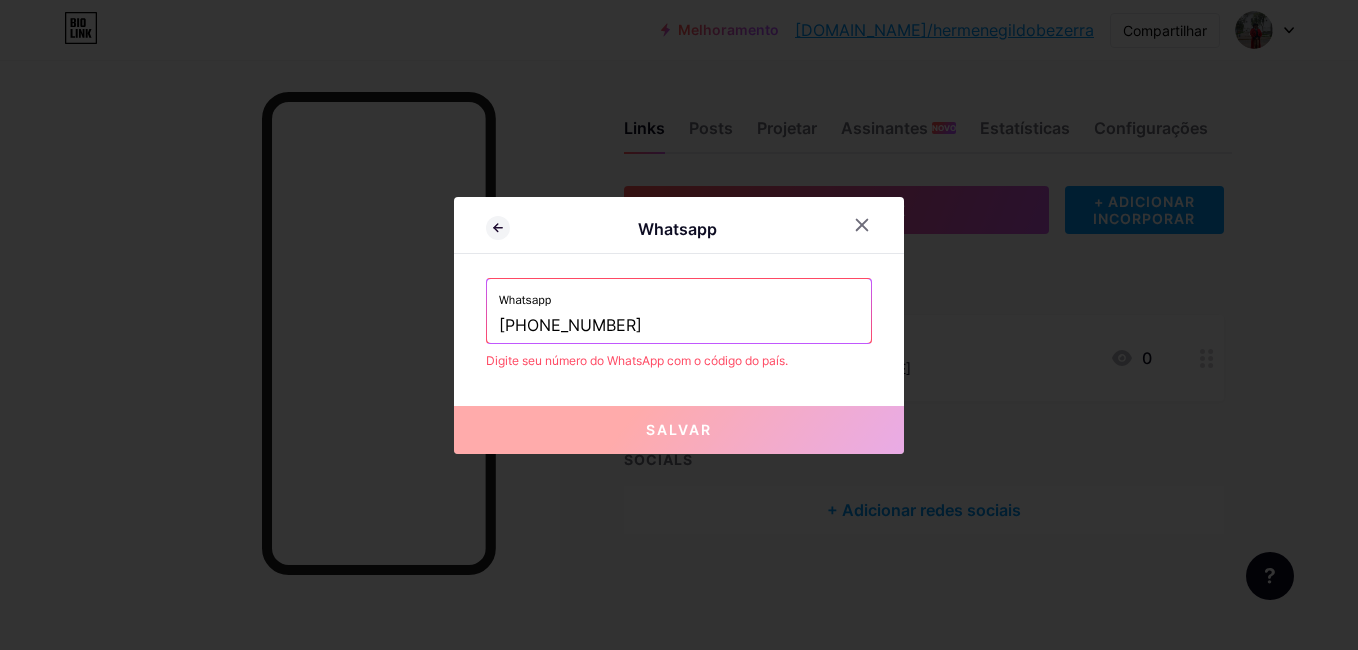 drag, startPoint x: 623, startPoint y: 324, endPoint x: 549, endPoint y: 324, distance: 74 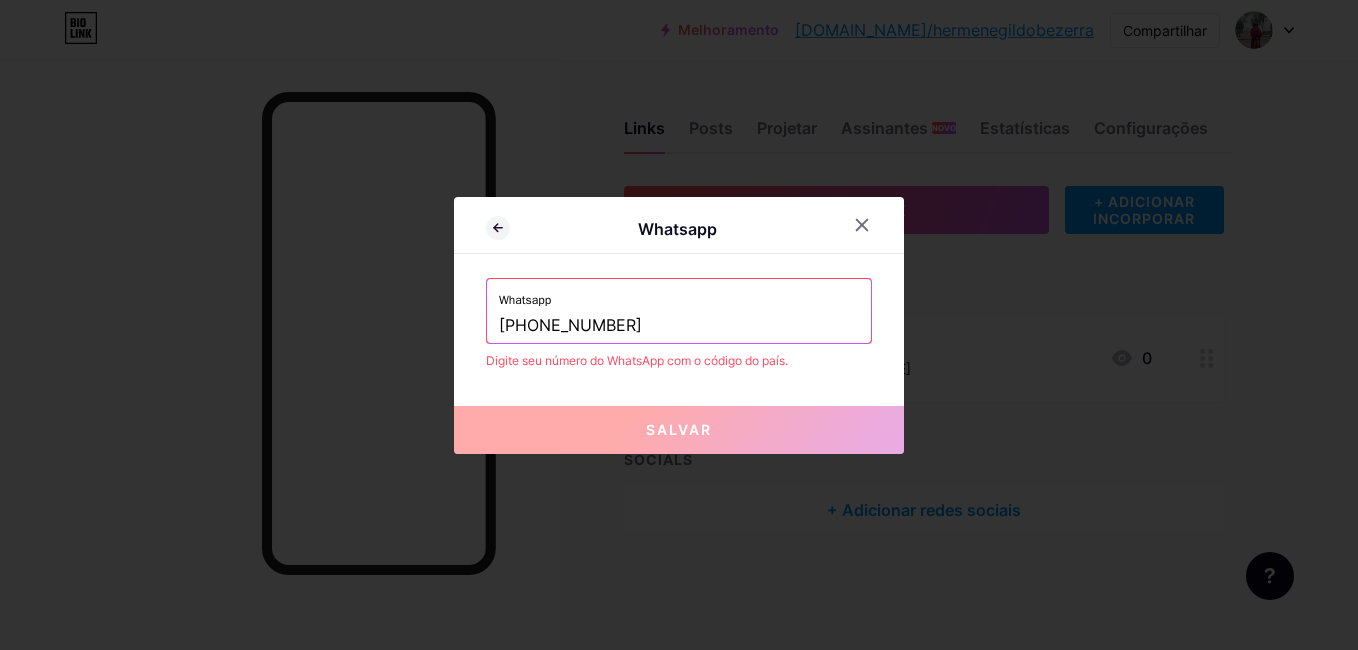 click on "+55249666-704" at bounding box center (679, 326) 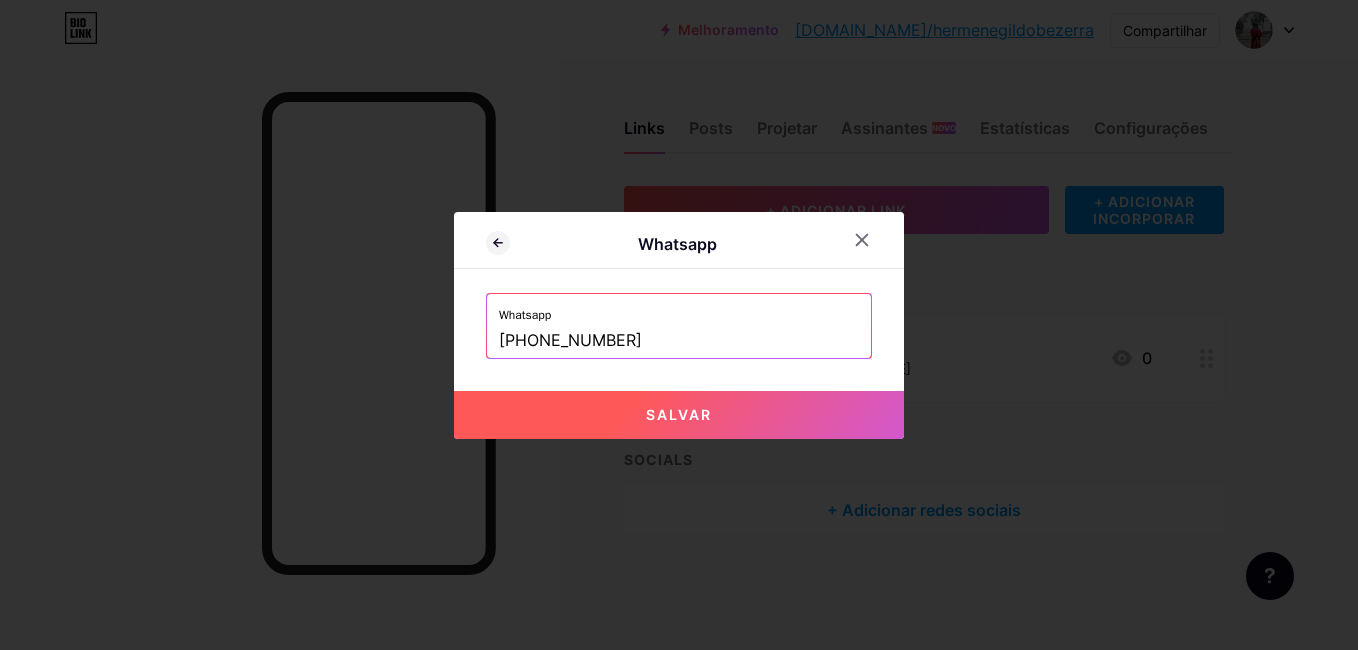 click on "Salvar" at bounding box center (679, 415) 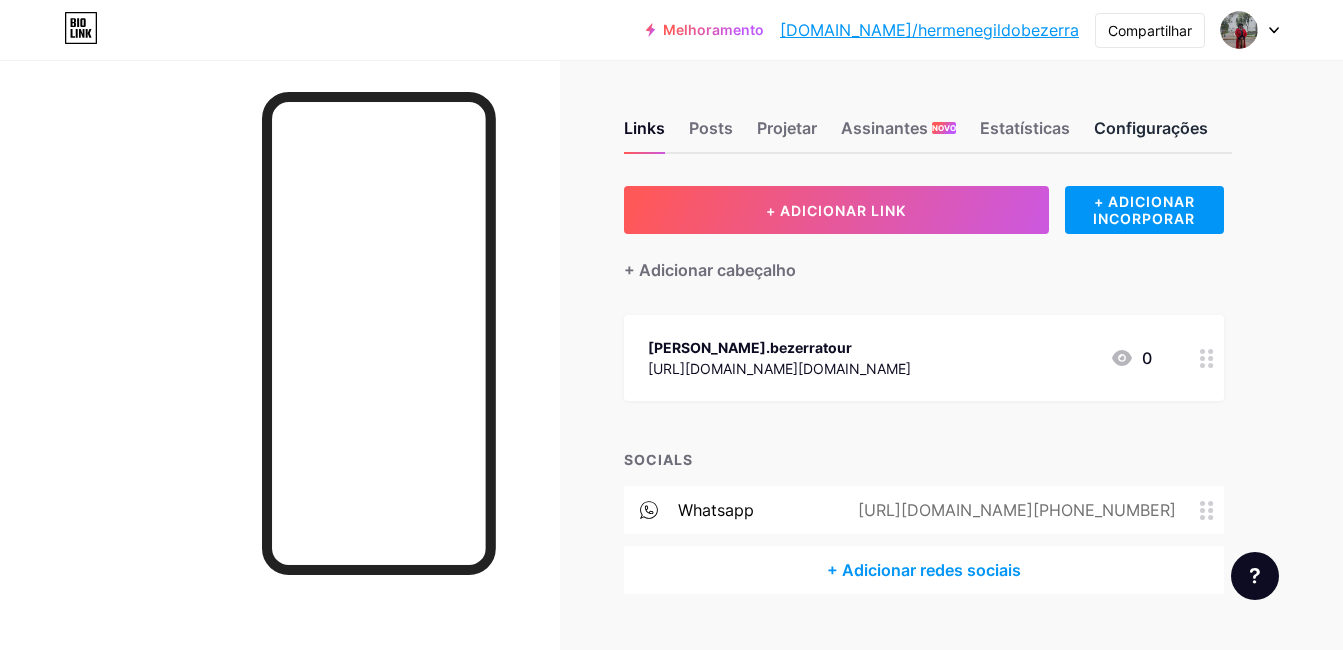 click on "Configurações" at bounding box center [1151, 134] 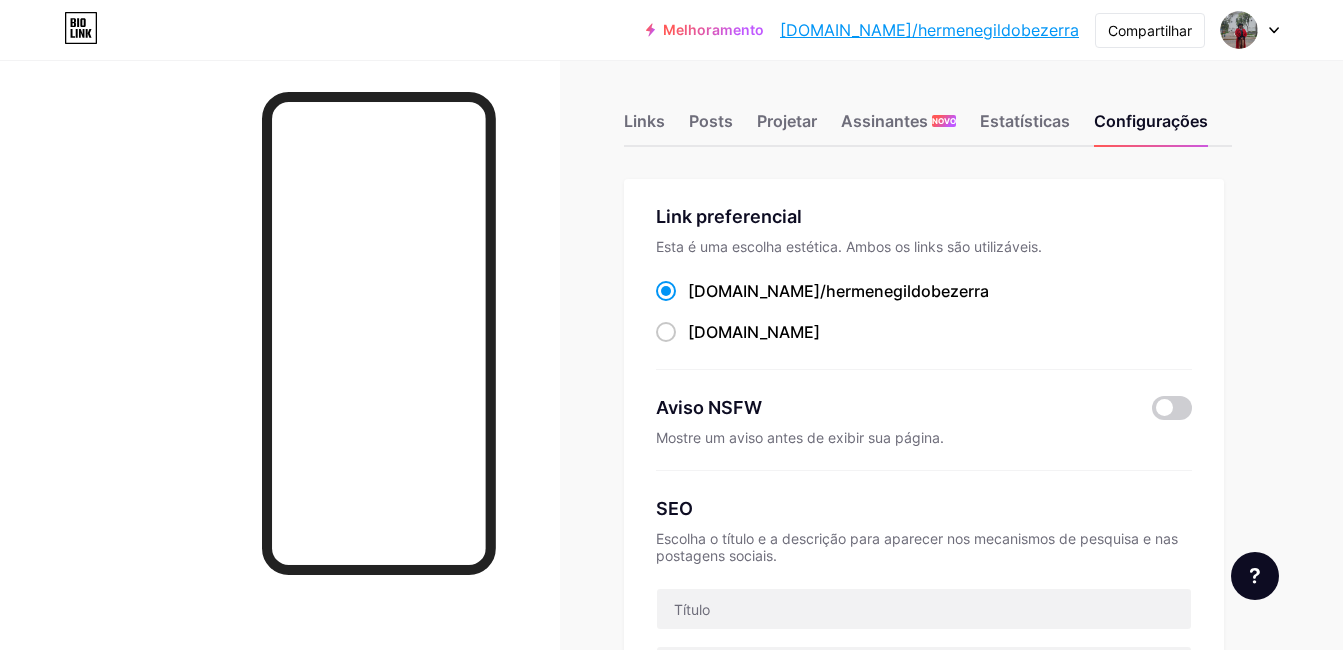 scroll, scrollTop: 0, scrollLeft: 0, axis: both 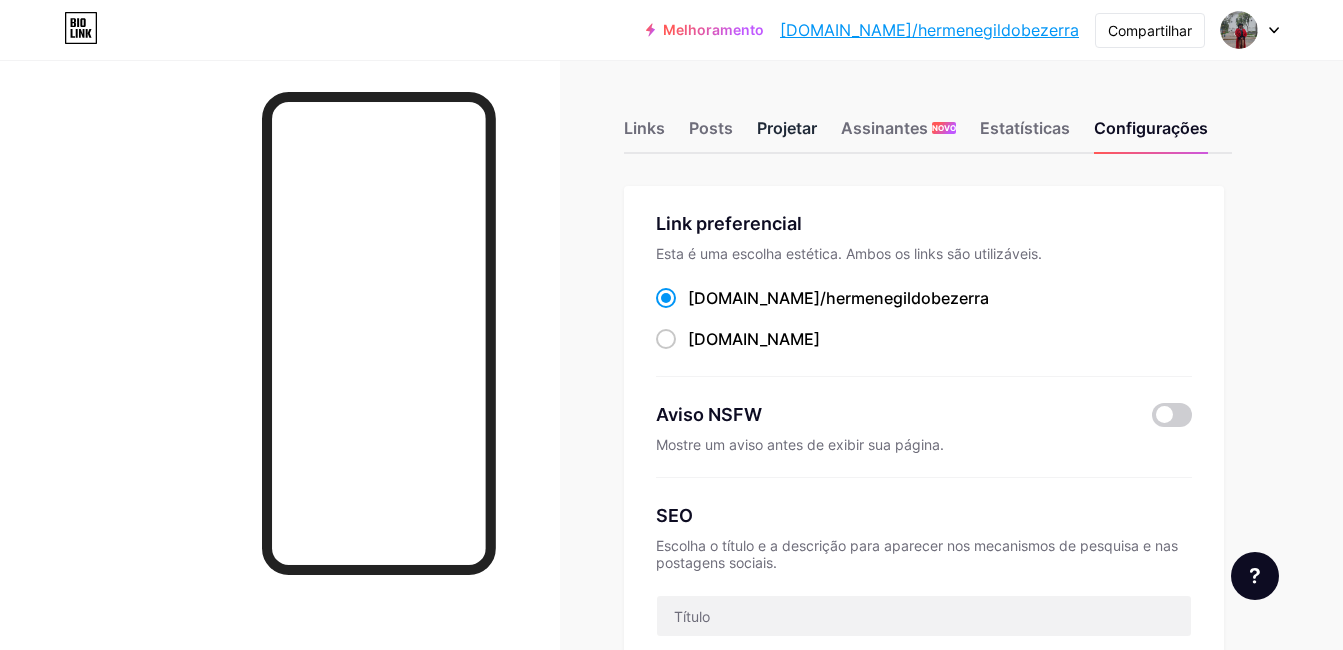 click on "Projetar" at bounding box center (787, 134) 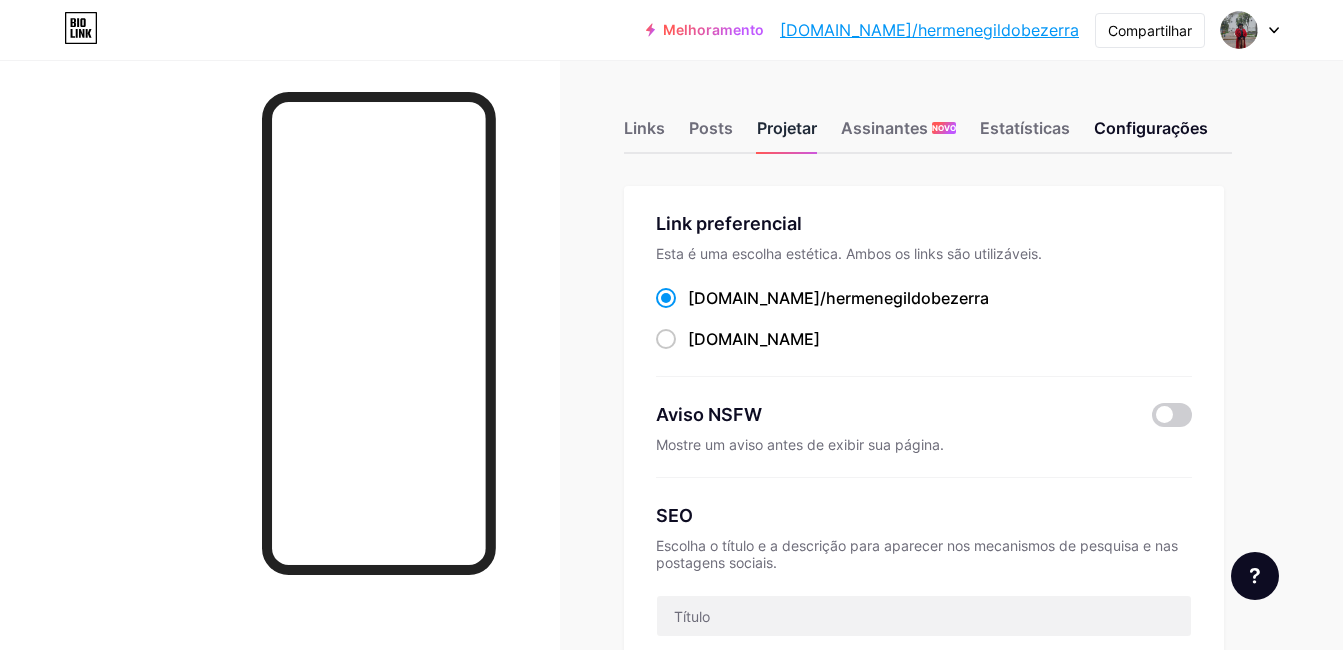 click on "Projetar" at bounding box center [787, 134] 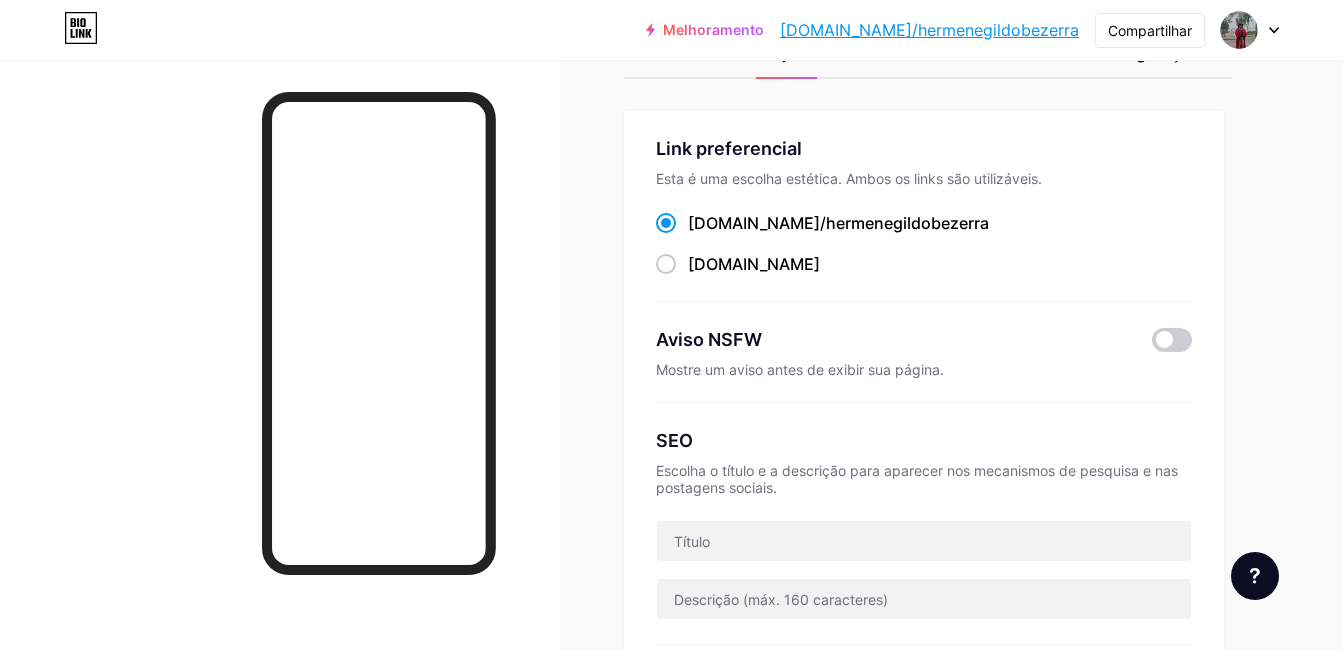 scroll, scrollTop: 300, scrollLeft: 0, axis: vertical 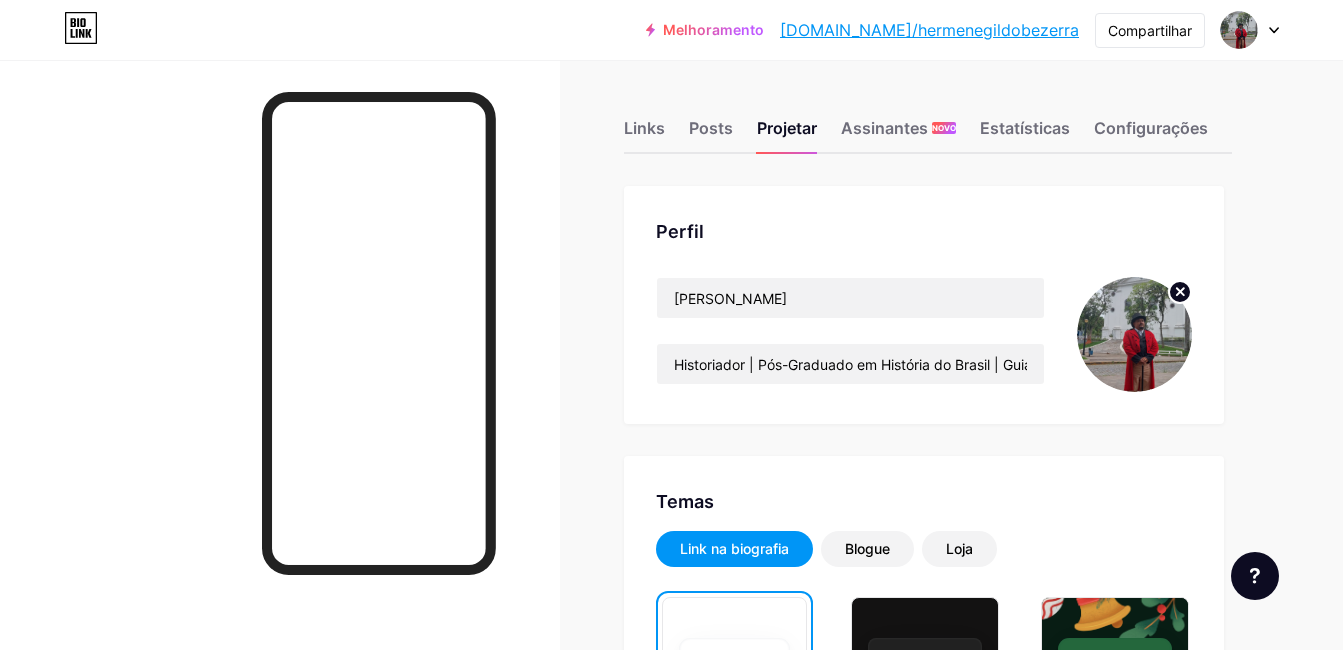 click 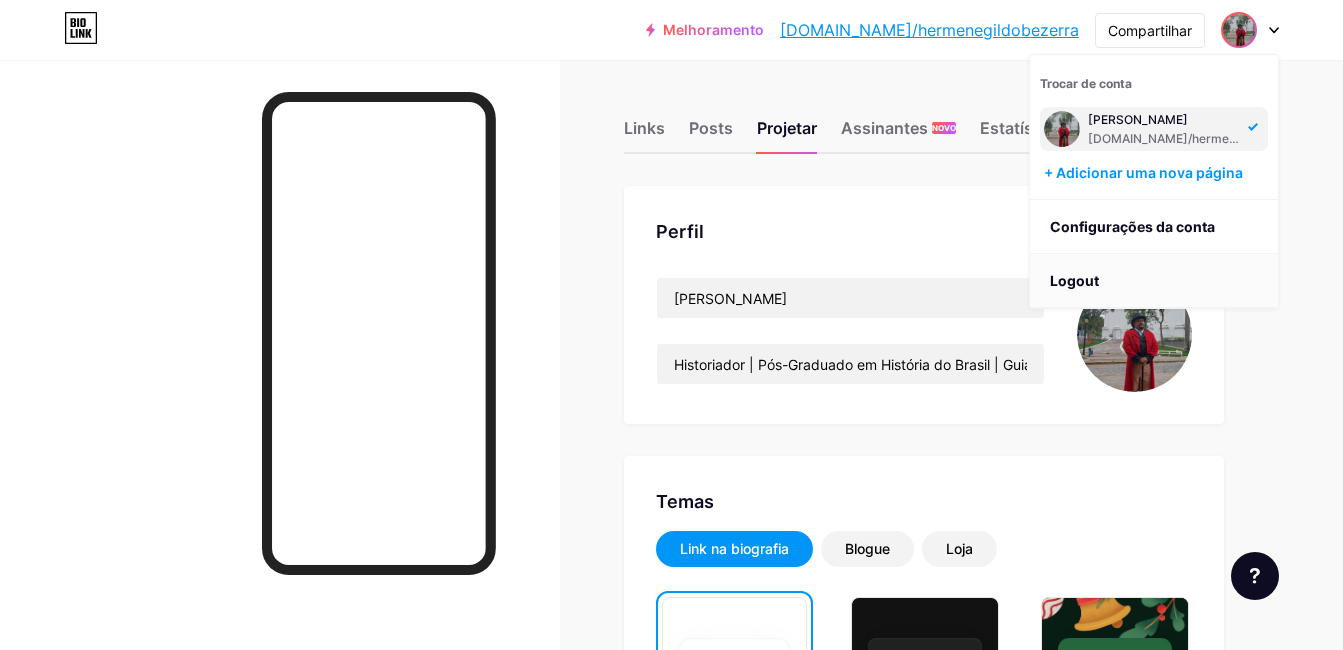 click on "Logout" at bounding box center (1154, 281) 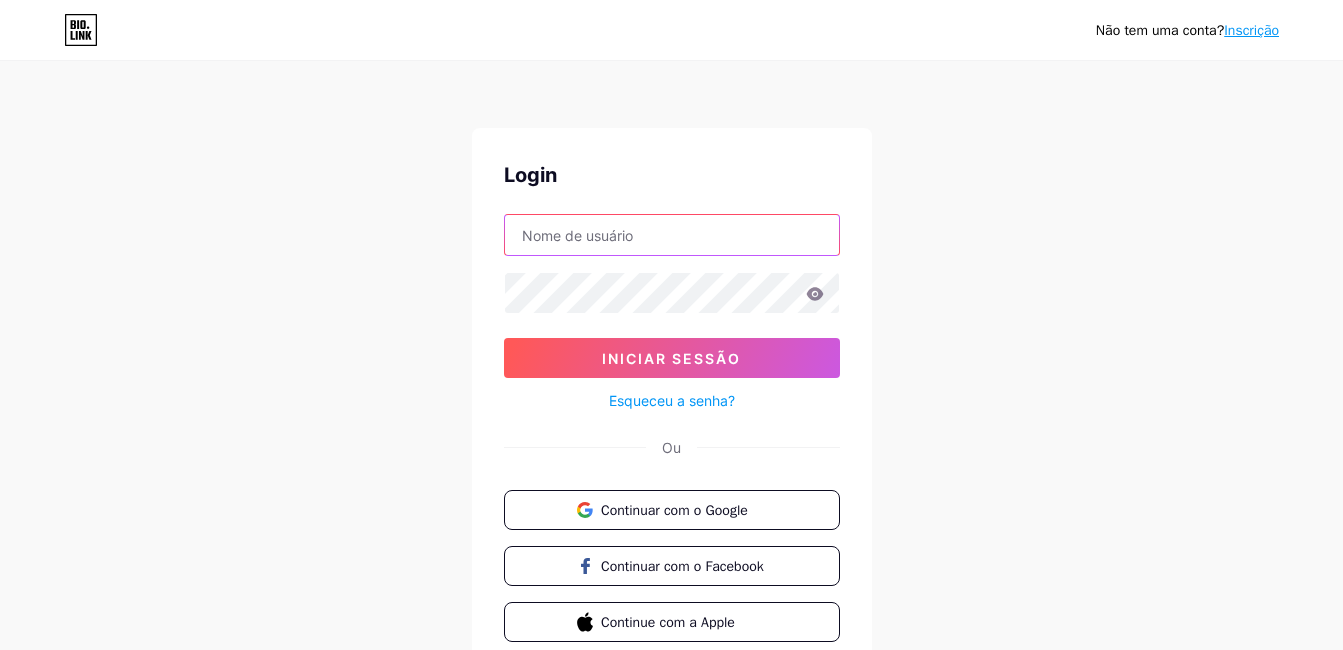 type on "[EMAIL_ADDRESS][DOMAIN_NAME]" 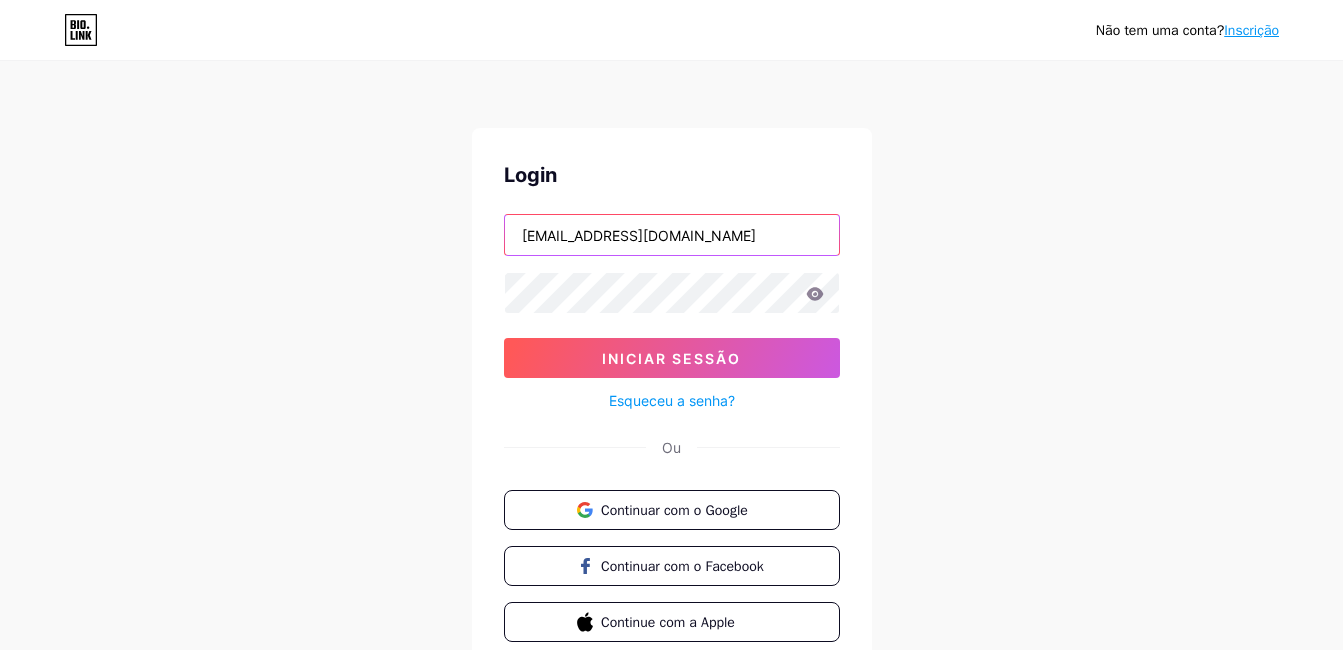 click on "[EMAIL_ADDRESS][DOMAIN_NAME]" at bounding box center (672, 235) 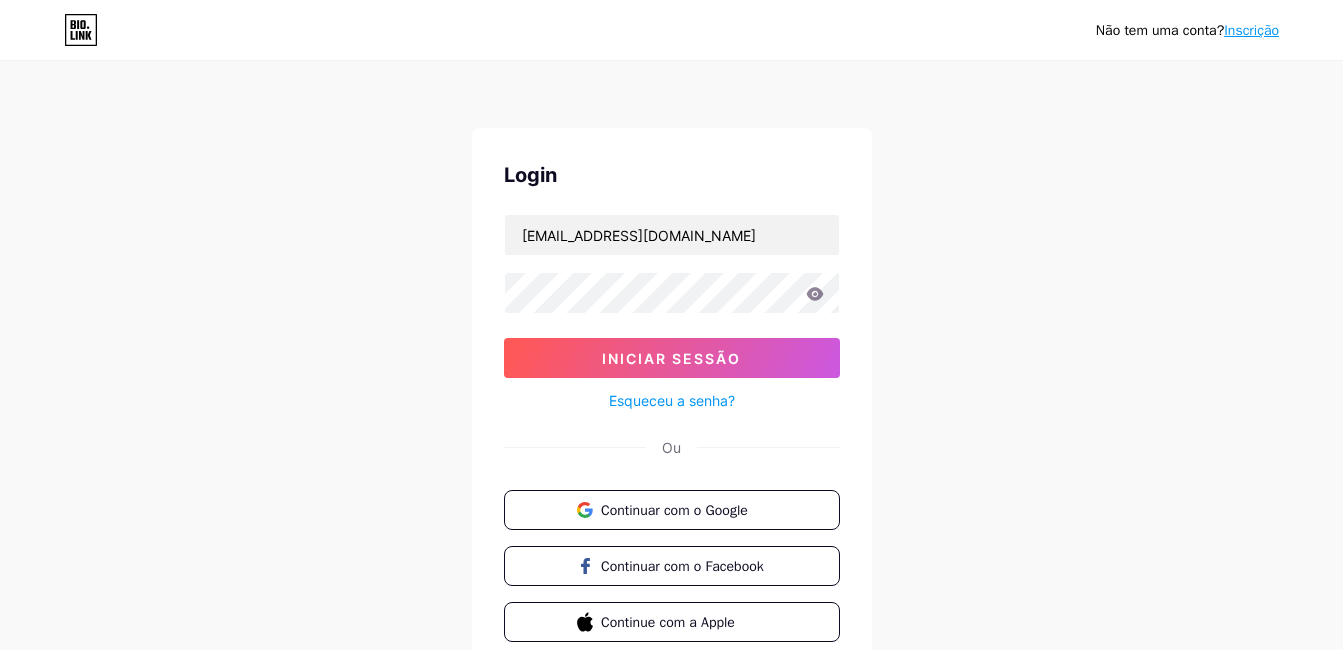 click on "Não tem uma conta?  Inscrição   Login     Marcos.irantur@gmail.com               Iniciar sessão      Esqueceu a senha?      Ou       Continuar com o Google     Continuar com o Facebook
Continue com a Apple" at bounding box center [671, 369] 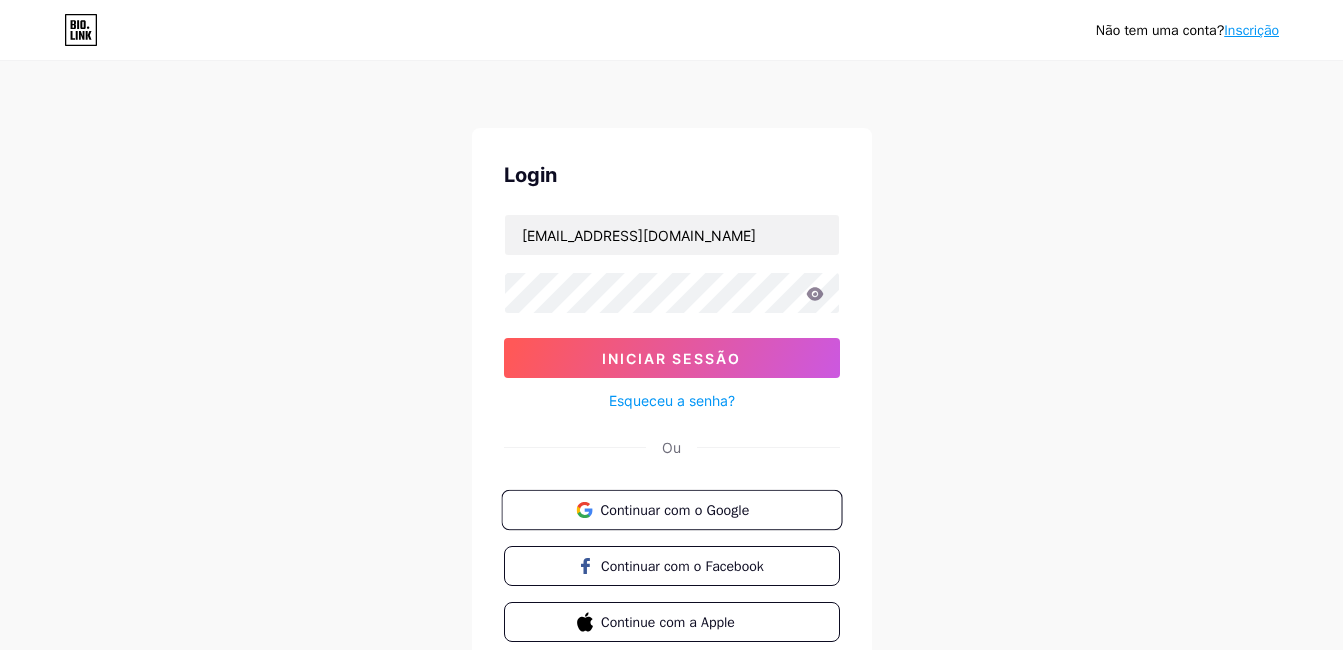 click on "Continuar com o Google" at bounding box center (683, 509) 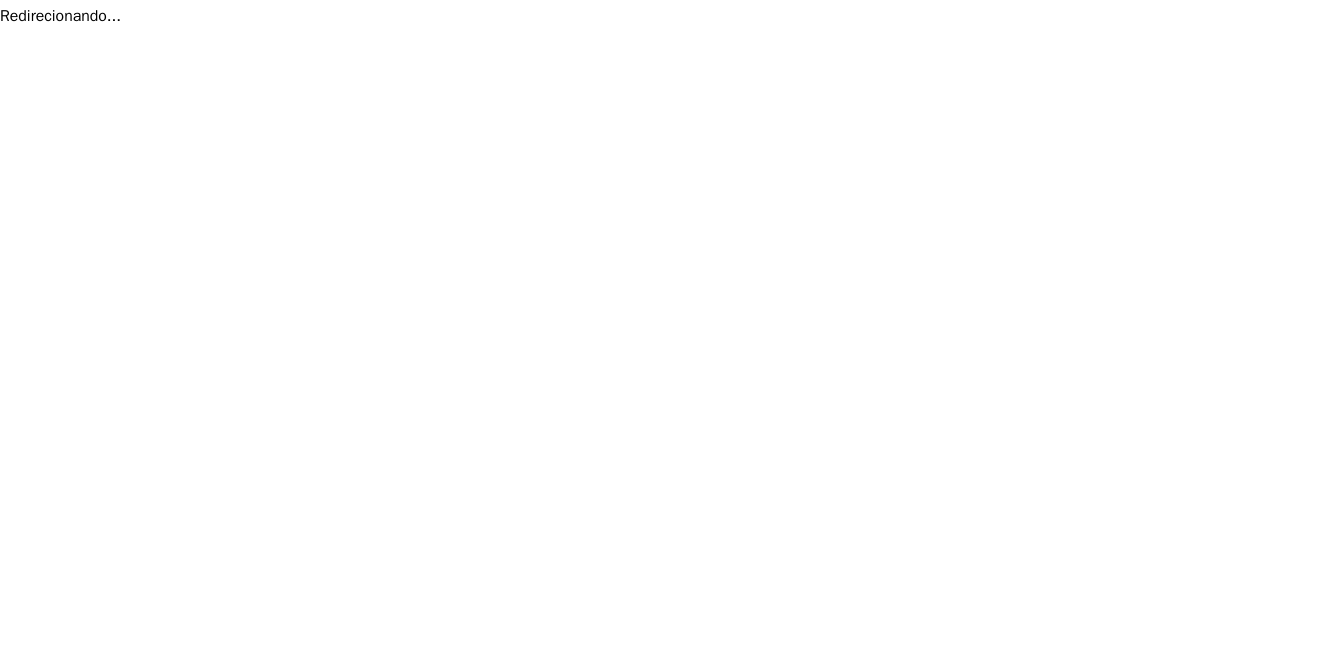 scroll, scrollTop: 0, scrollLeft: 0, axis: both 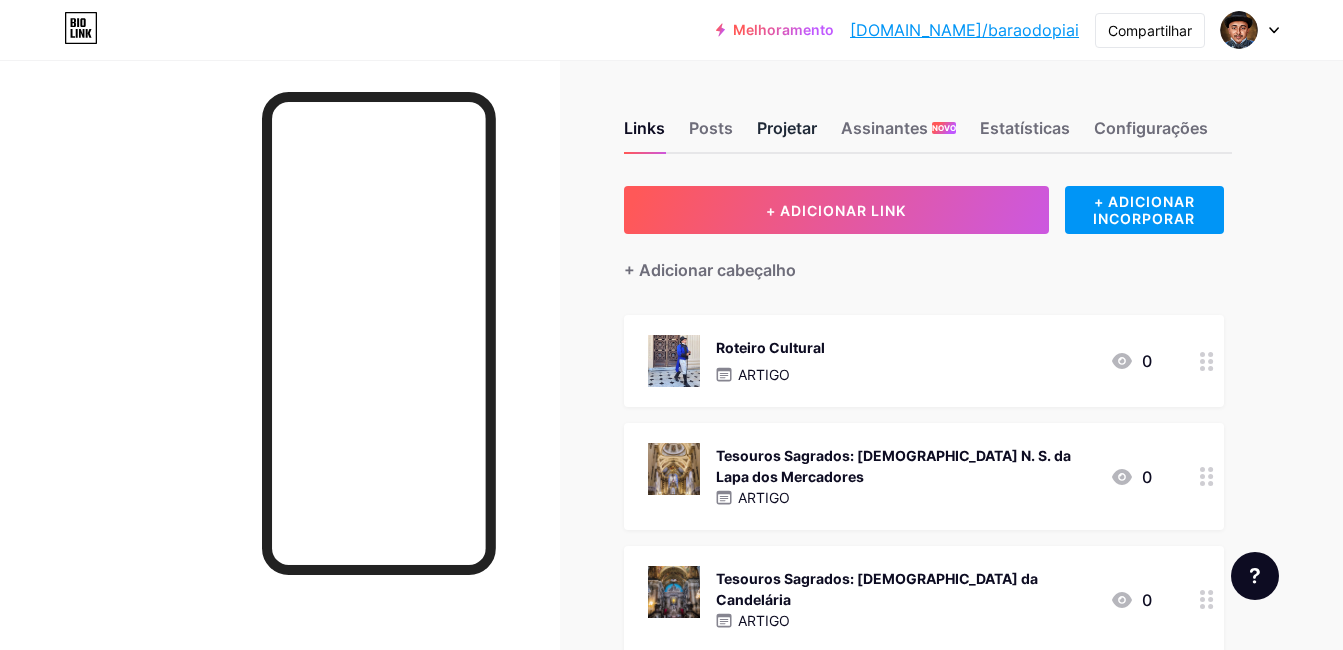 click on "Projetar" at bounding box center (787, 134) 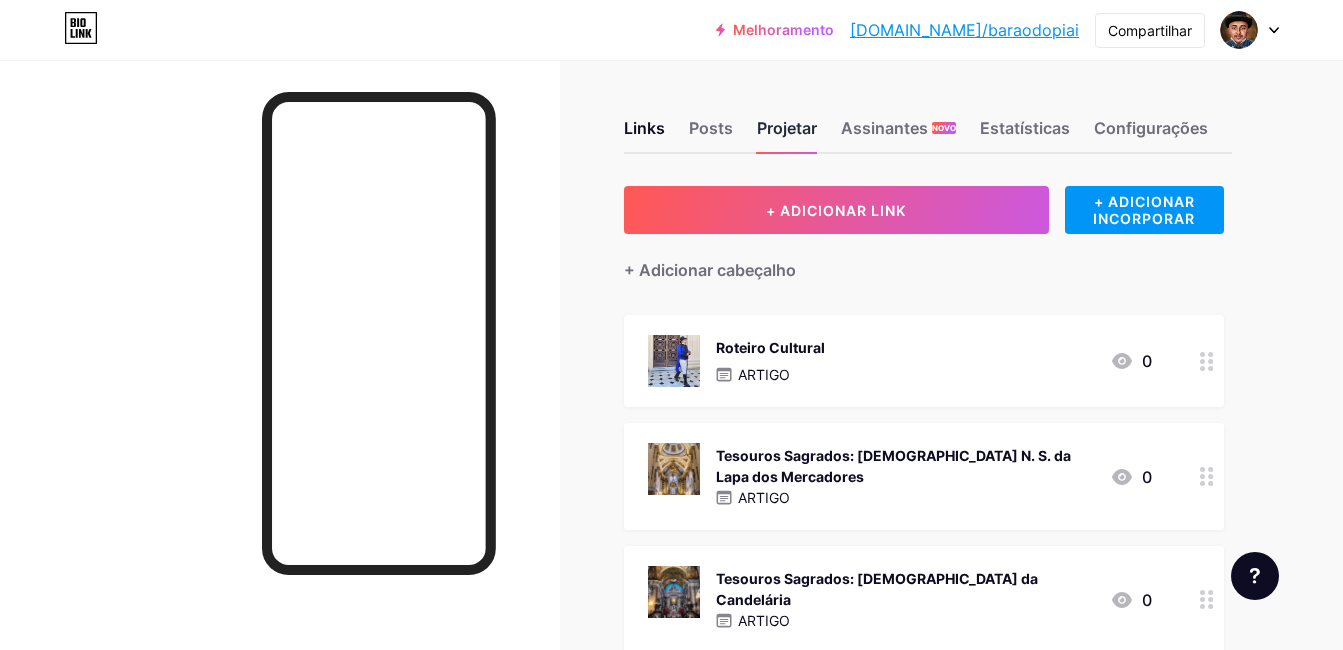 click on "Projetar" at bounding box center (787, 134) 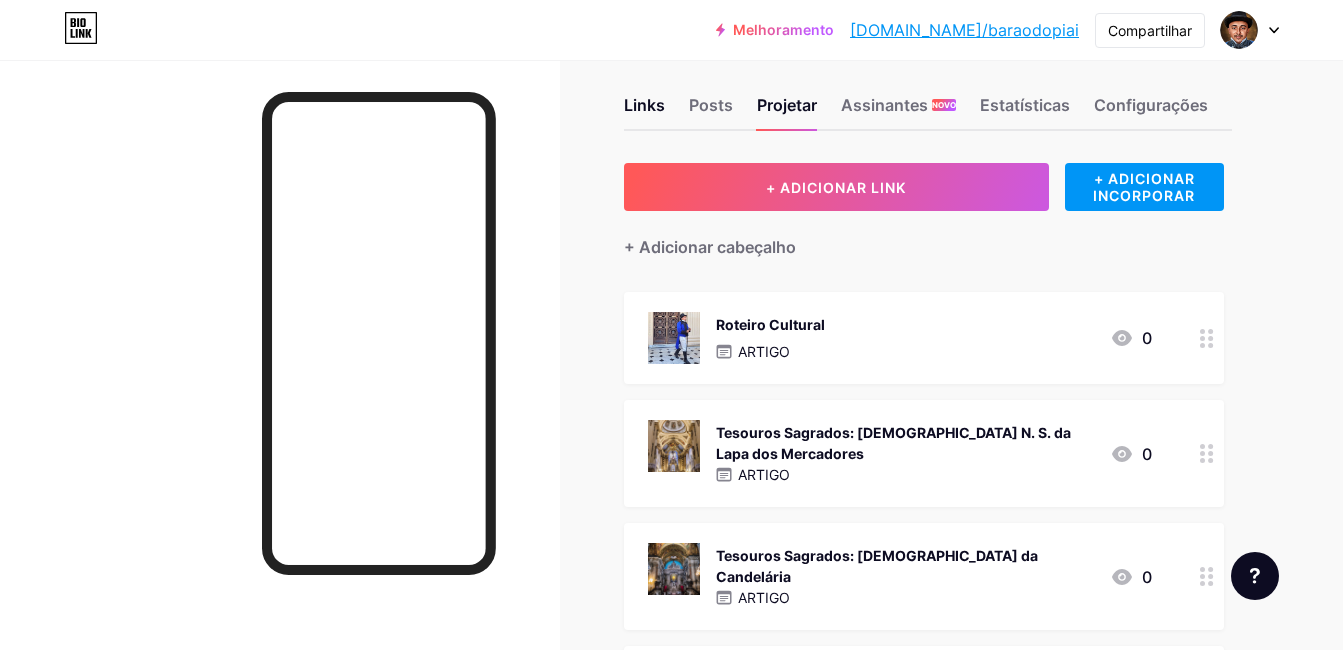 scroll, scrollTop: 0, scrollLeft: 0, axis: both 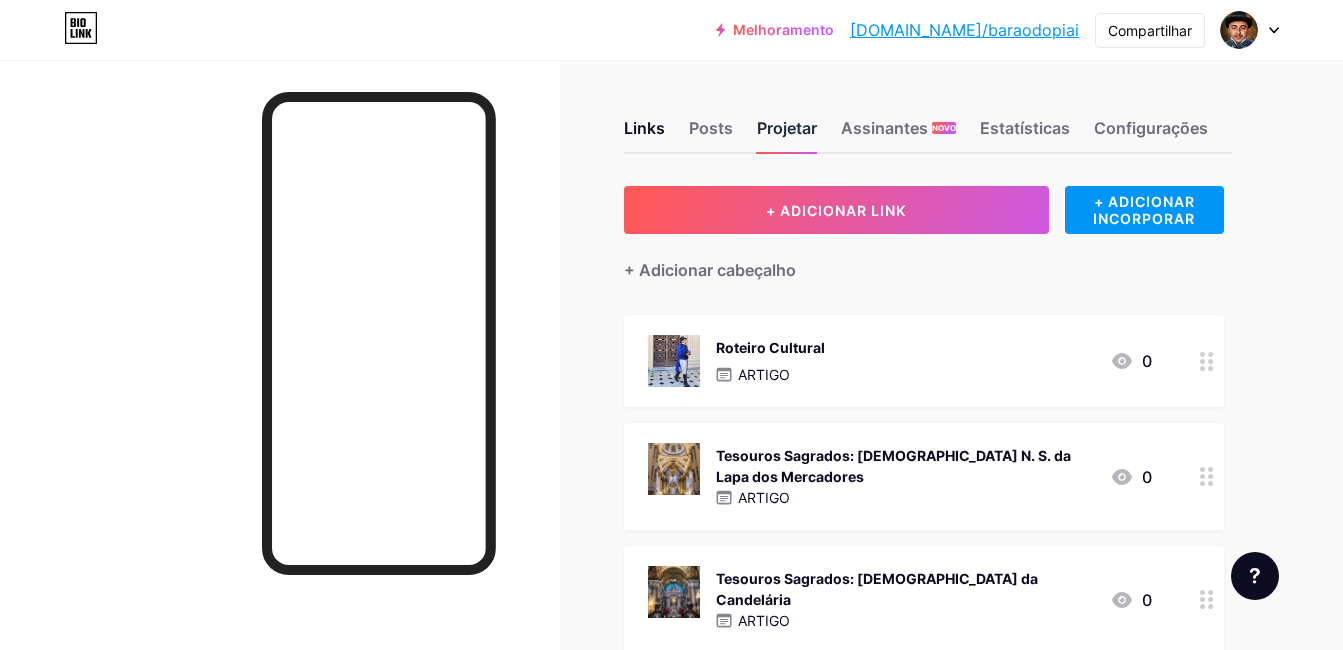 click on "Projetar" at bounding box center [787, 134] 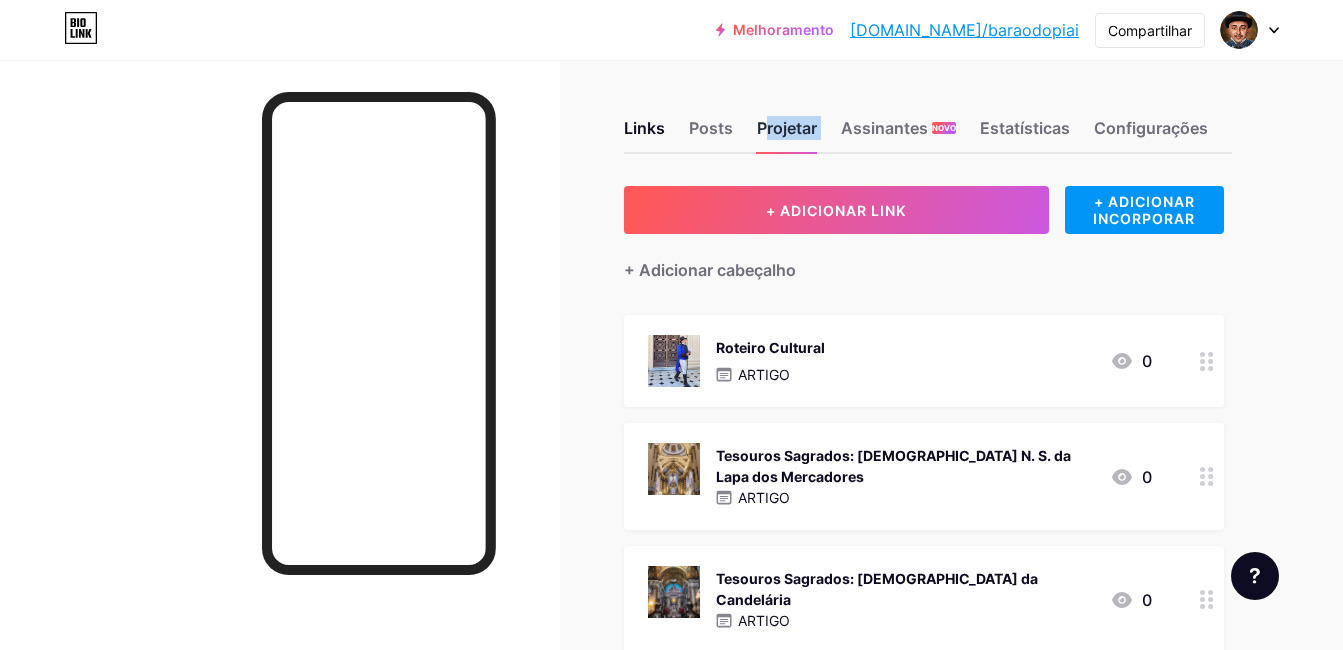 click on "Projetar" at bounding box center (787, 134) 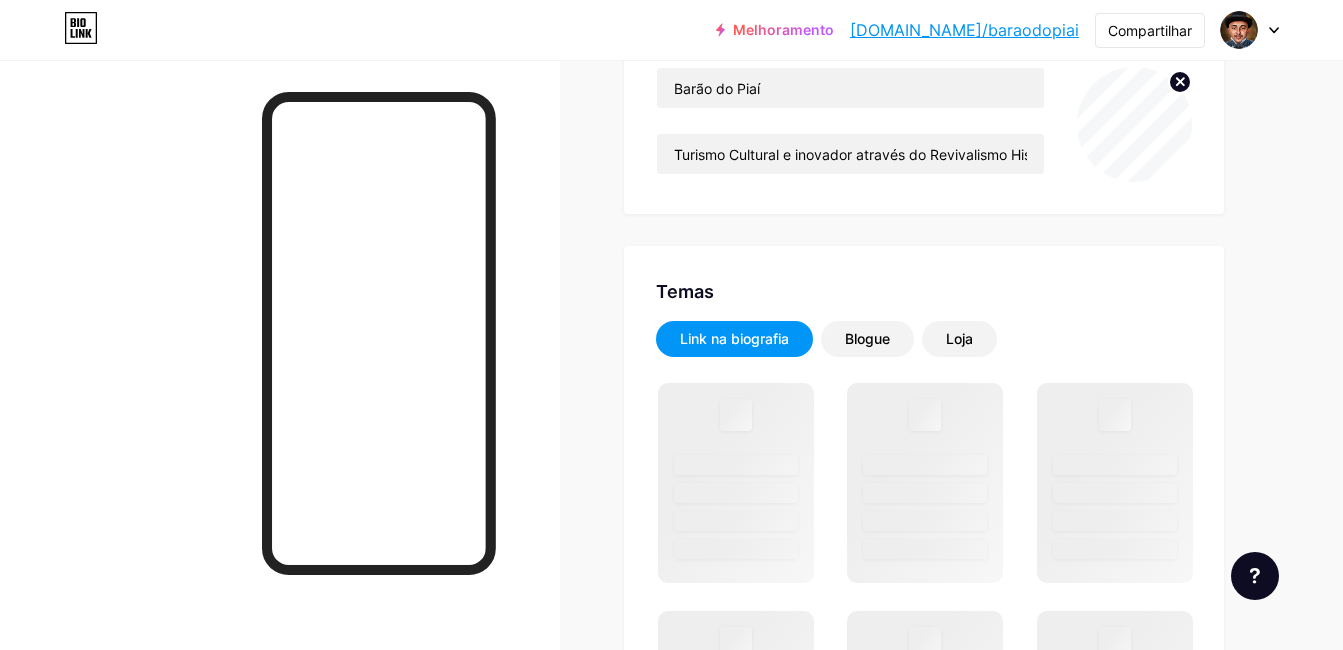 scroll, scrollTop: 200, scrollLeft: 0, axis: vertical 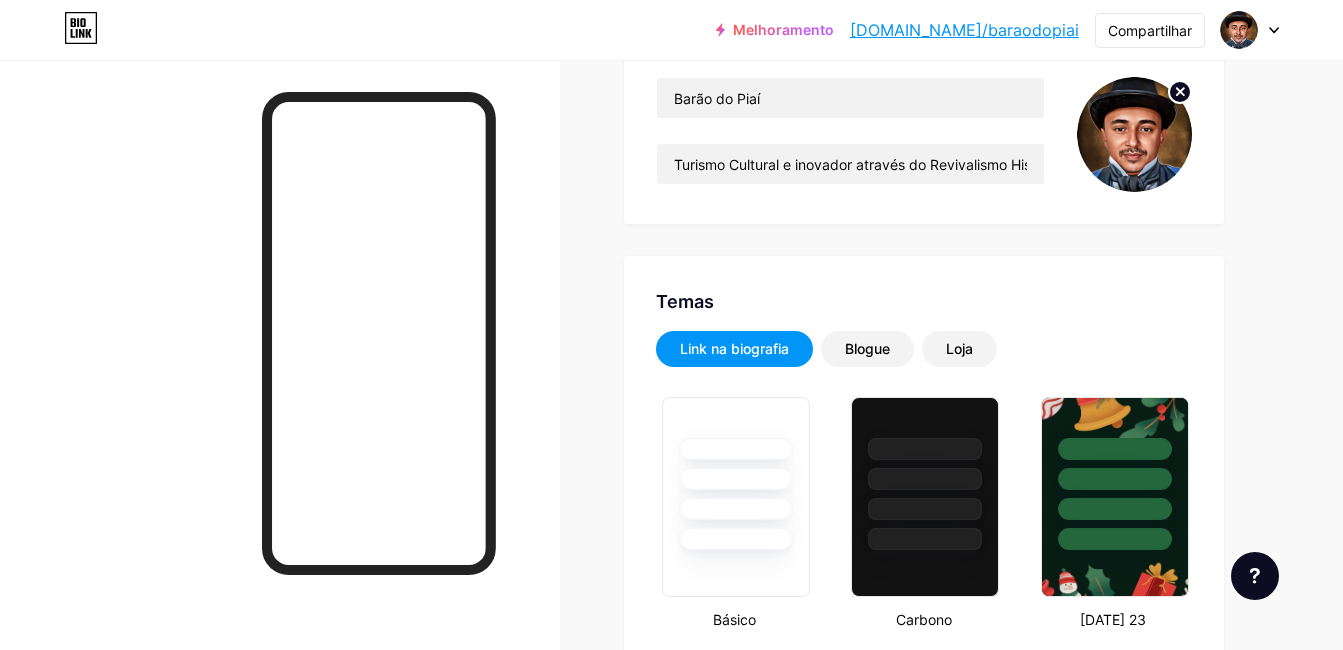 type on "#ffffff" 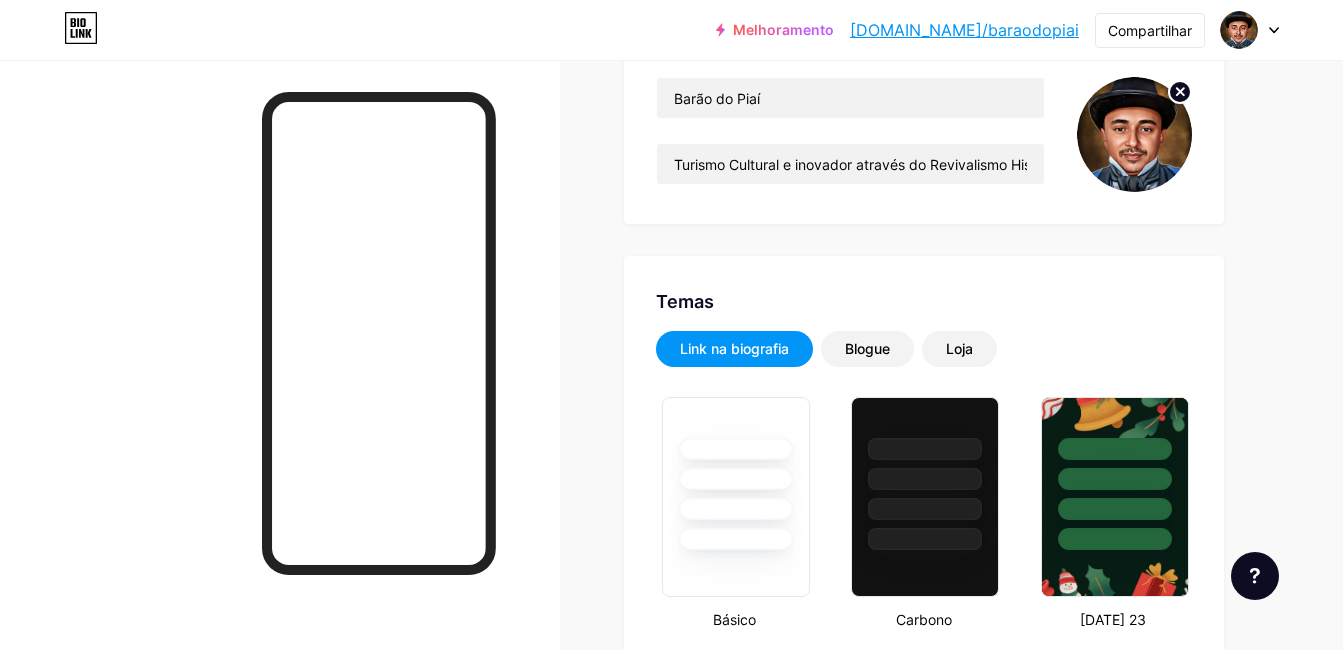 type on "#000000" 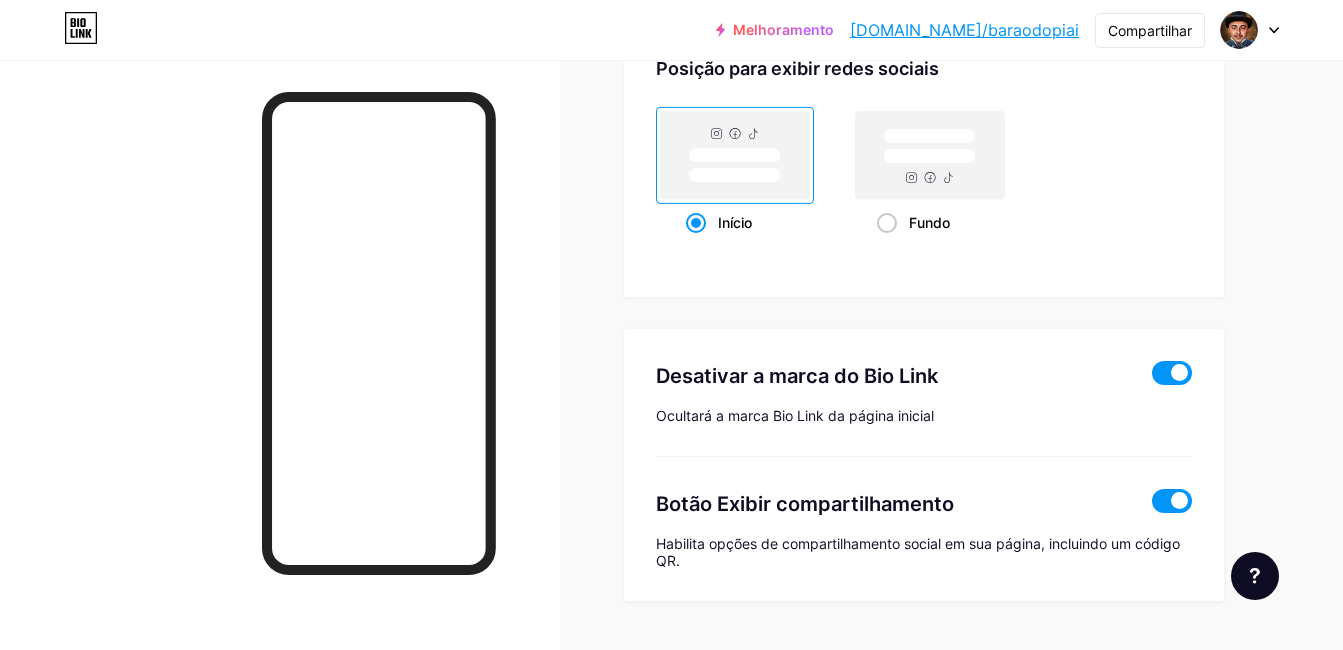 scroll, scrollTop: 3942, scrollLeft: 0, axis: vertical 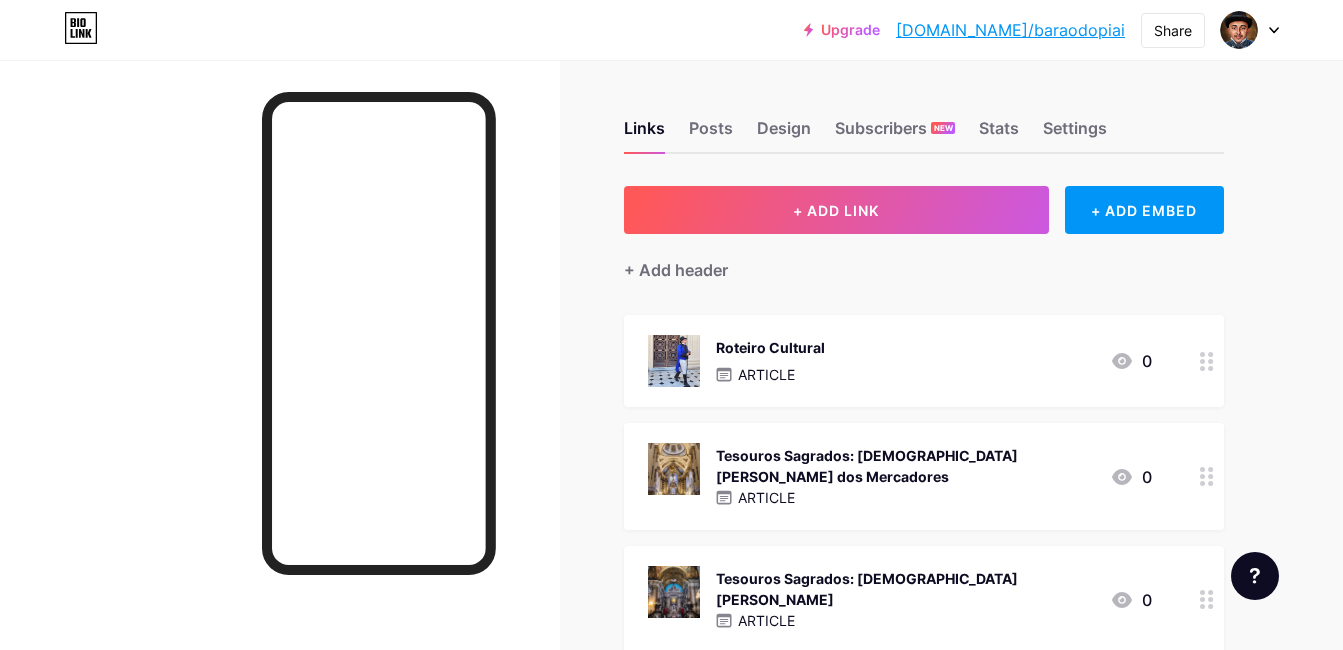 click on "Upgrade   [DOMAIN_NAME]/baraod...   [DOMAIN_NAME]/baraodopiai   Share               Switch accounts     Barão do Piaí   [DOMAIN_NAME]/baraodopiai       + Add a new page        Account settings   Logout" at bounding box center (671, 30) 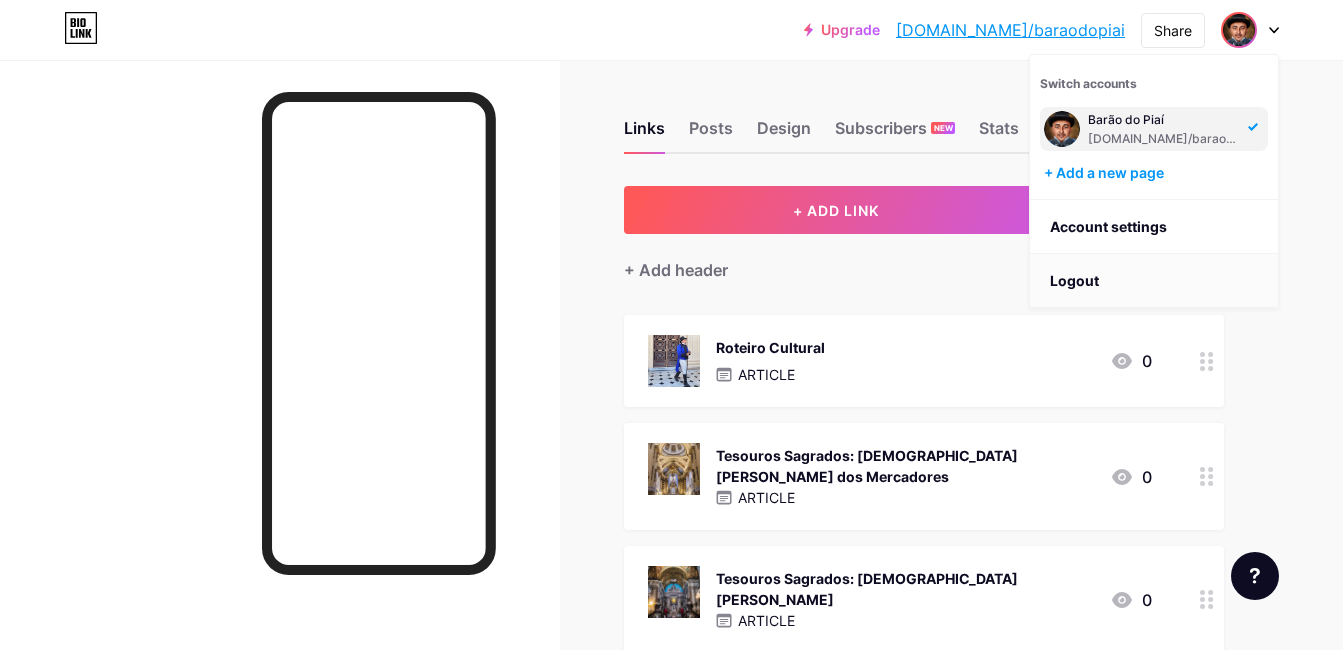 click on "Logout" at bounding box center [1154, 281] 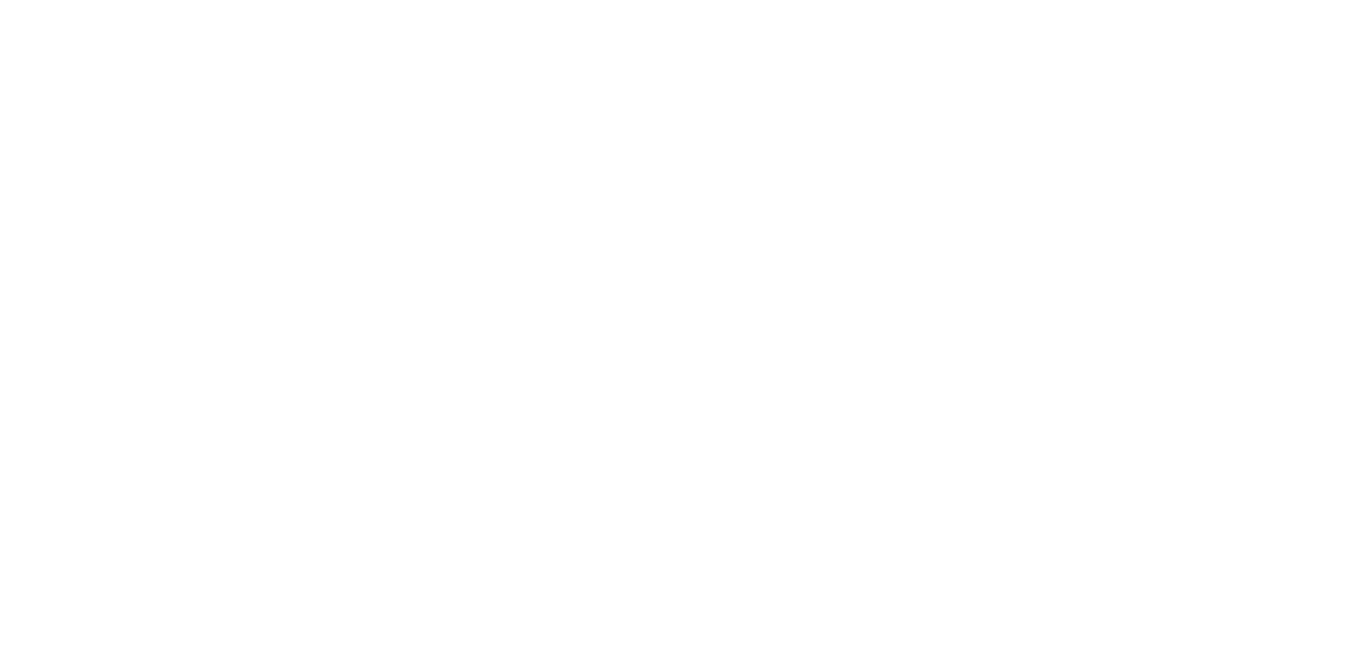 click at bounding box center [679, 0] 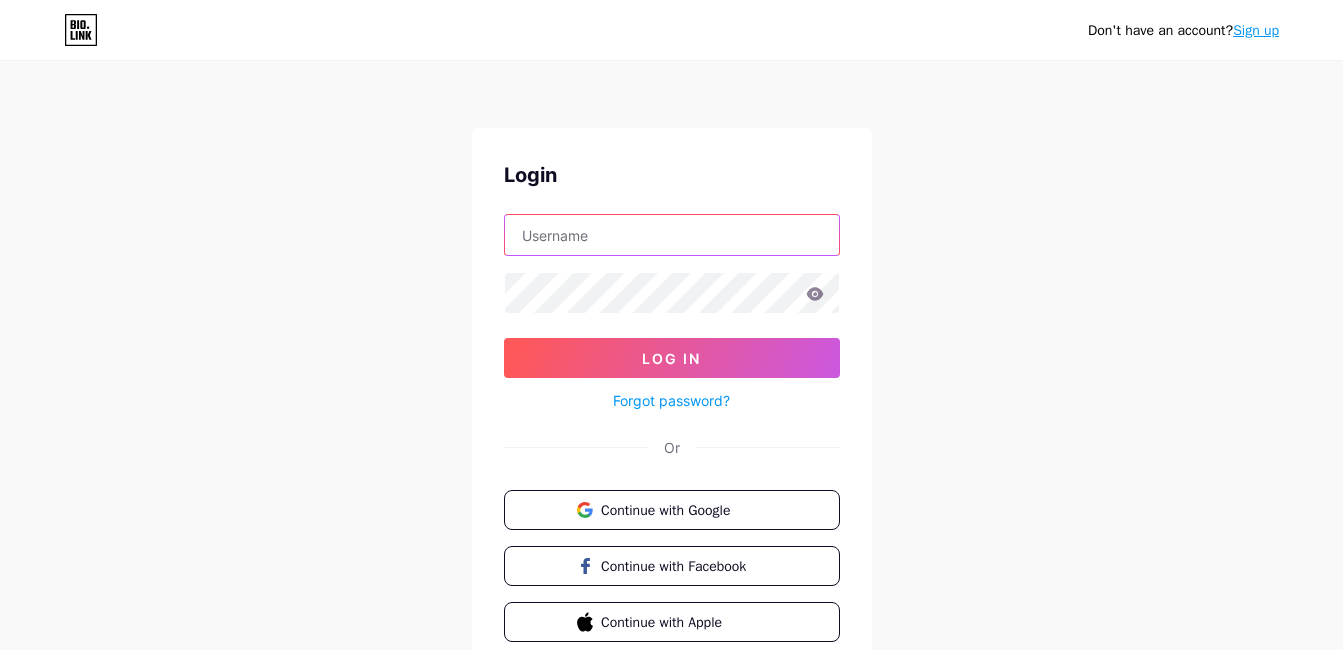 type on "[EMAIL_ADDRESS][DOMAIN_NAME]" 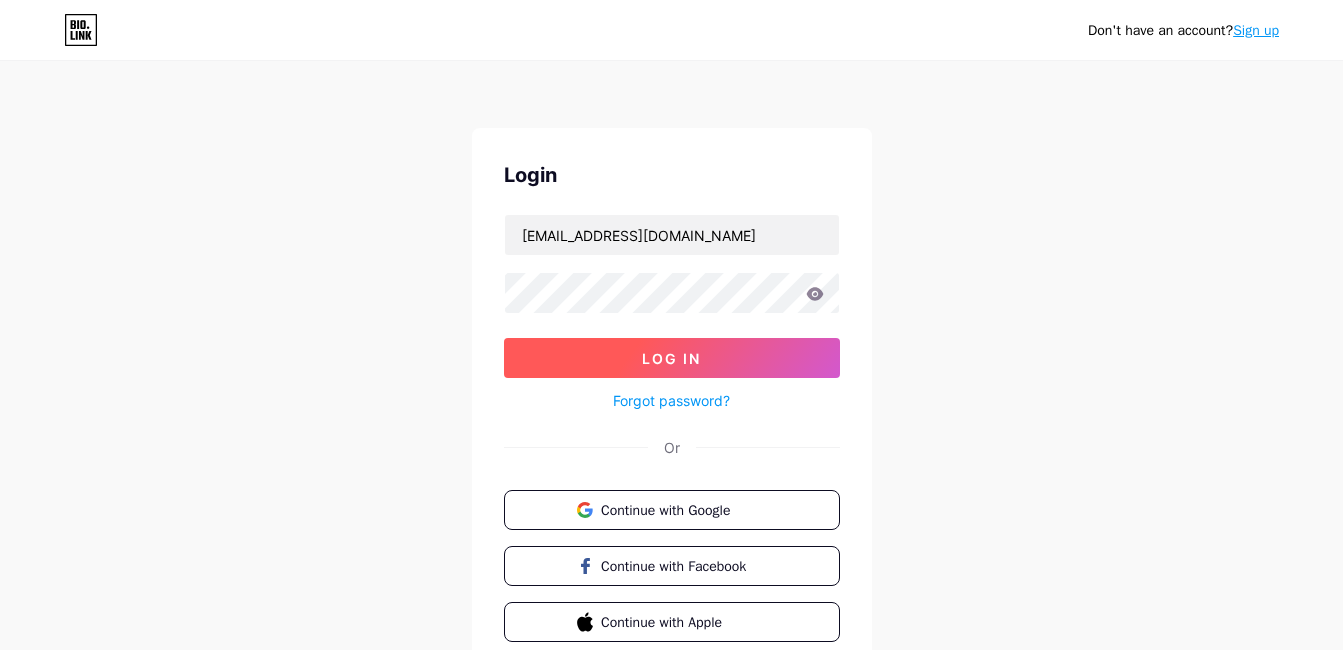 click on "Log In" at bounding box center (671, 358) 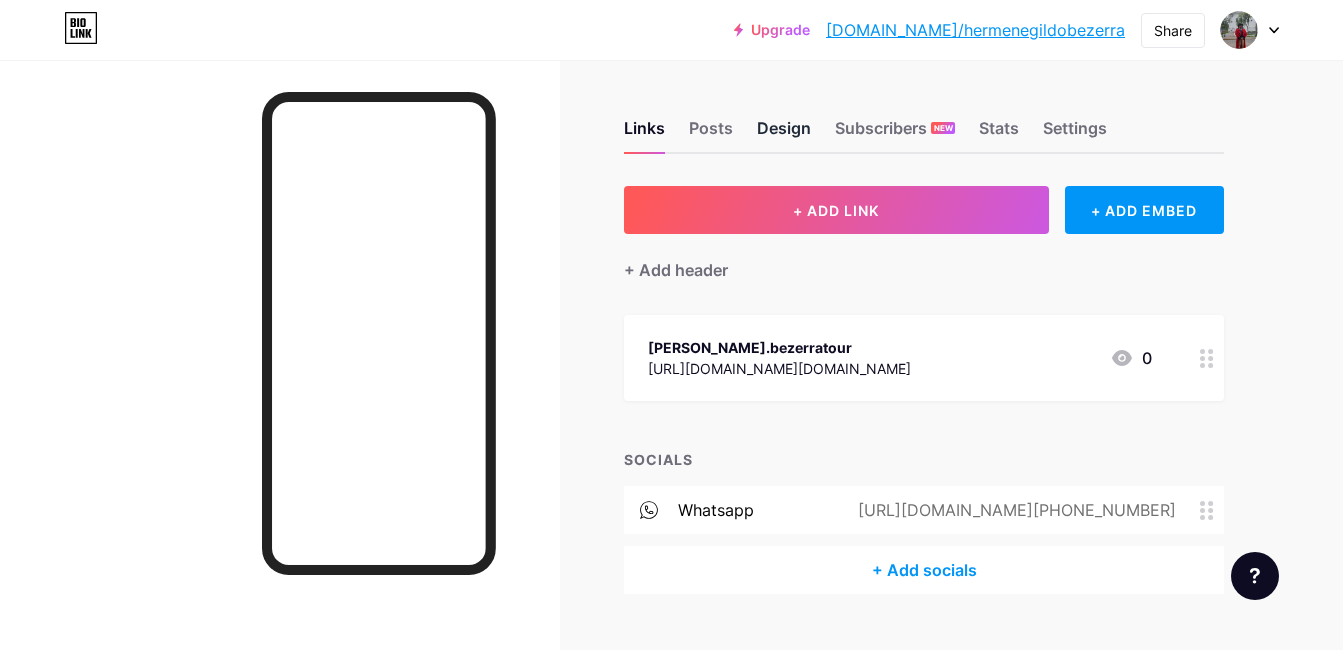 click on "Design" at bounding box center [784, 134] 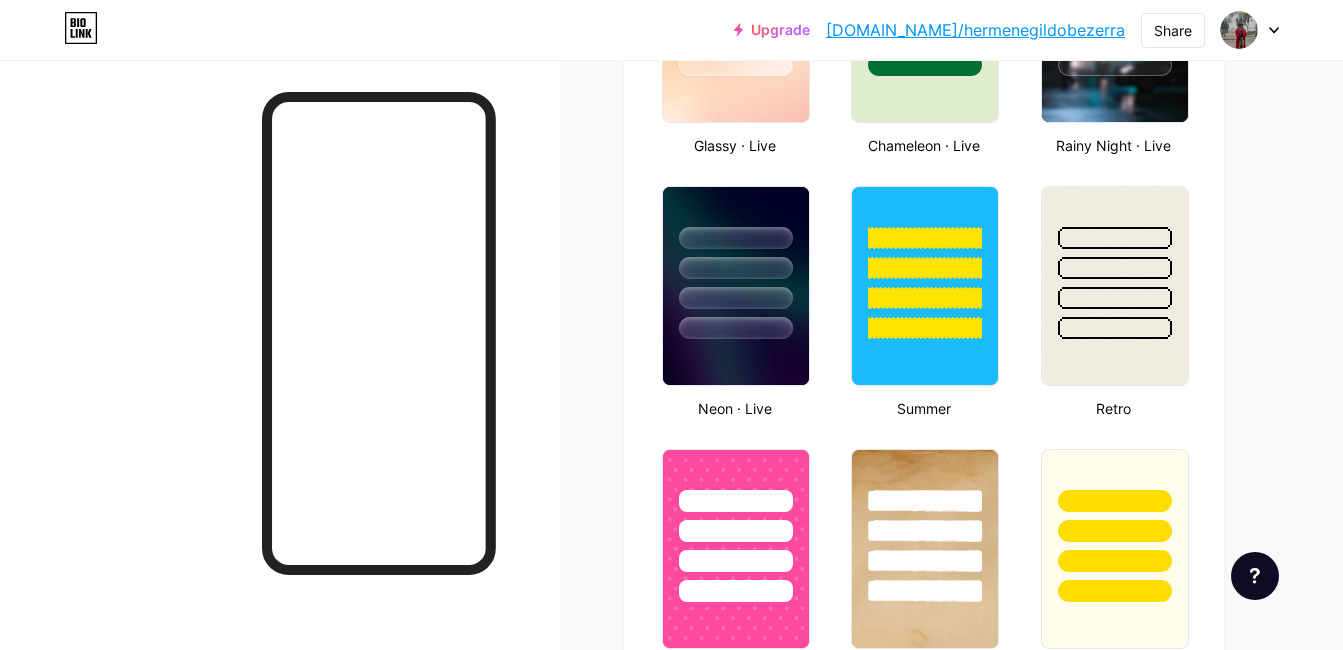 scroll, scrollTop: 1500, scrollLeft: 0, axis: vertical 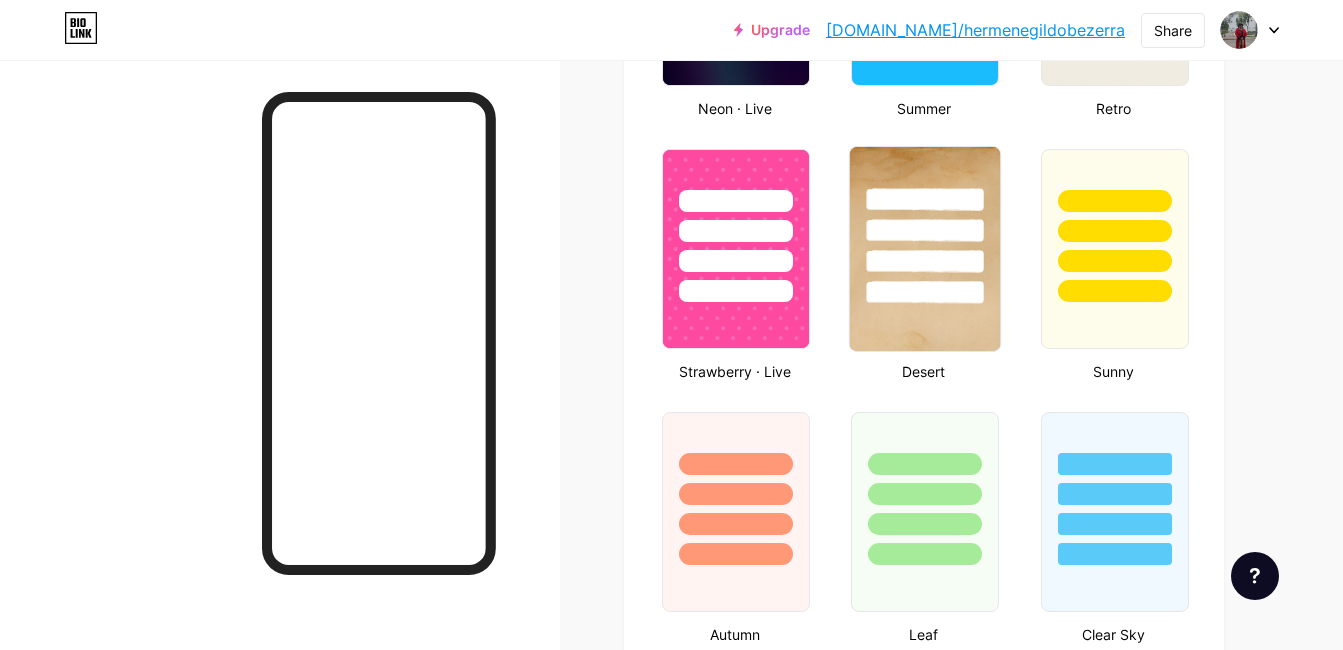 click at bounding box center [925, 292] 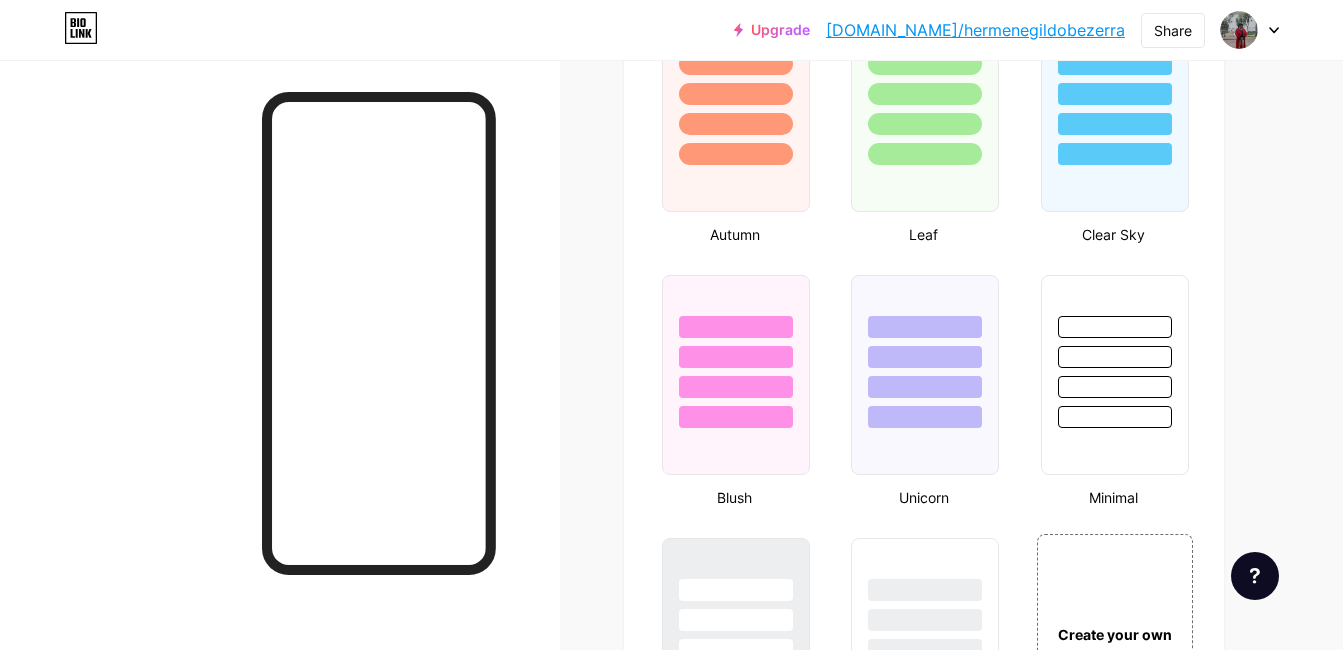 scroll, scrollTop: 2200, scrollLeft: 0, axis: vertical 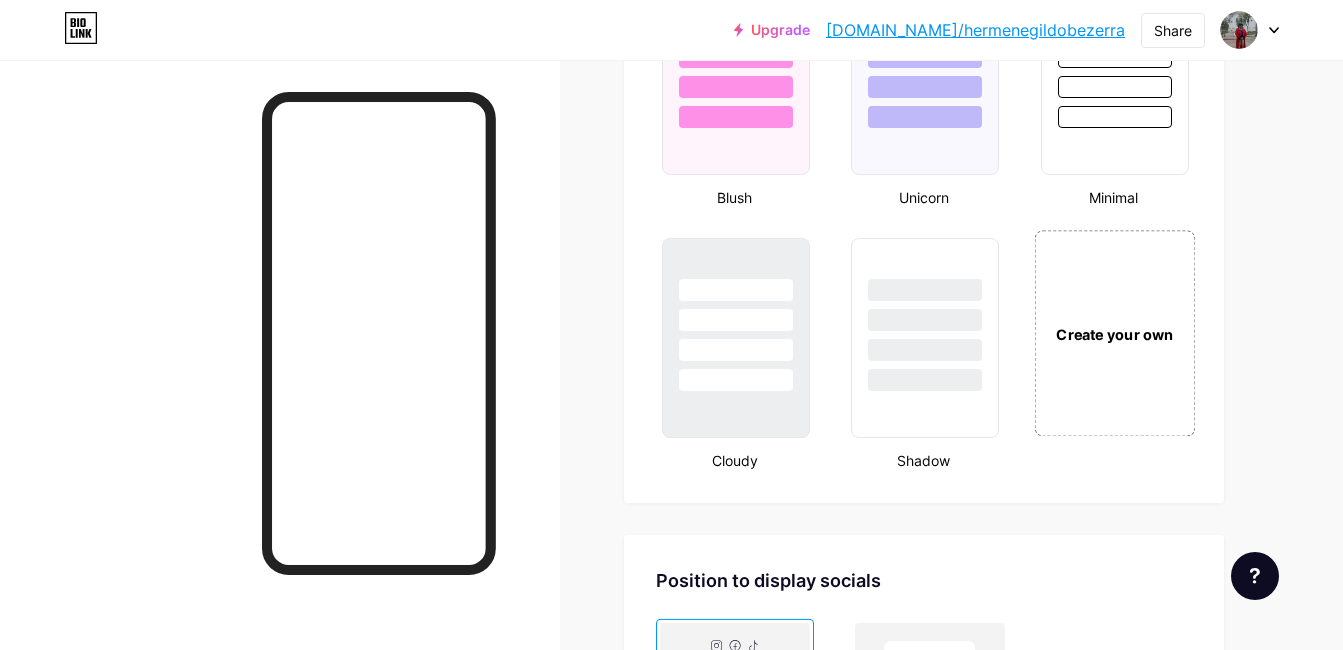 click on "Create your own" at bounding box center [1114, 333] 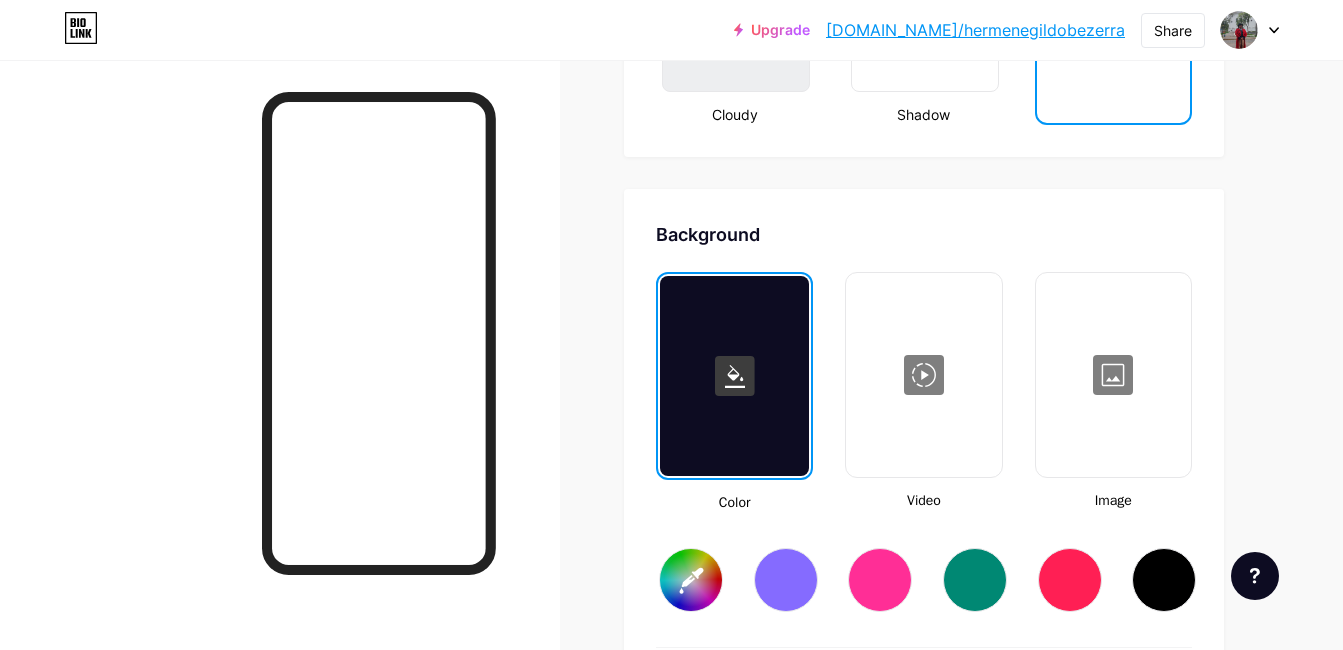 scroll, scrollTop: 2655, scrollLeft: 0, axis: vertical 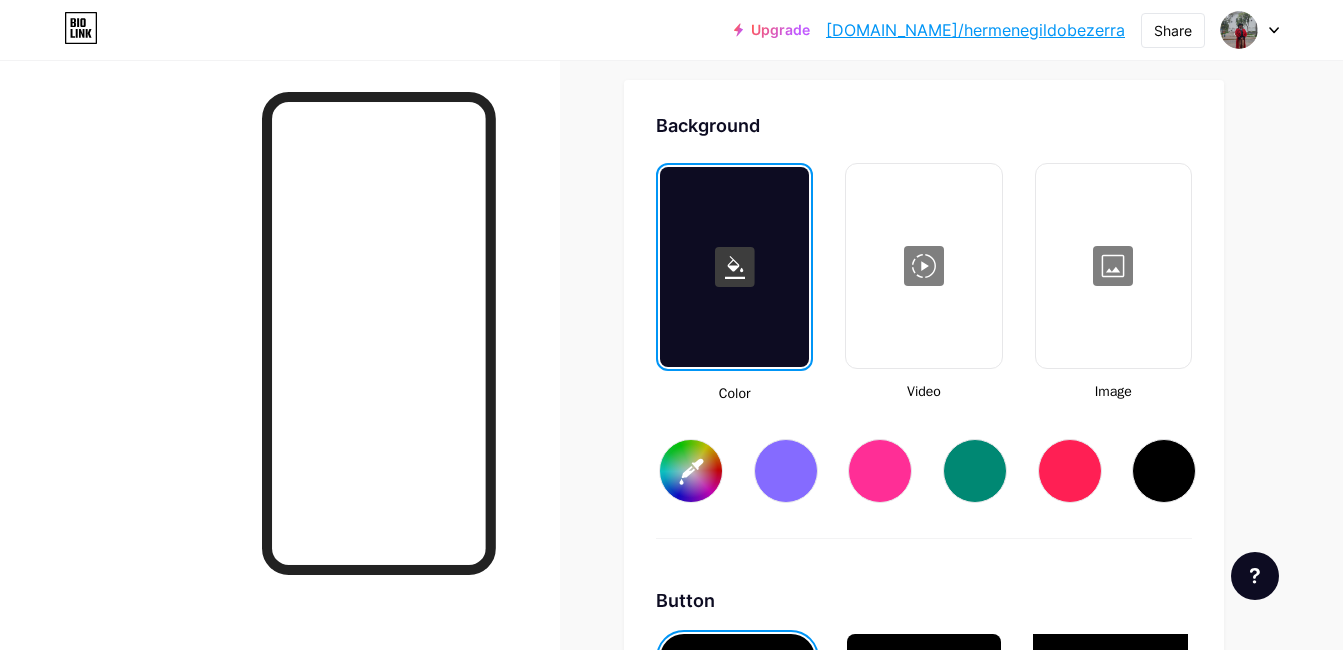 type on "#ffffff" 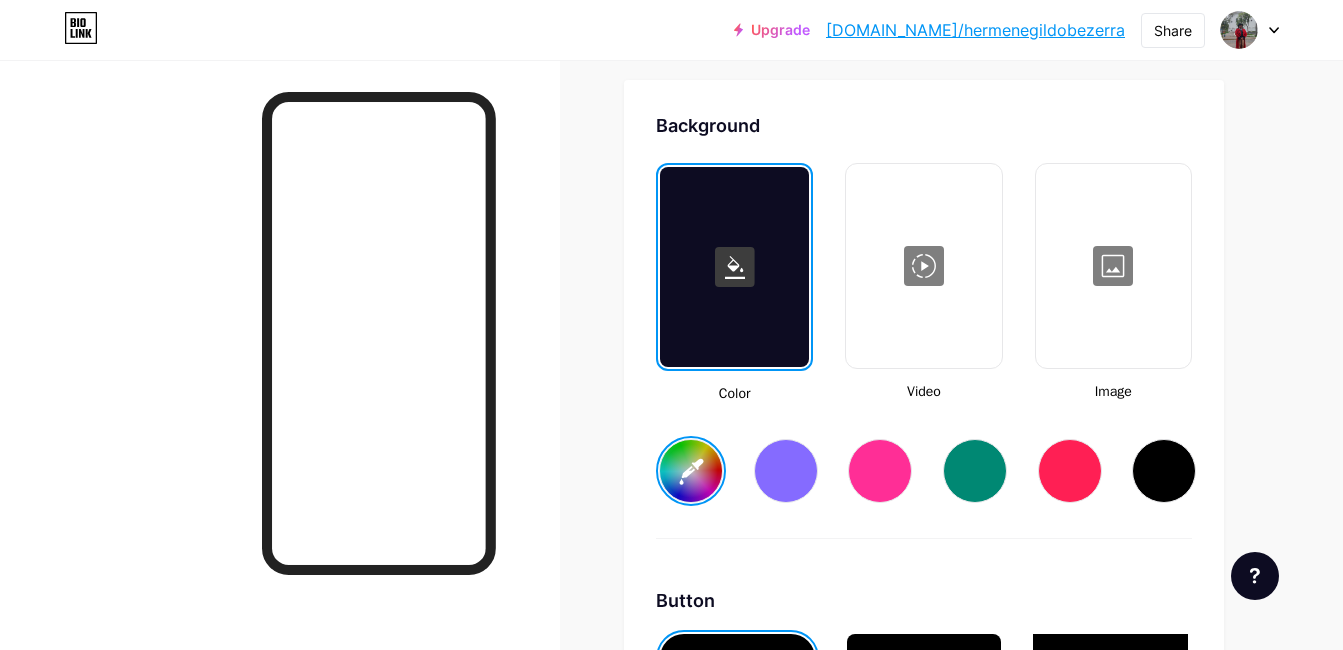 click at bounding box center [1113, 266] 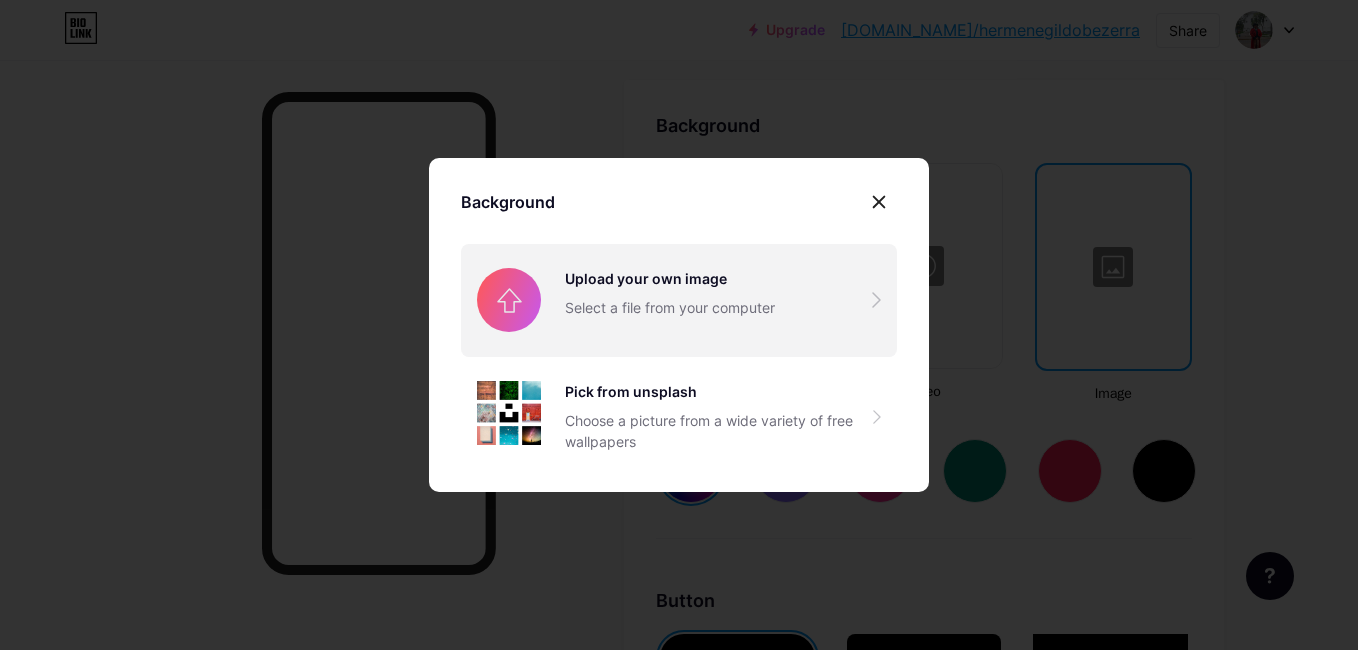 click at bounding box center [679, 300] 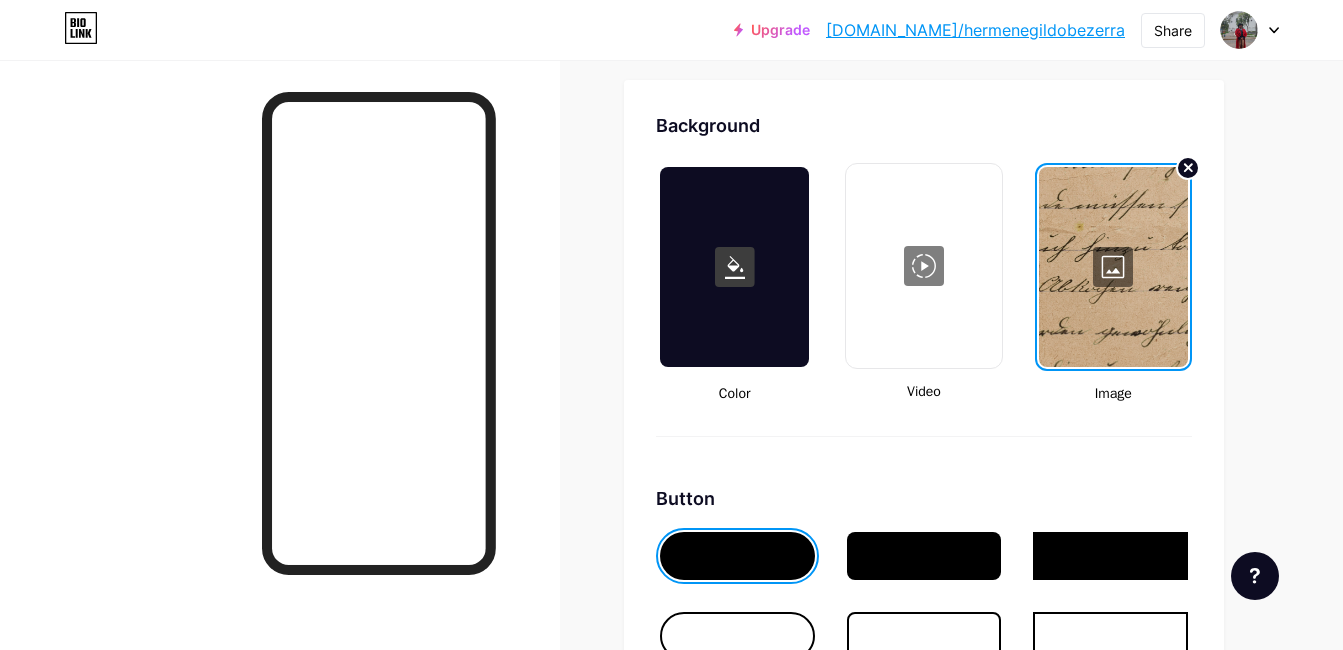 click 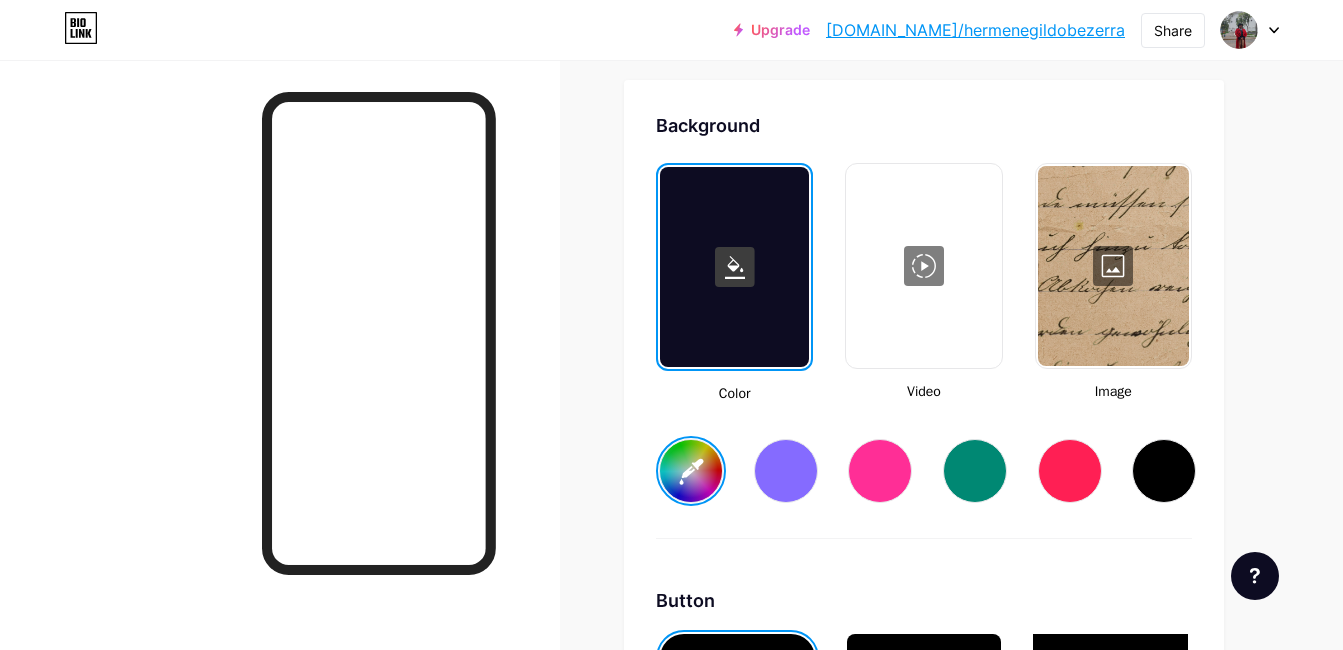 click on "#ffffff" at bounding box center (691, 471) 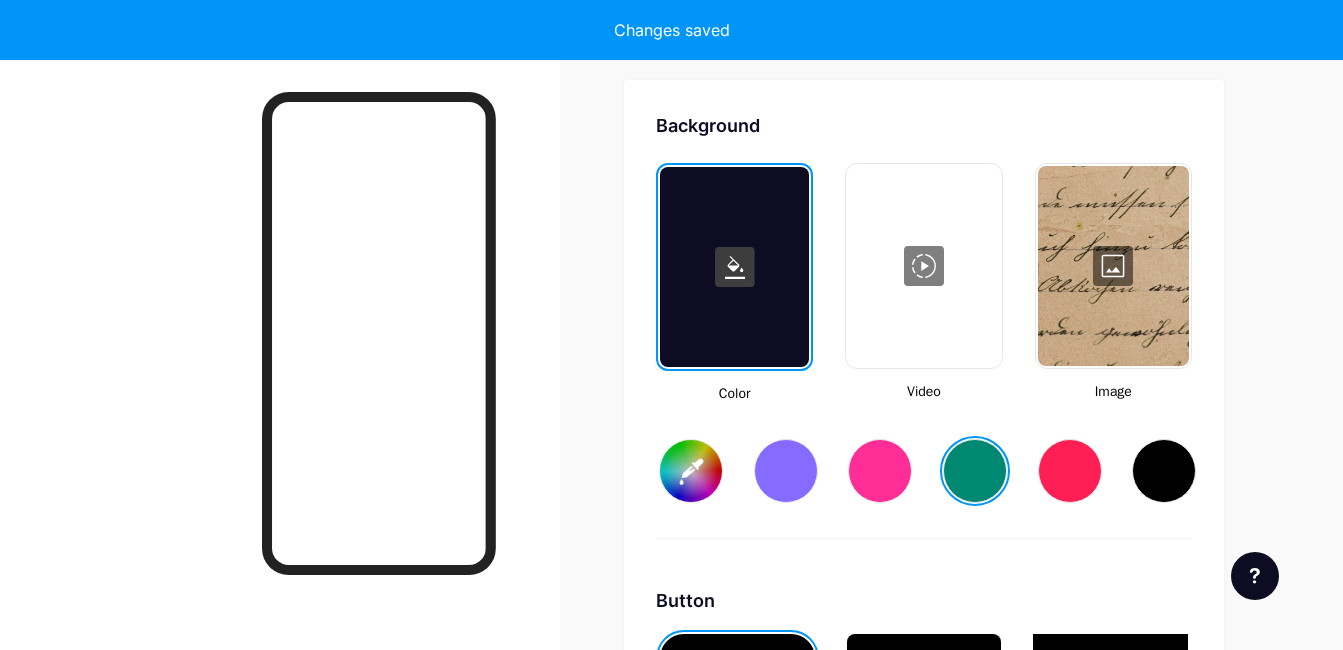 click at bounding box center (975, 471) 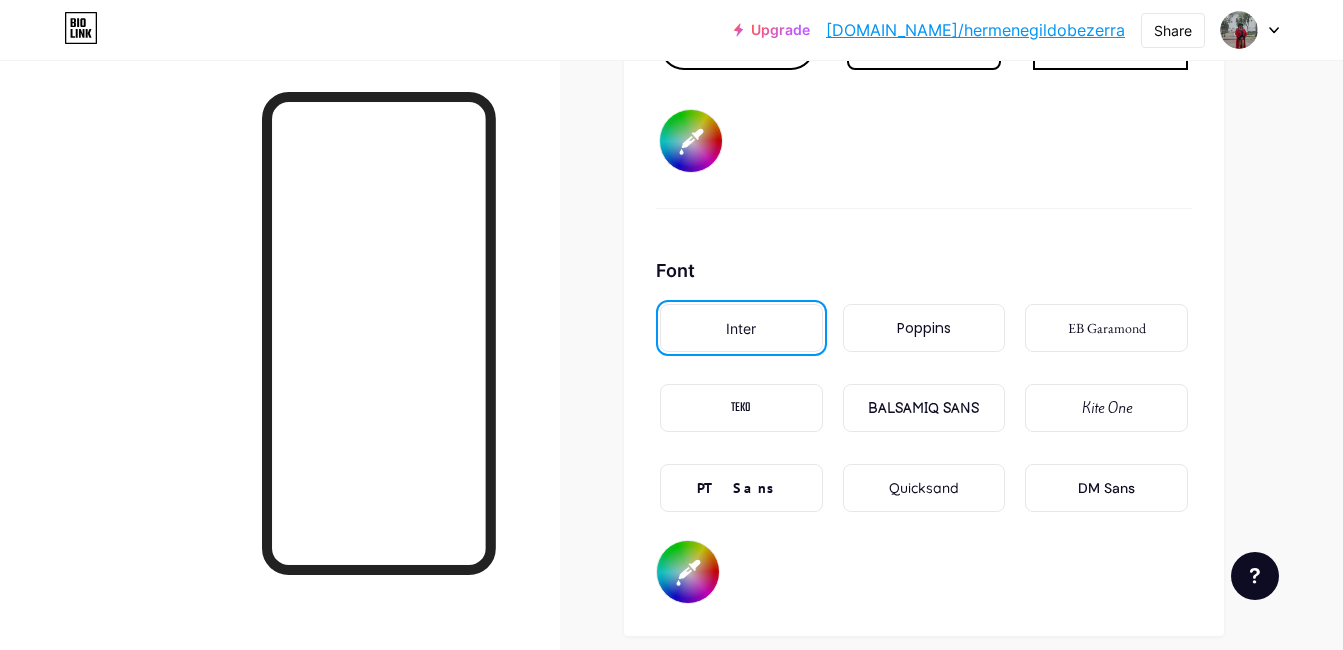 scroll, scrollTop: 3455, scrollLeft: 0, axis: vertical 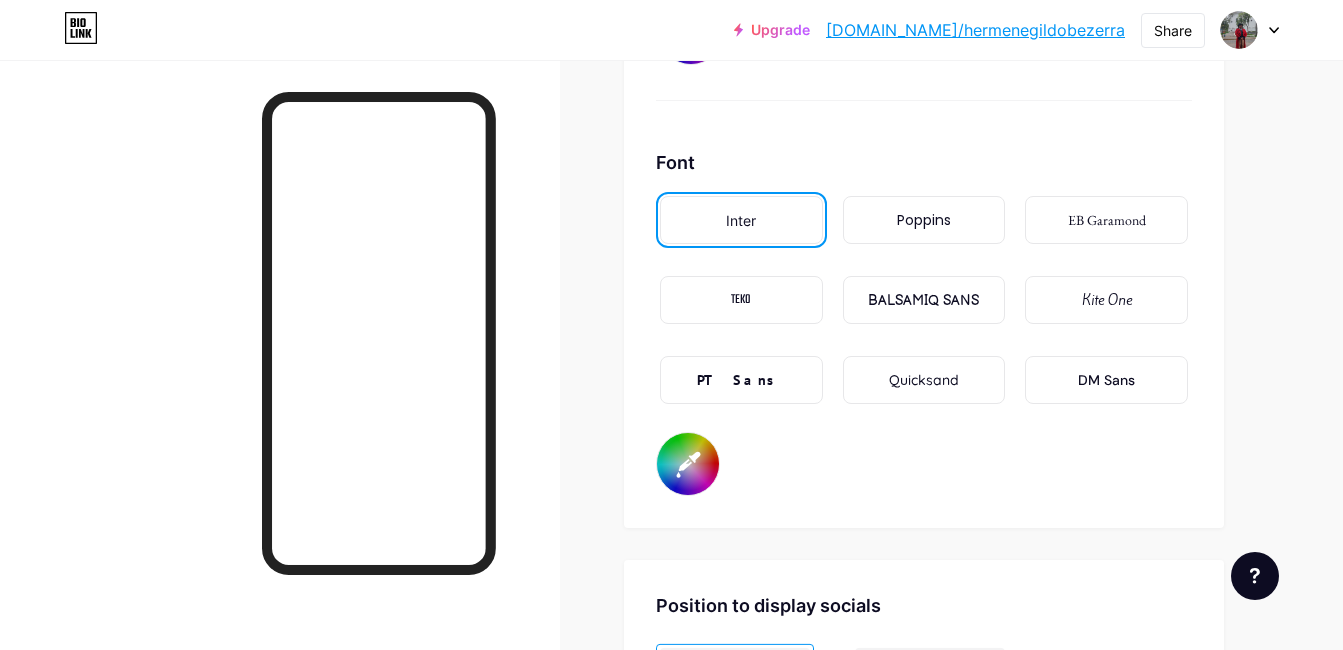 click on "PT Sans" at bounding box center (741, 380) 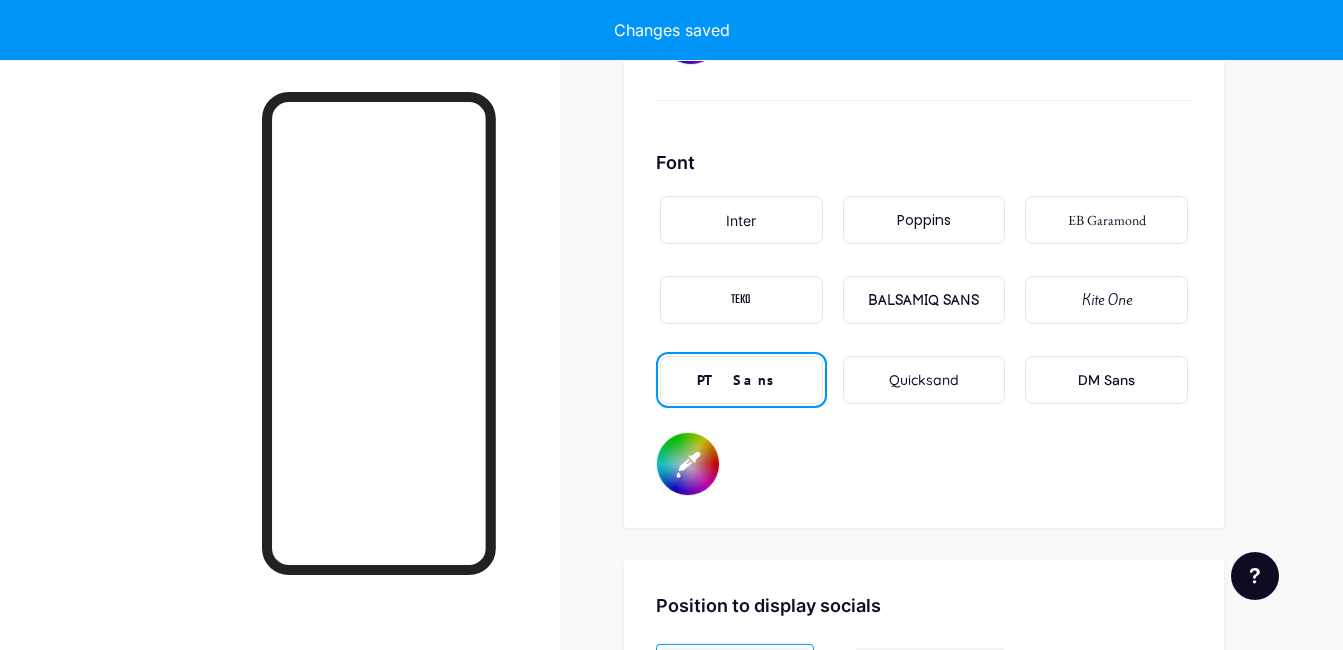 click on "PT Sans" at bounding box center [741, 380] 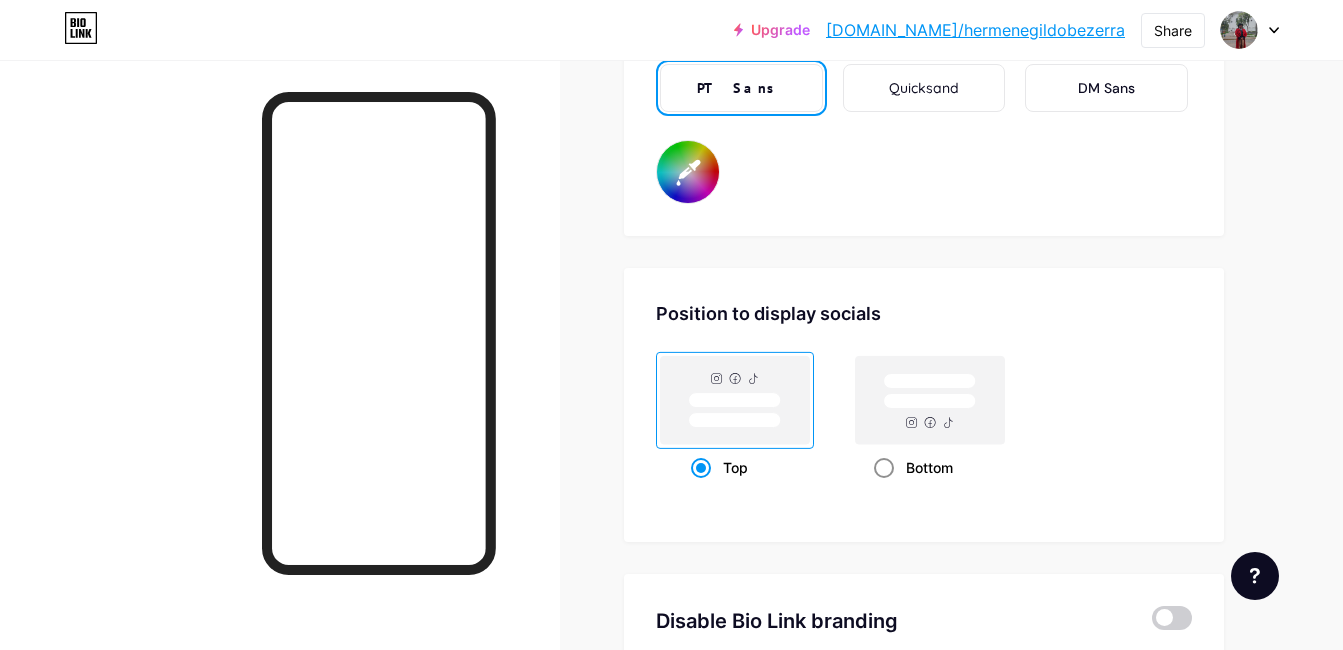 scroll, scrollTop: 3755, scrollLeft: 0, axis: vertical 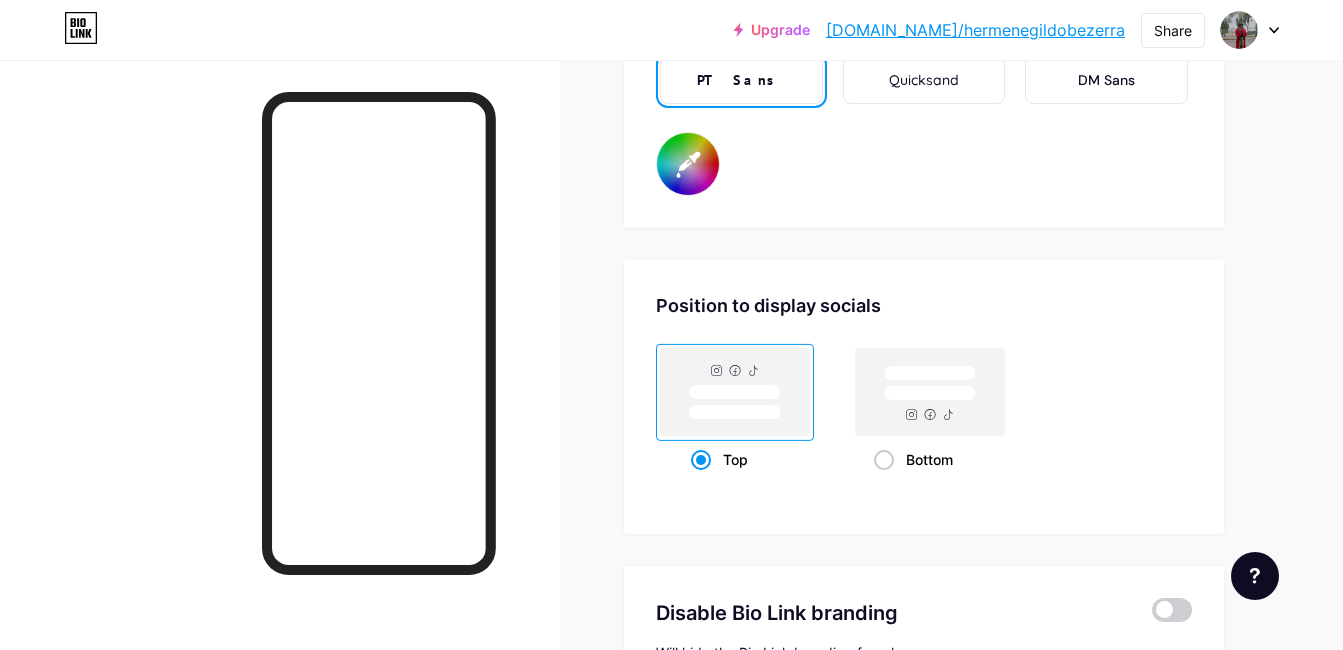 click 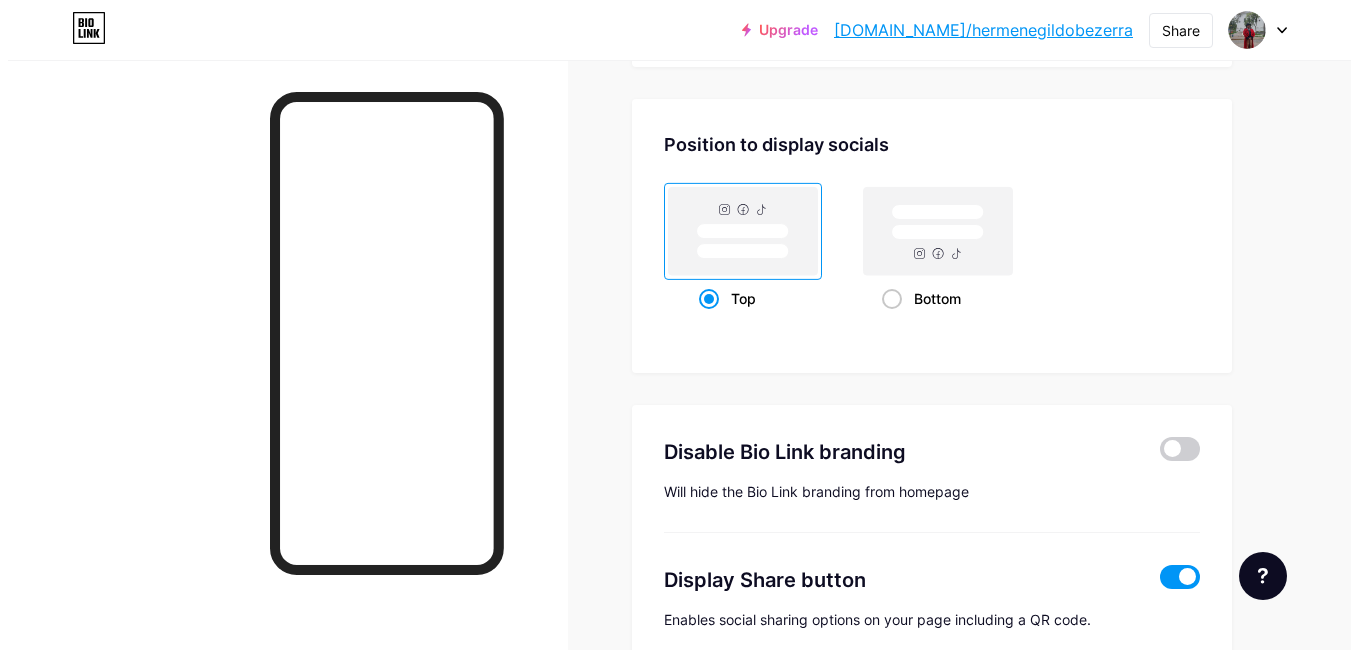 scroll, scrollTop: 4027, scrollLeft: 0, axis: vertical 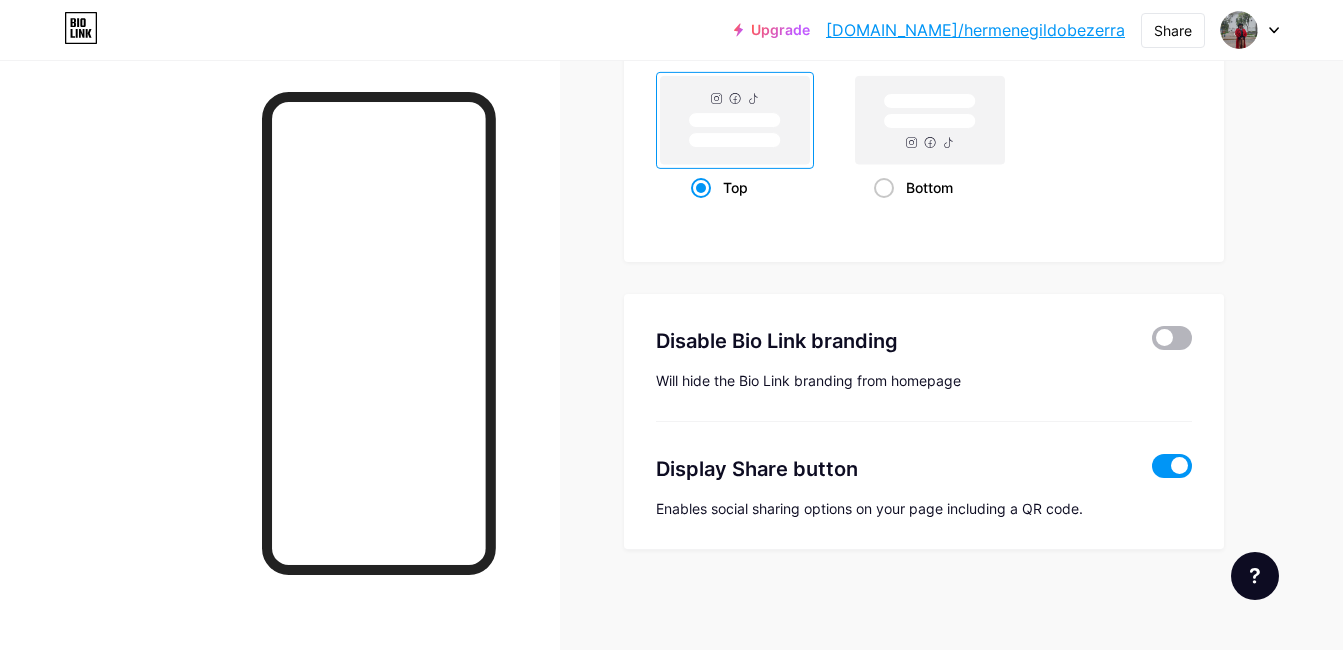drag, startPoint x: 1174, startPoint y: 351, endPoint x: 1168, endPoint y: 335, distance: 17.088007 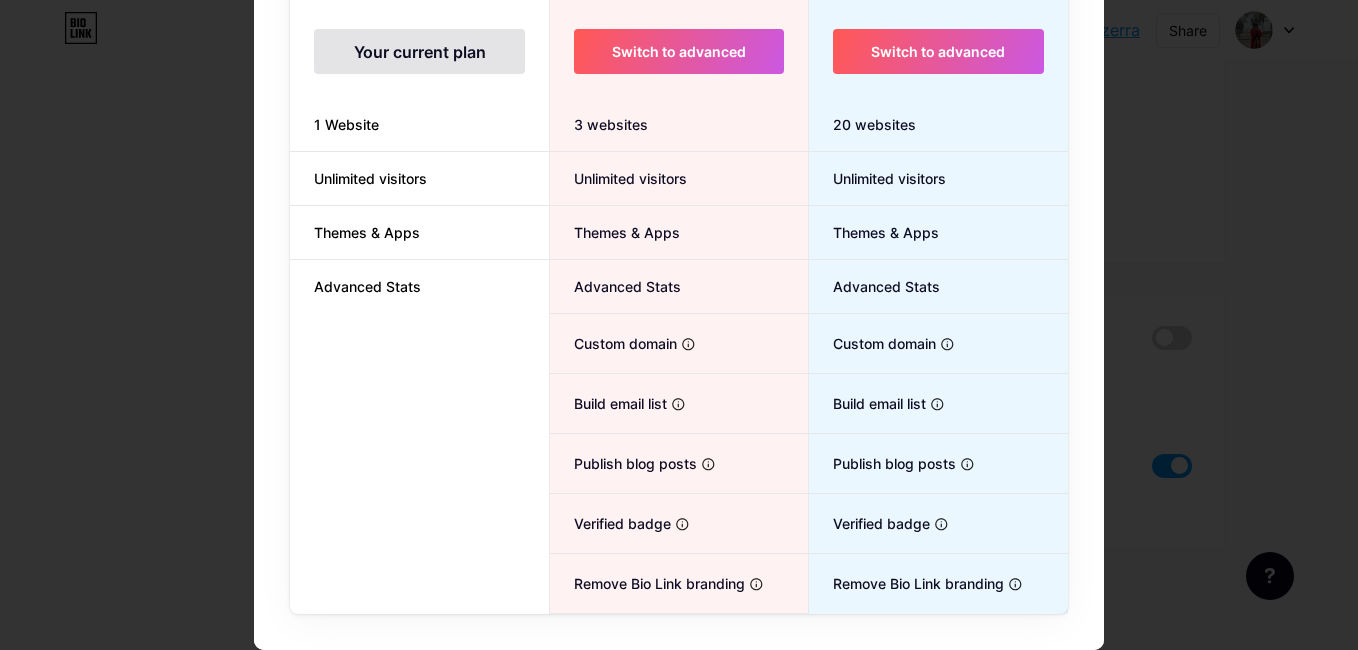 scroll, scrollTop: 0, scrollLeft: 0, axis: both 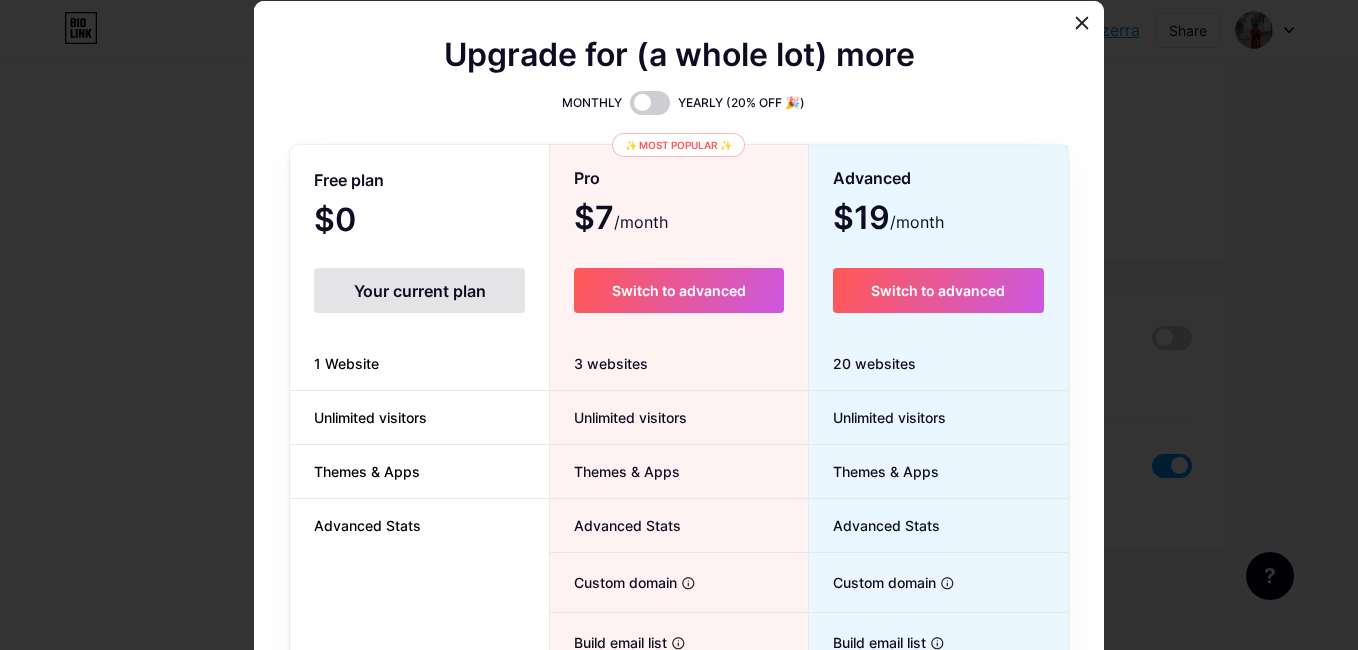 click on "Your current plan" at bounding box center (419, 290) 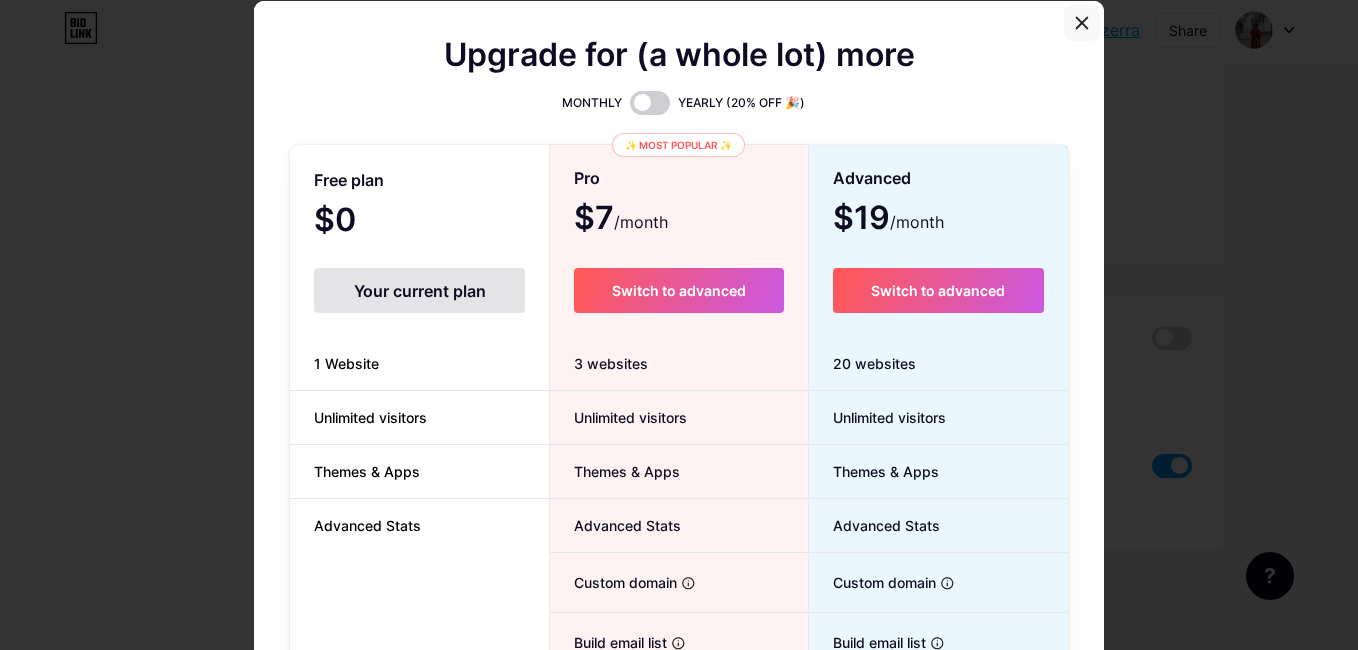 click 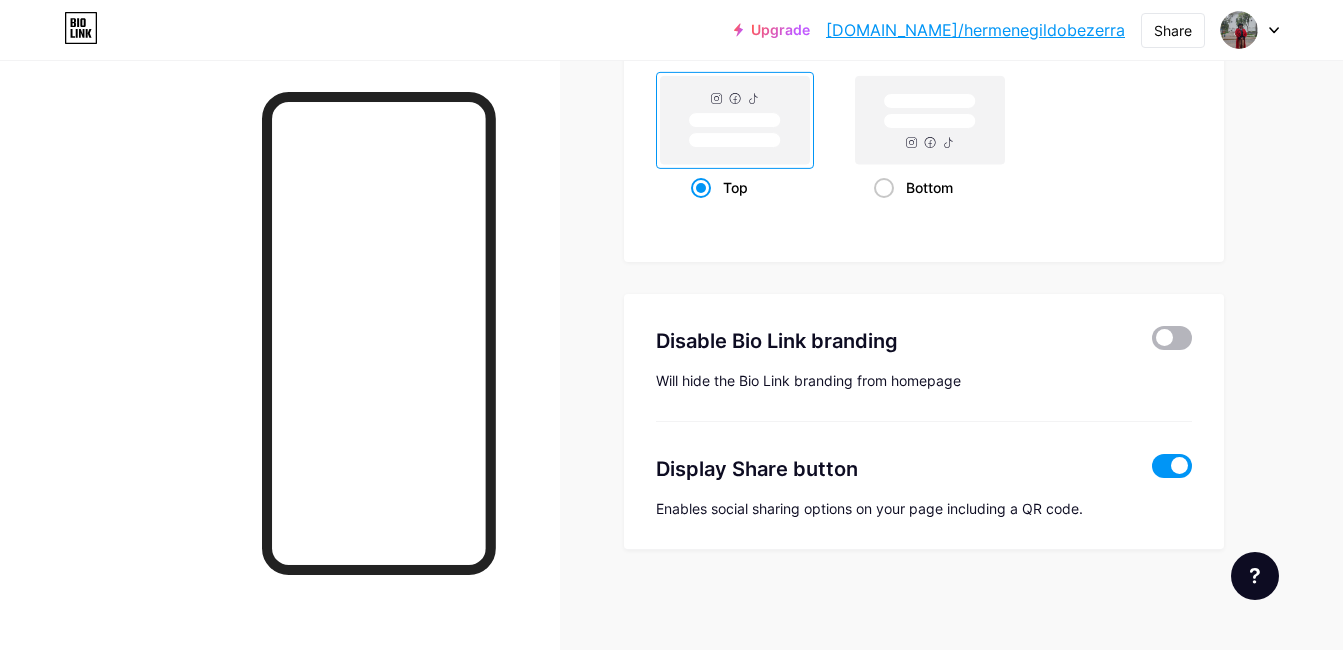 click at bounding box center [1172, 338] 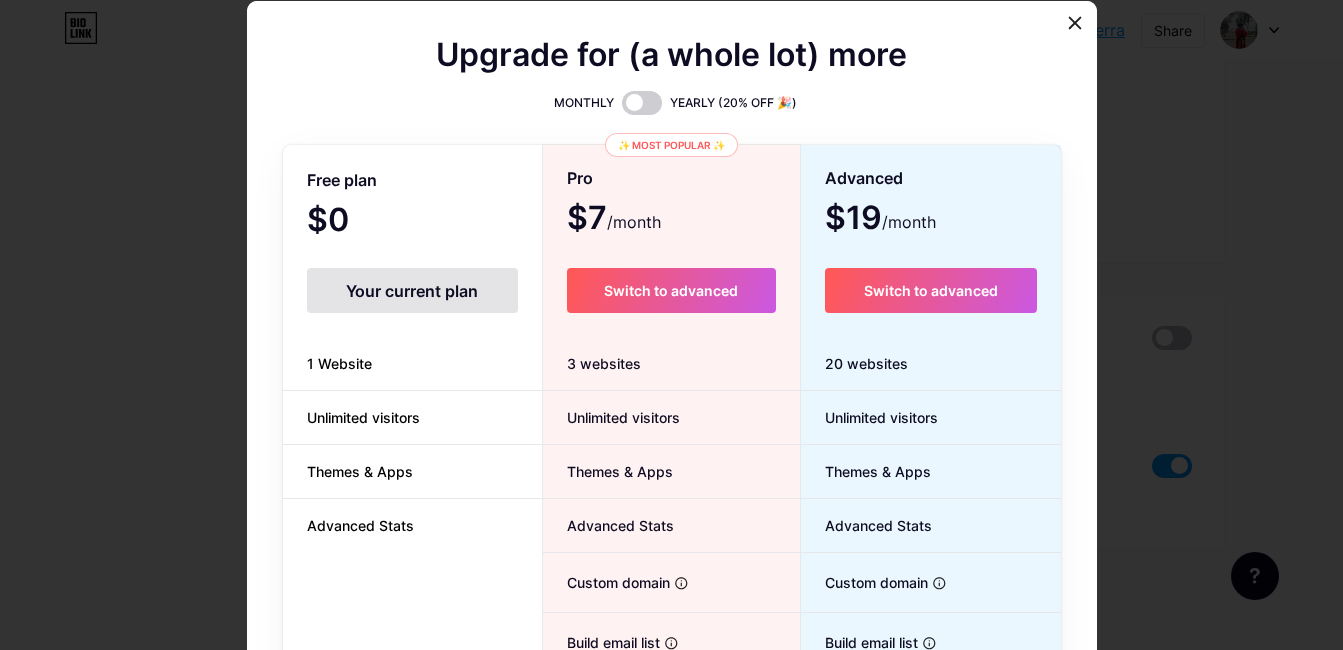 click at bounding box center [671, 325] 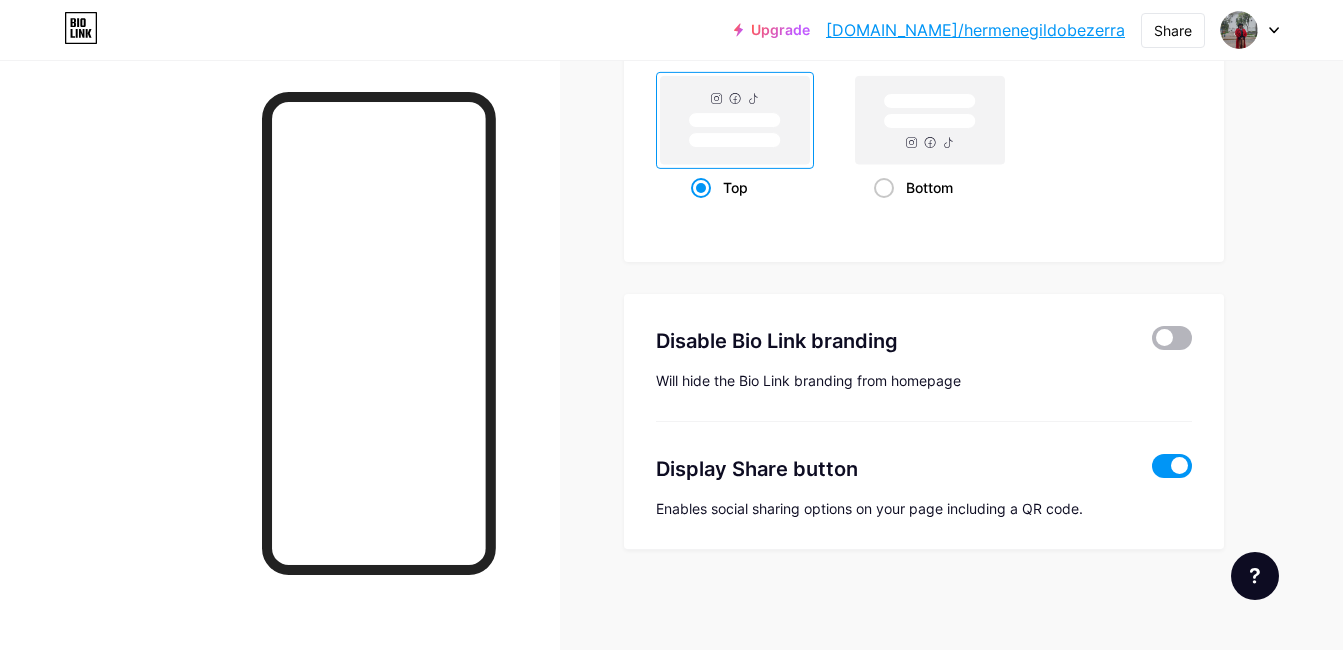 click at bounding box center (1172, 338) 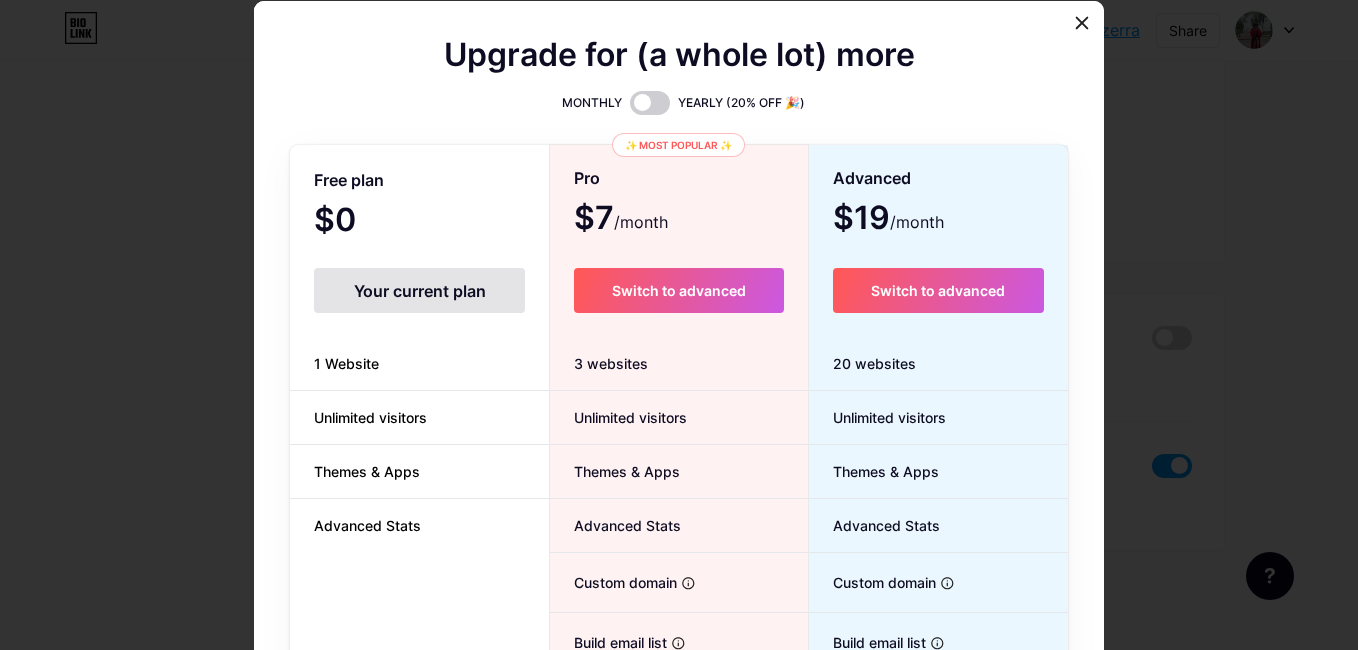 click on "Your current plan" at bounding box center (419, 290) 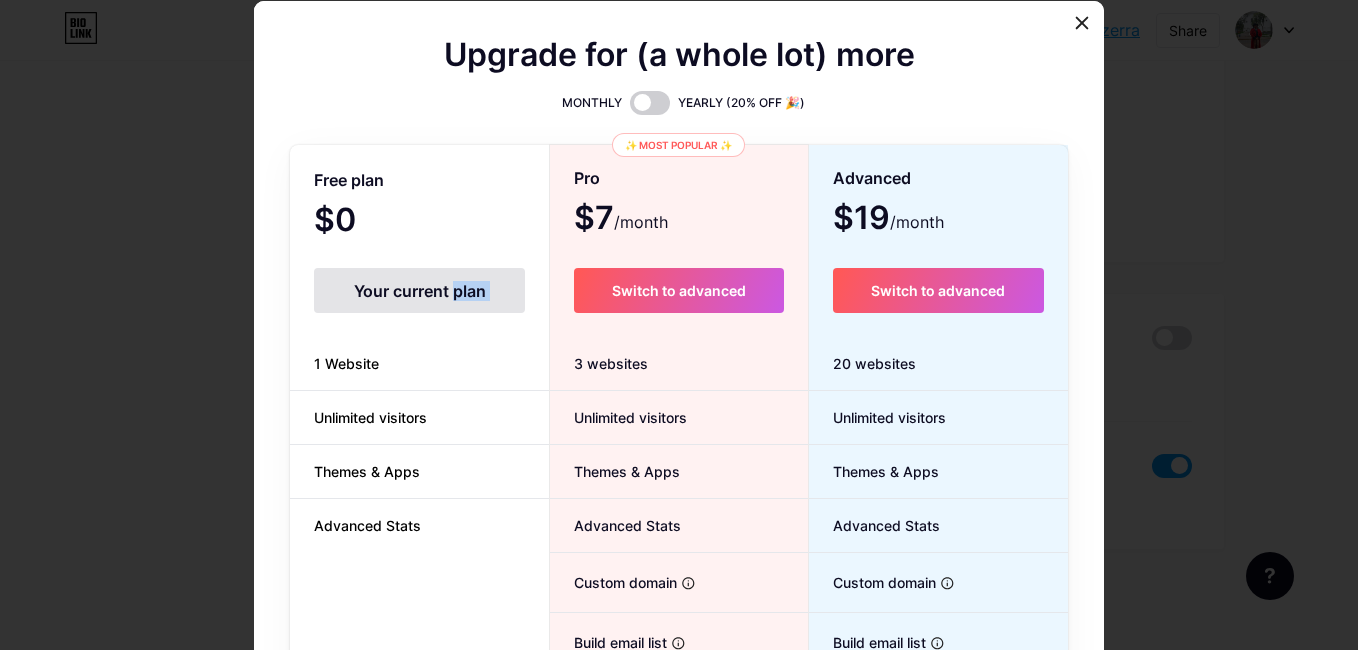 click on "Your current plan" at bounding box center (419, 290) 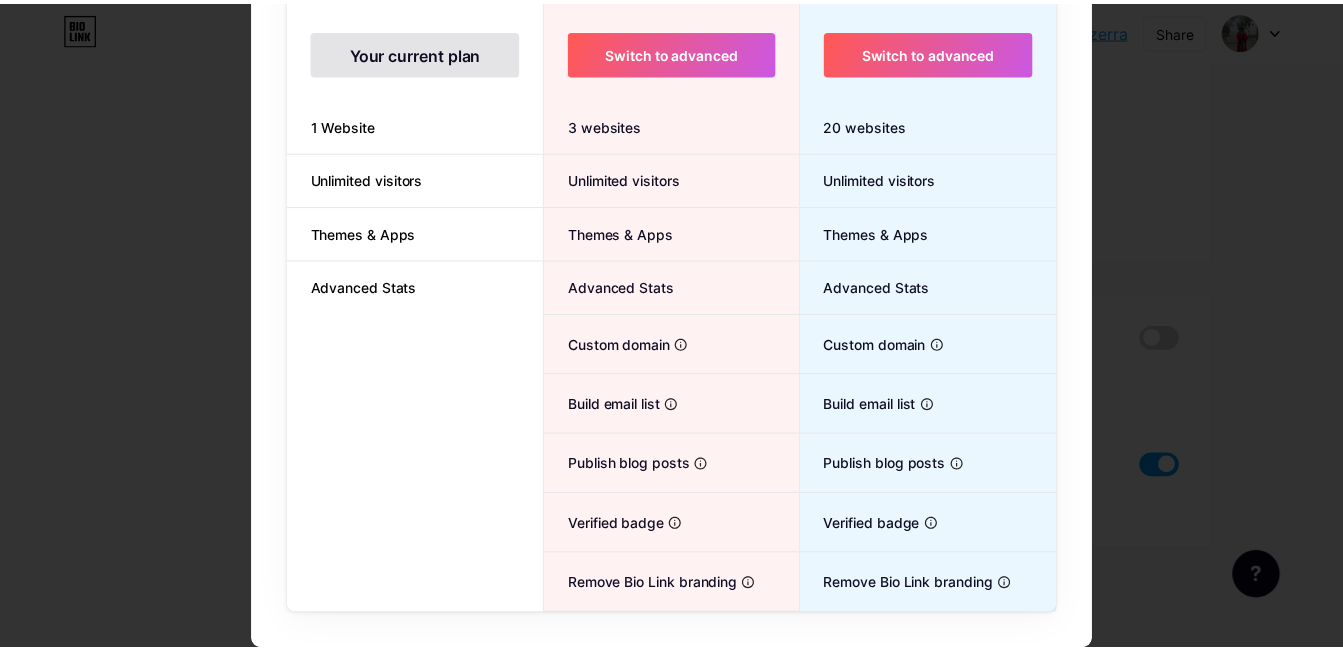 scroll, scrollTop: 0, scrollLeft: 0, axis: both 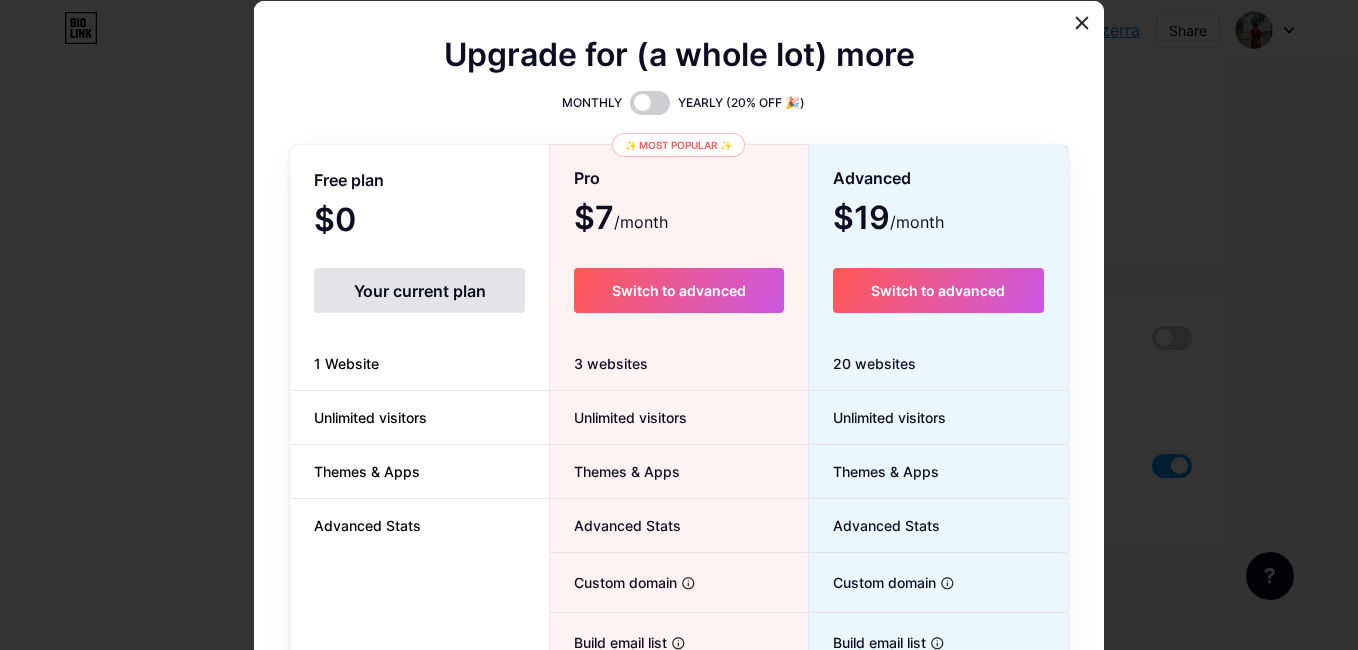 click at bounding box center (679, 325) 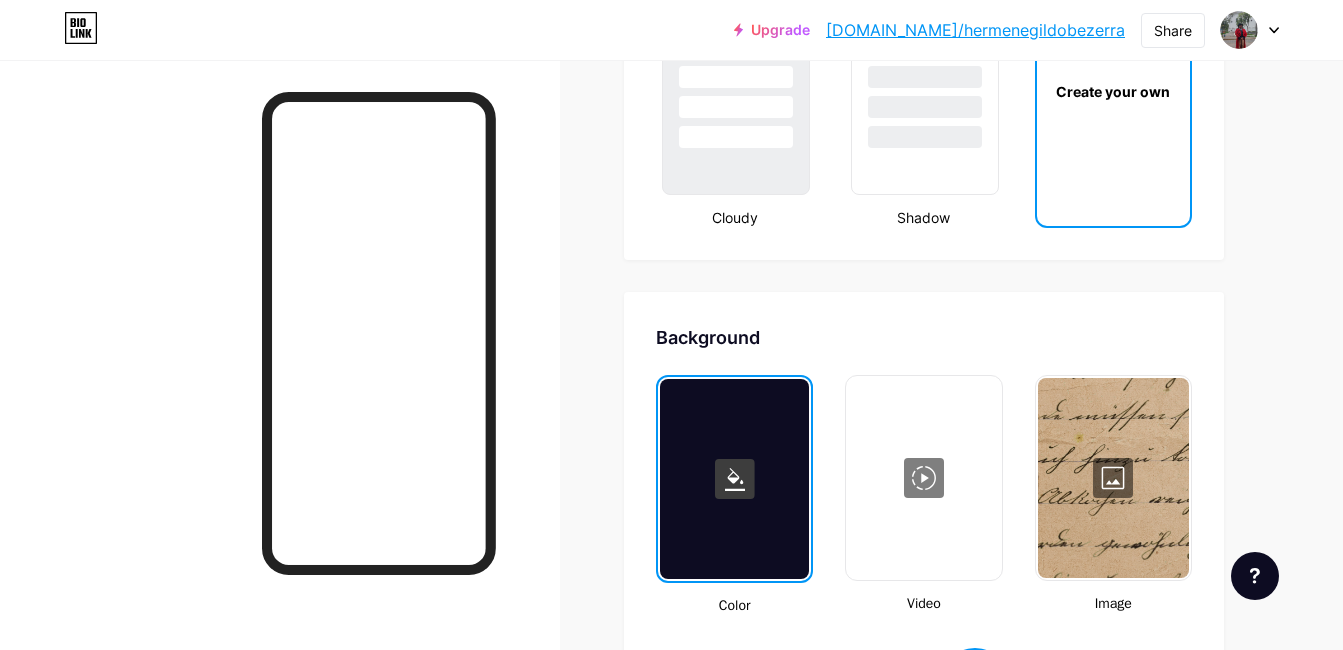 scroll, scrollTop: 2527, scrollLeft: 0, axis: vertical 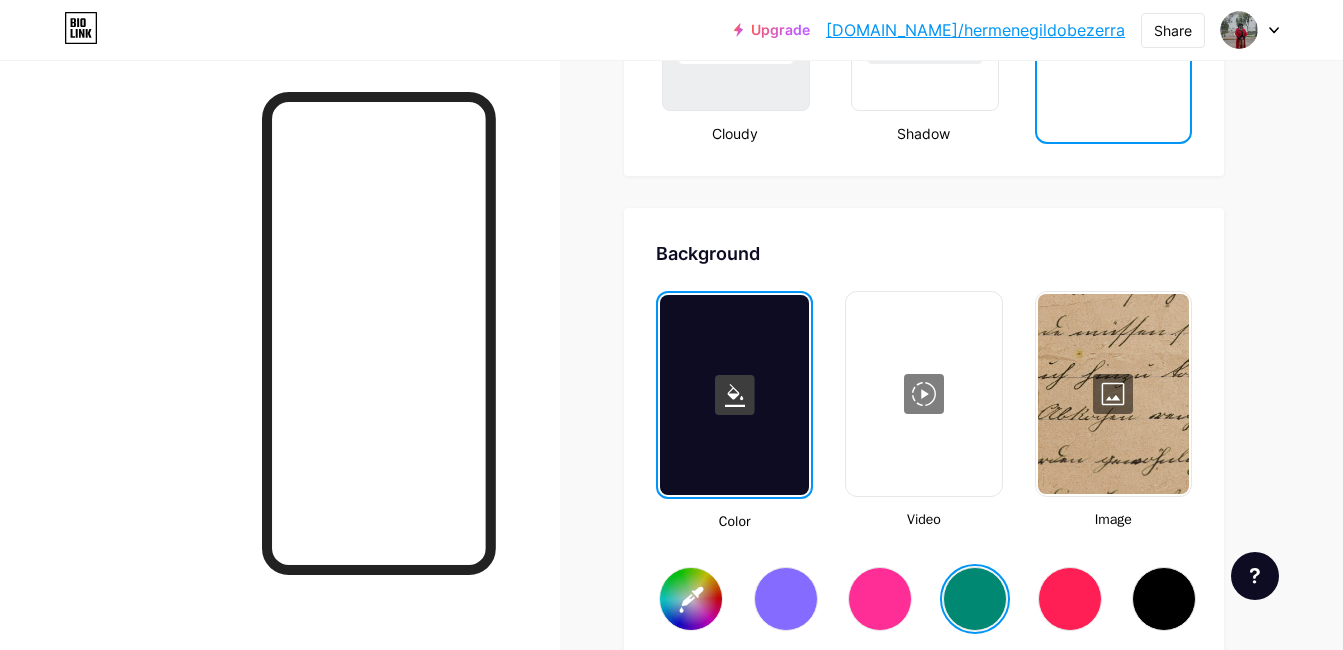 click at bounding box center (1113, 394) 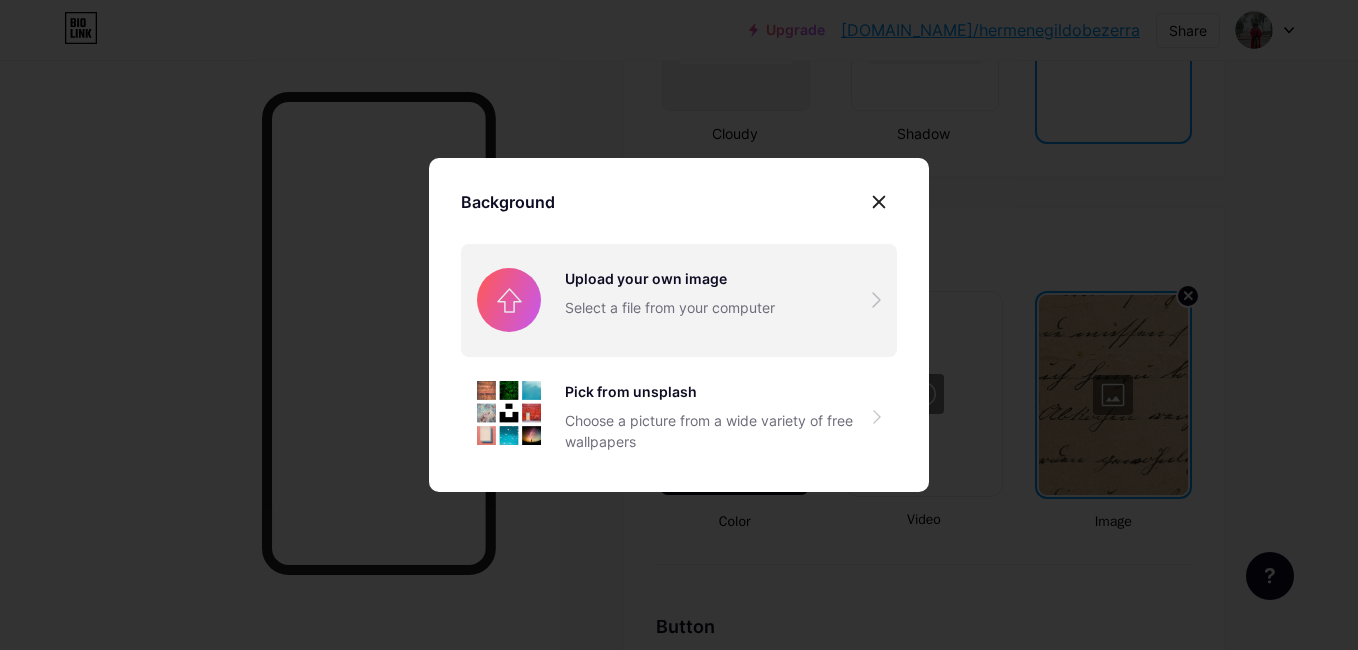 click at bounding box center [679, 300] 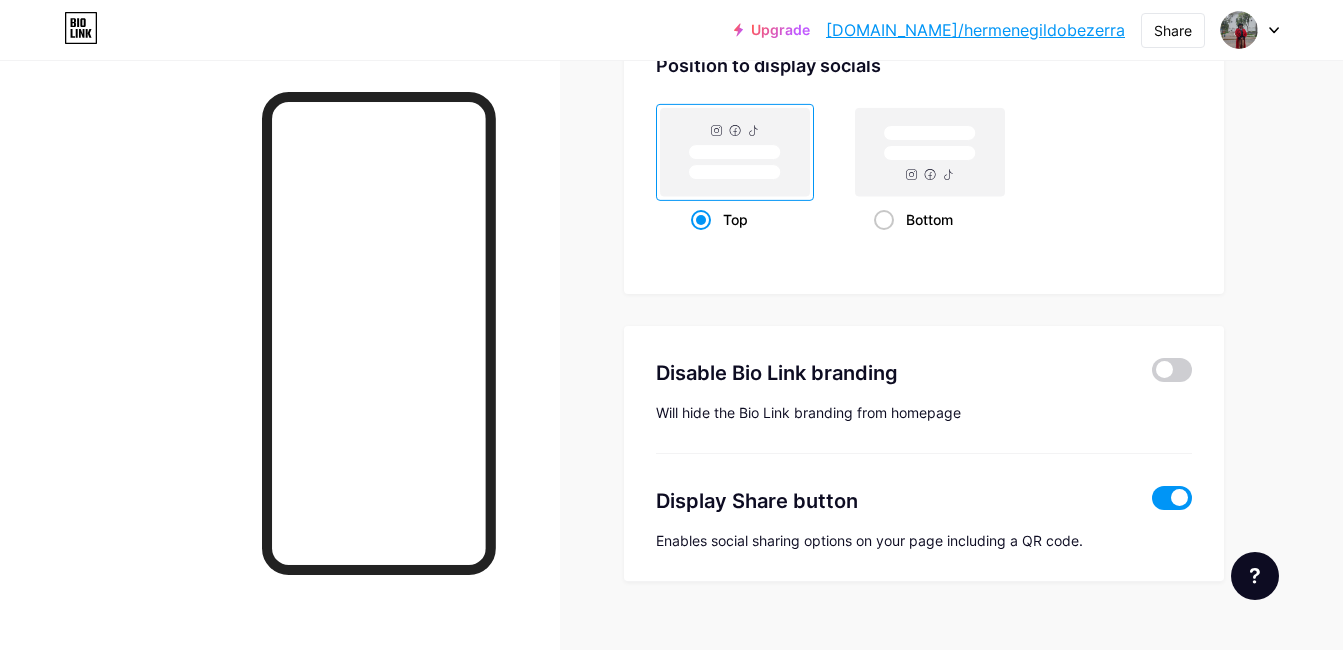 scroll, scrollTop: 3925, scrollLeft: 0, axis: vertical 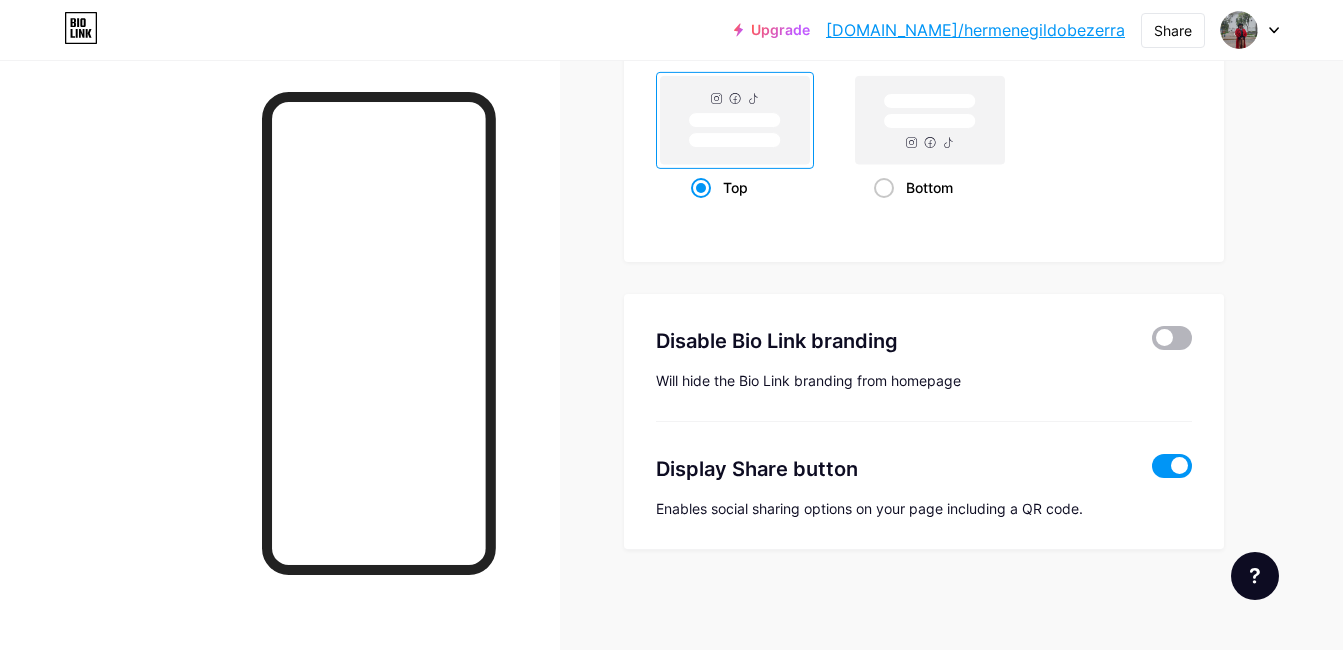 click at bounding box center (1172, 338) 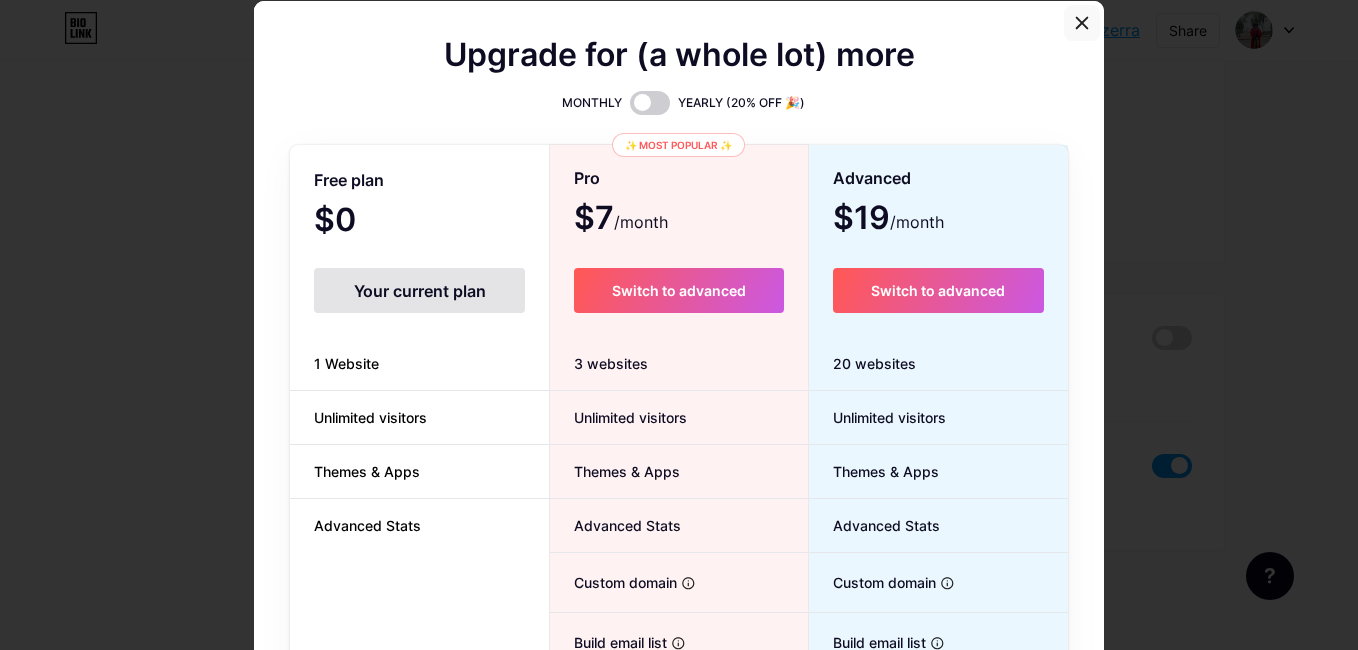 click 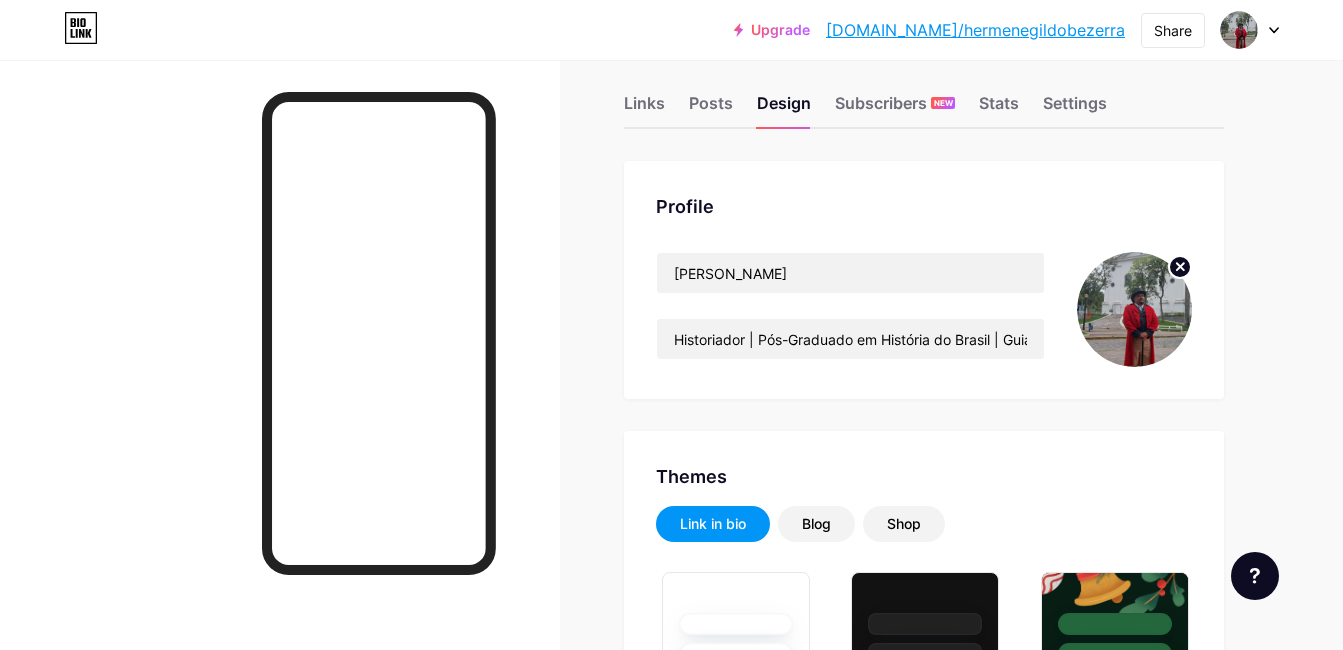 scroll, scrollTop: 0, scrollLeft: 0, axis: both 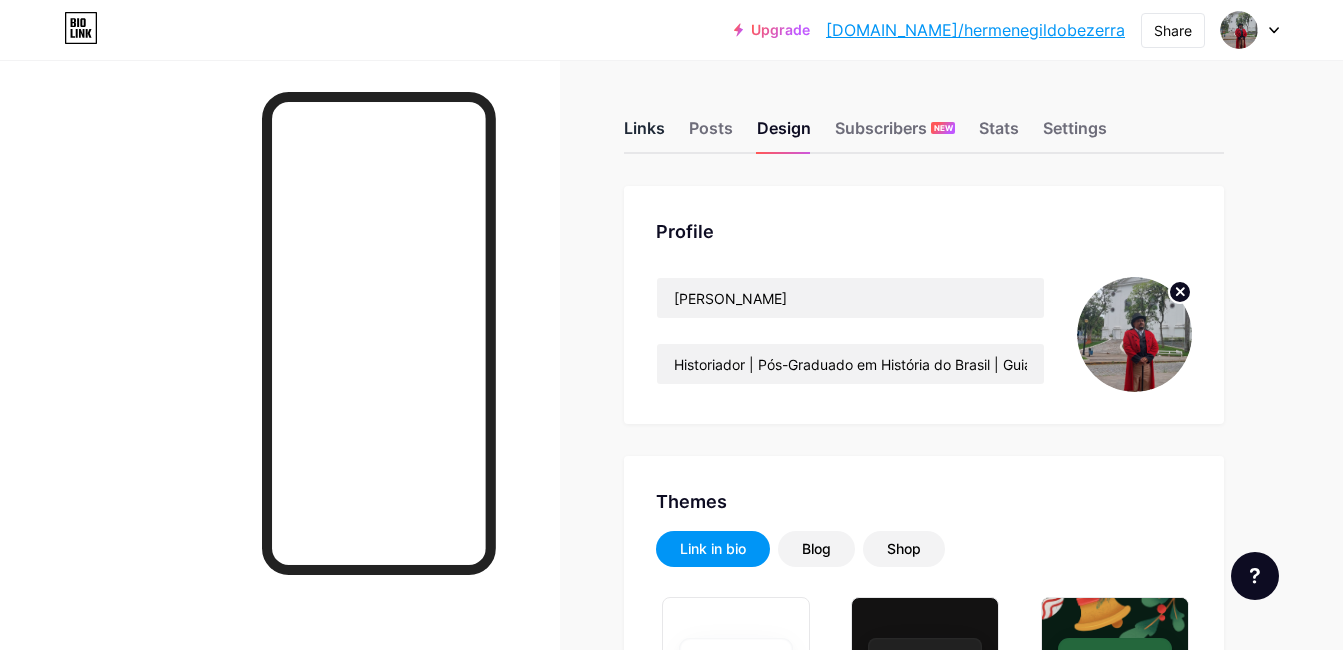click on "Links" at bounding box center (644, 134) 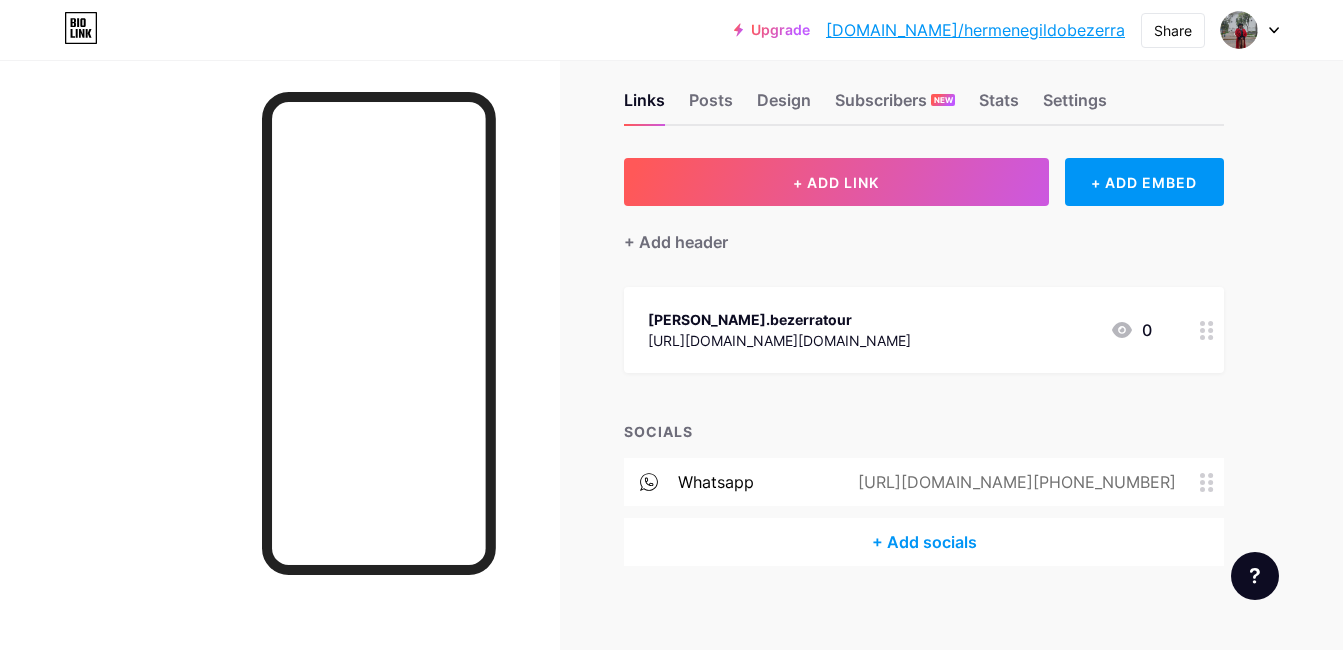 scroll, scrollTop: 43, scrollLeft: 0, axis: vertical 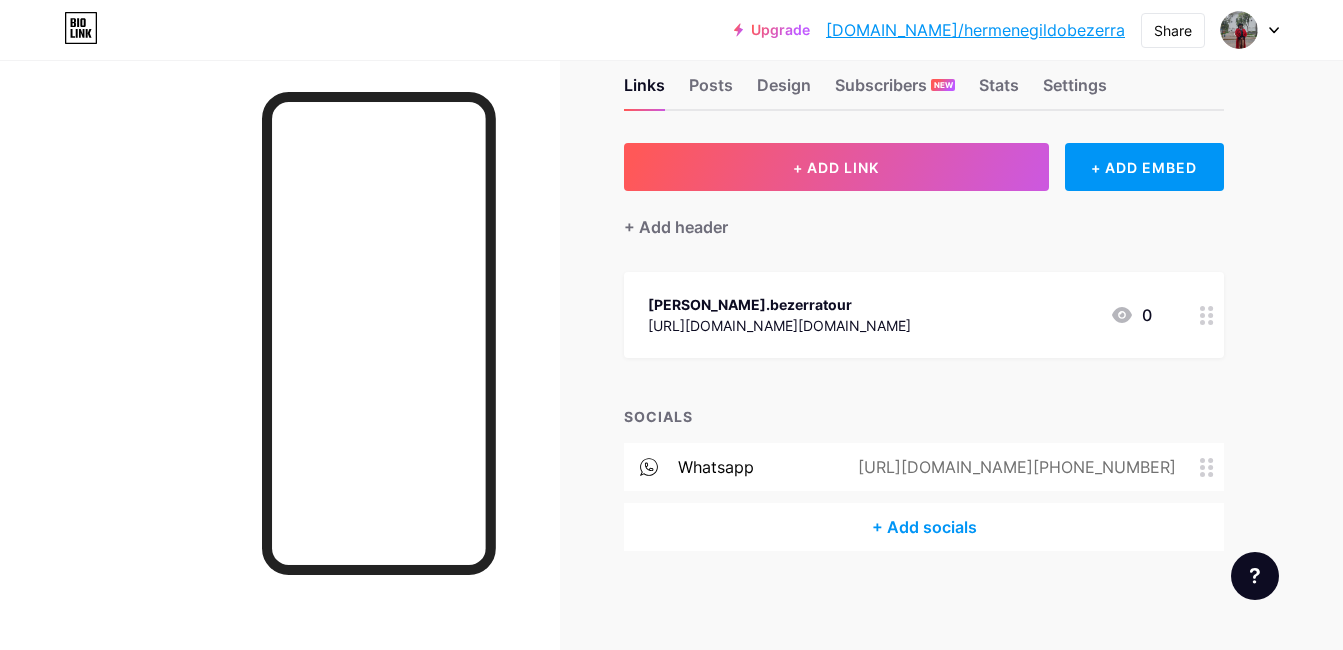 click 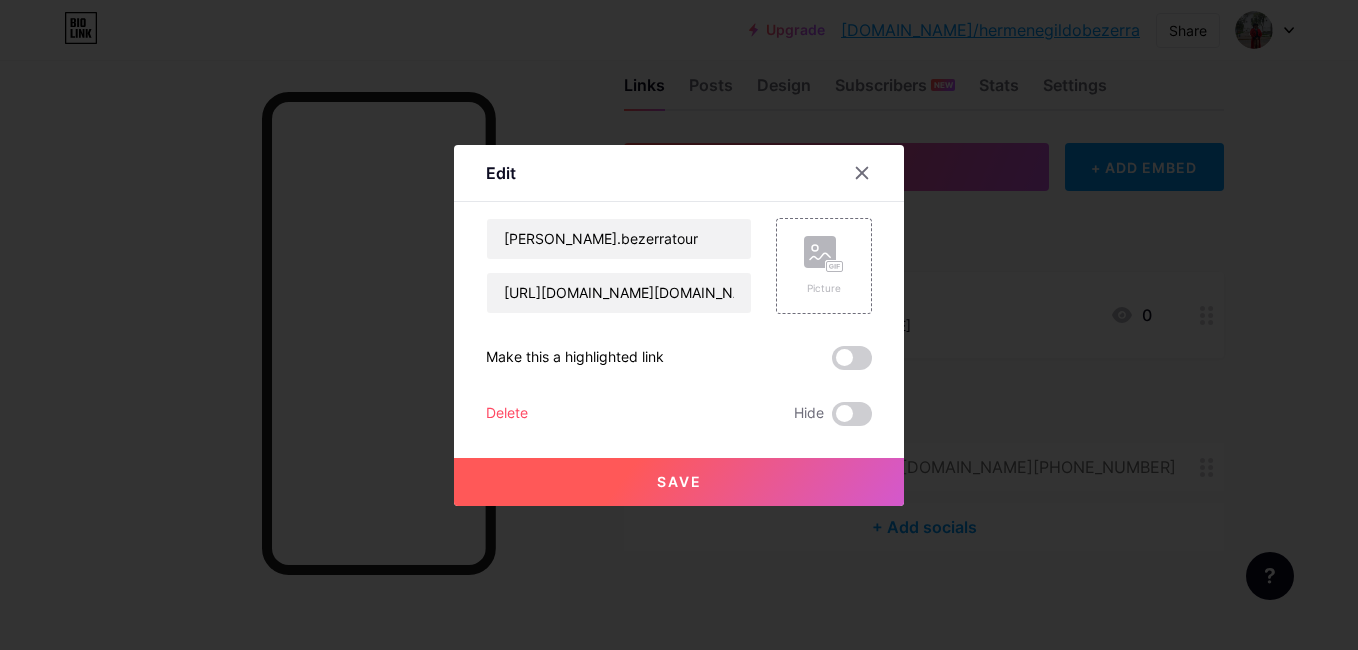 click on "Delete" at bounding box center [507, 414] 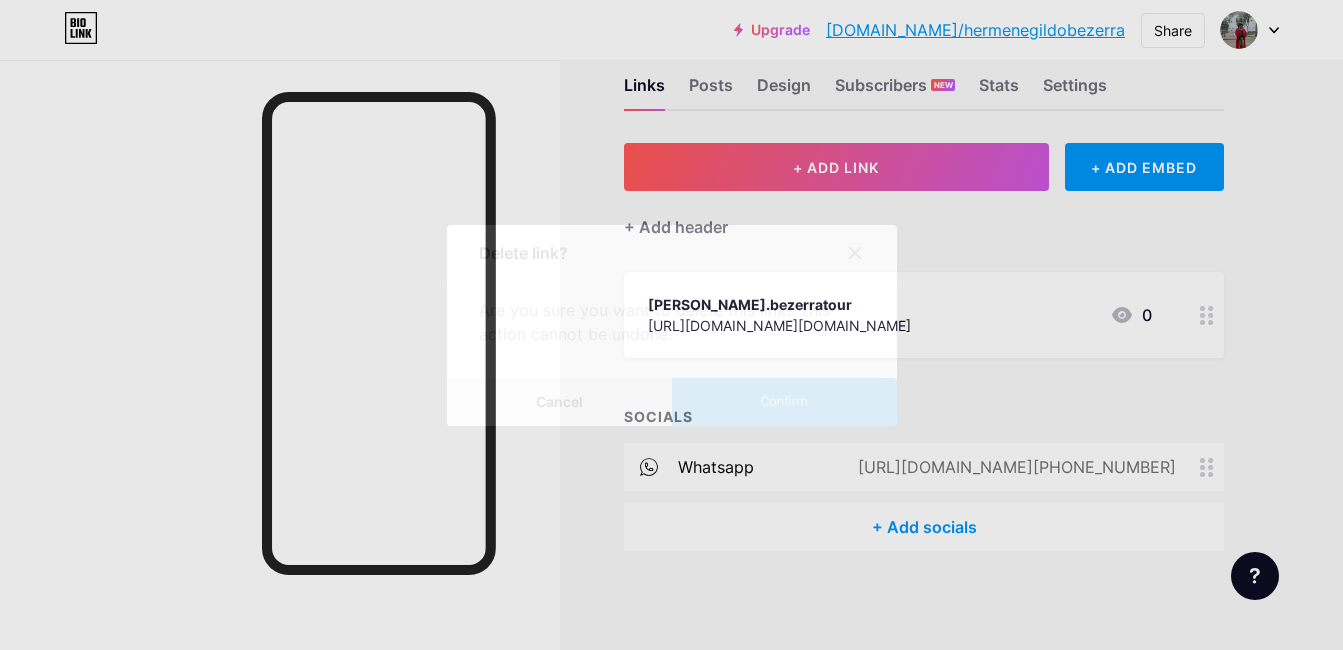 click on "Cancel" at bounding box center (559, 402) 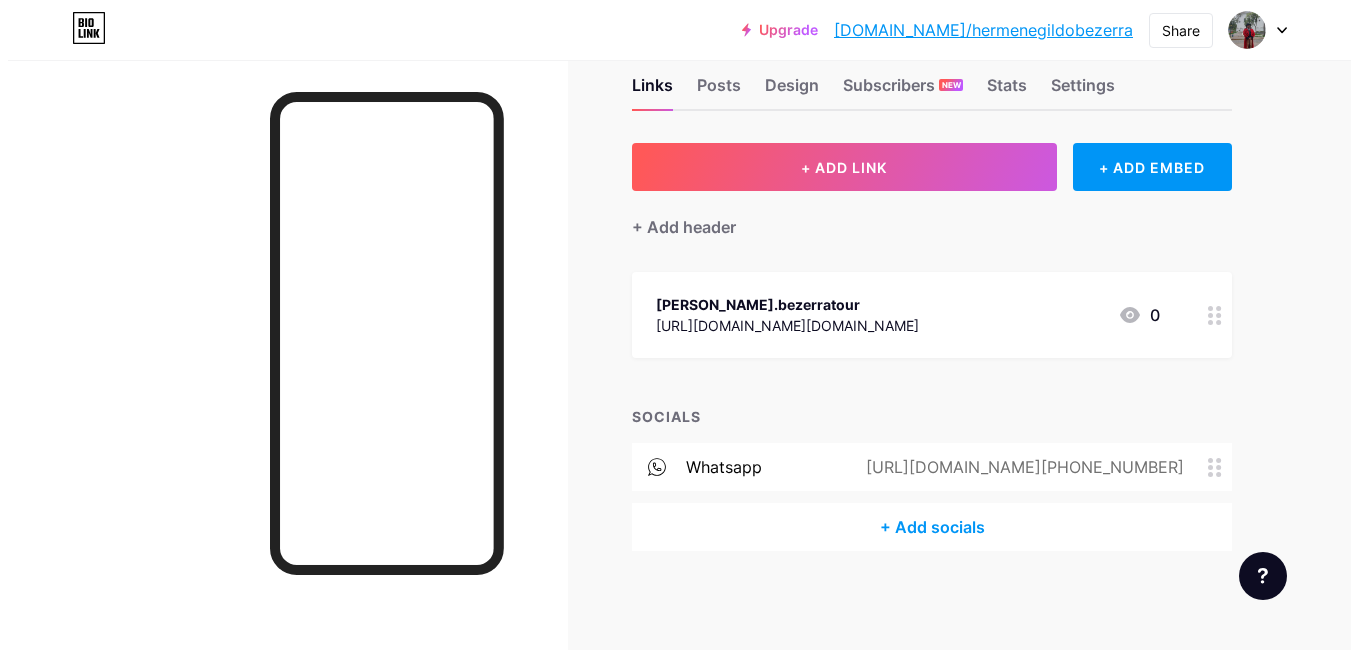scroll, scrollTop: 0, scrollLeft: 0, axis: both 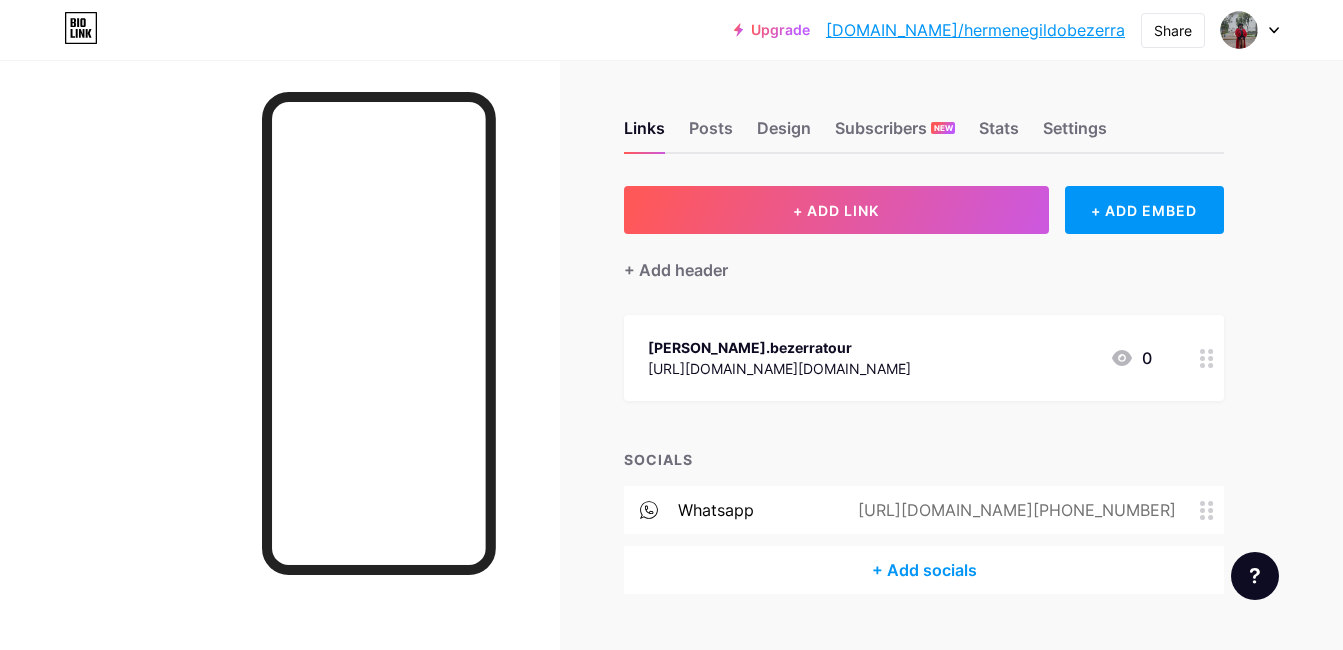 click 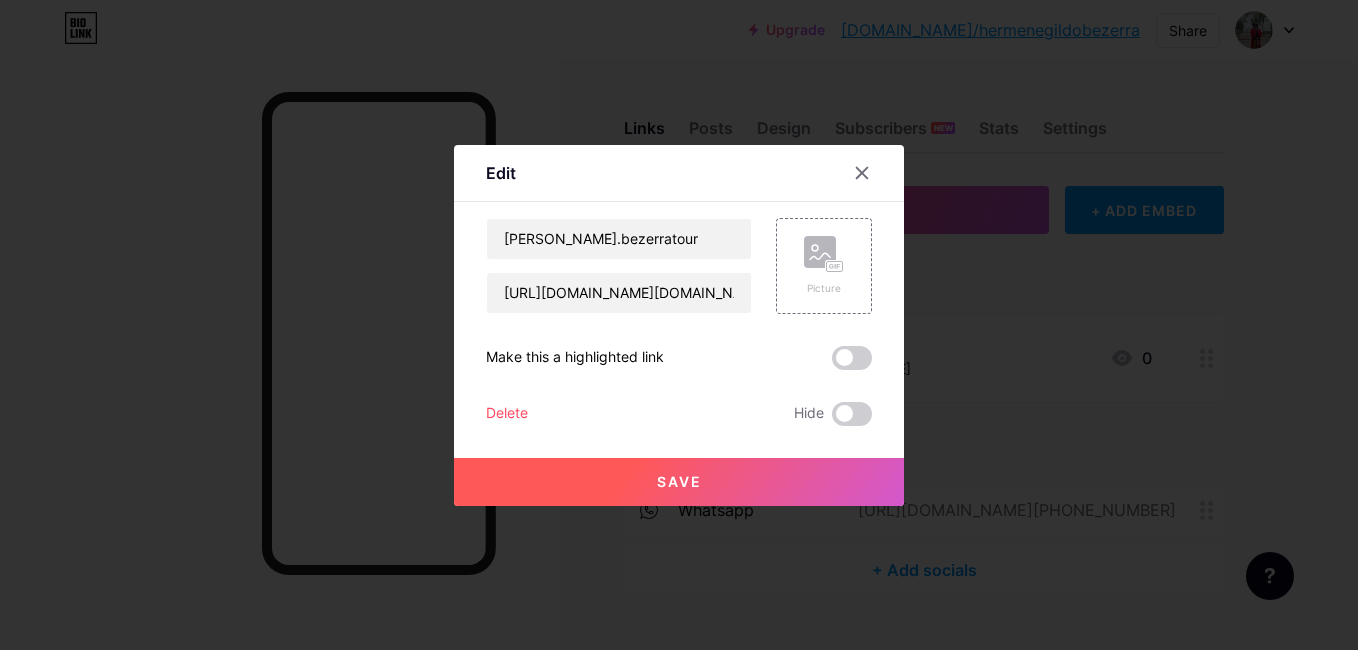click on "Delete" at bounding box center [507, 414] 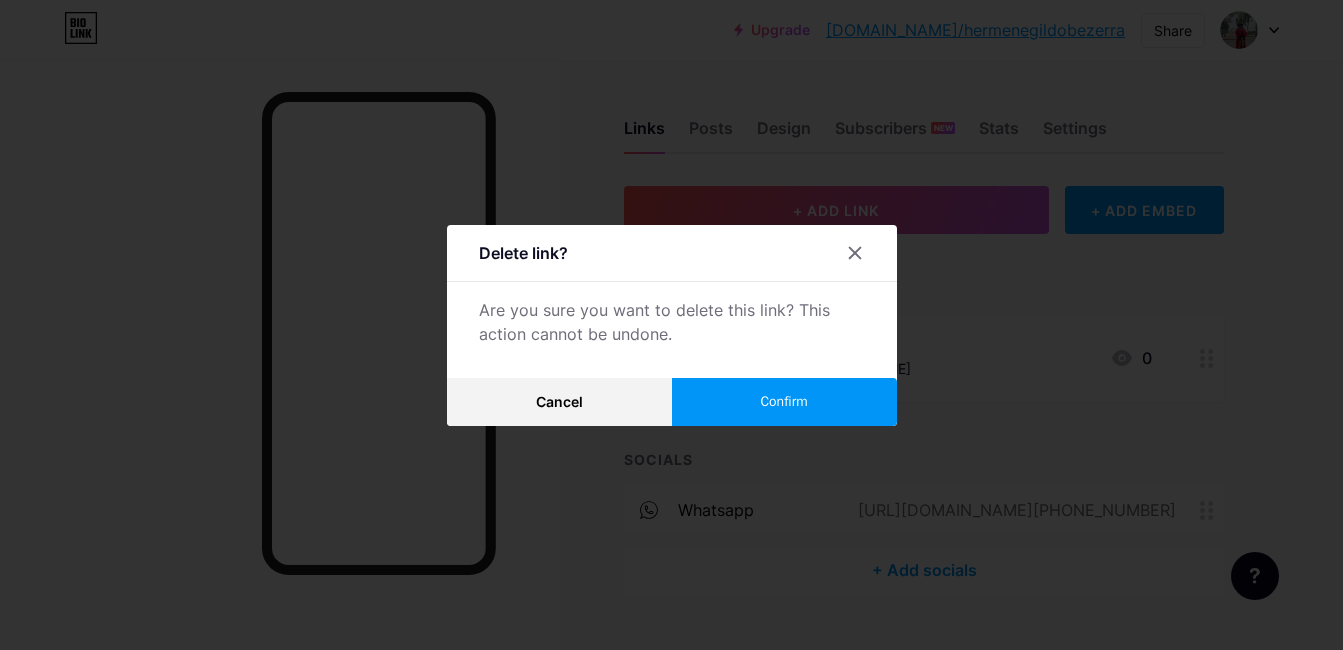 click on "Confirm" at bounding box center (783, 401) 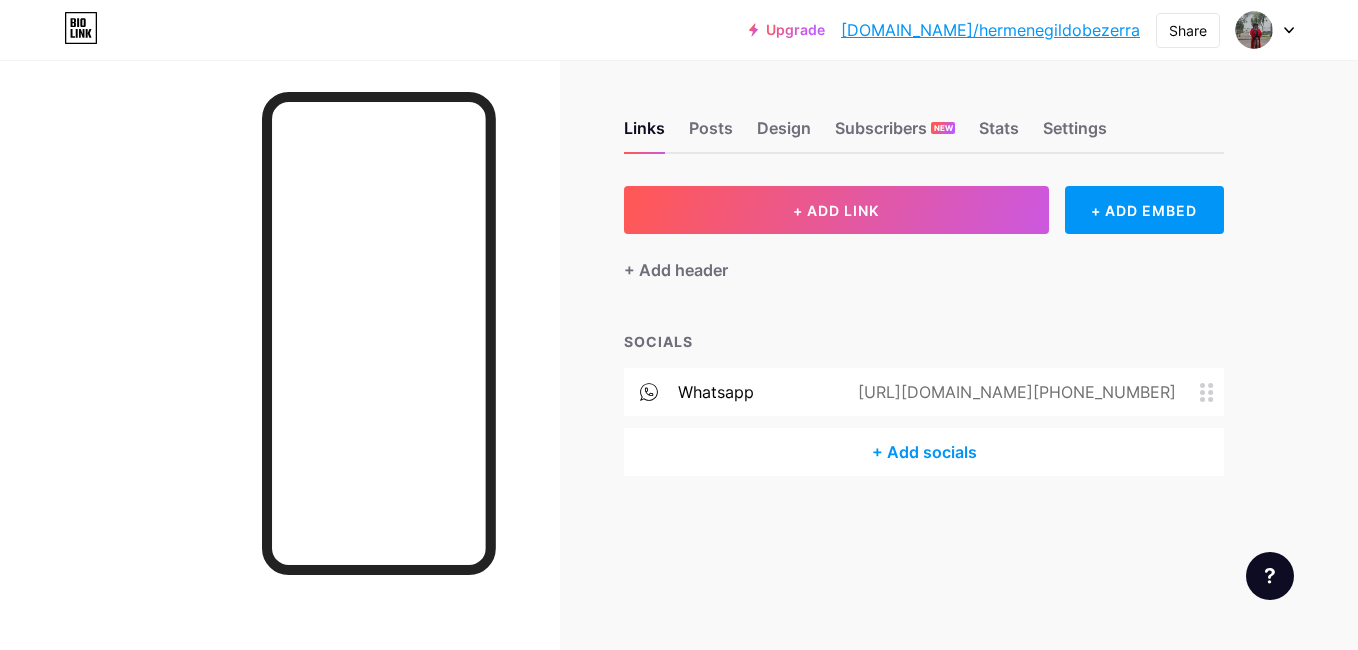 click on "+ Add socials" at bounding box center [924, 452] 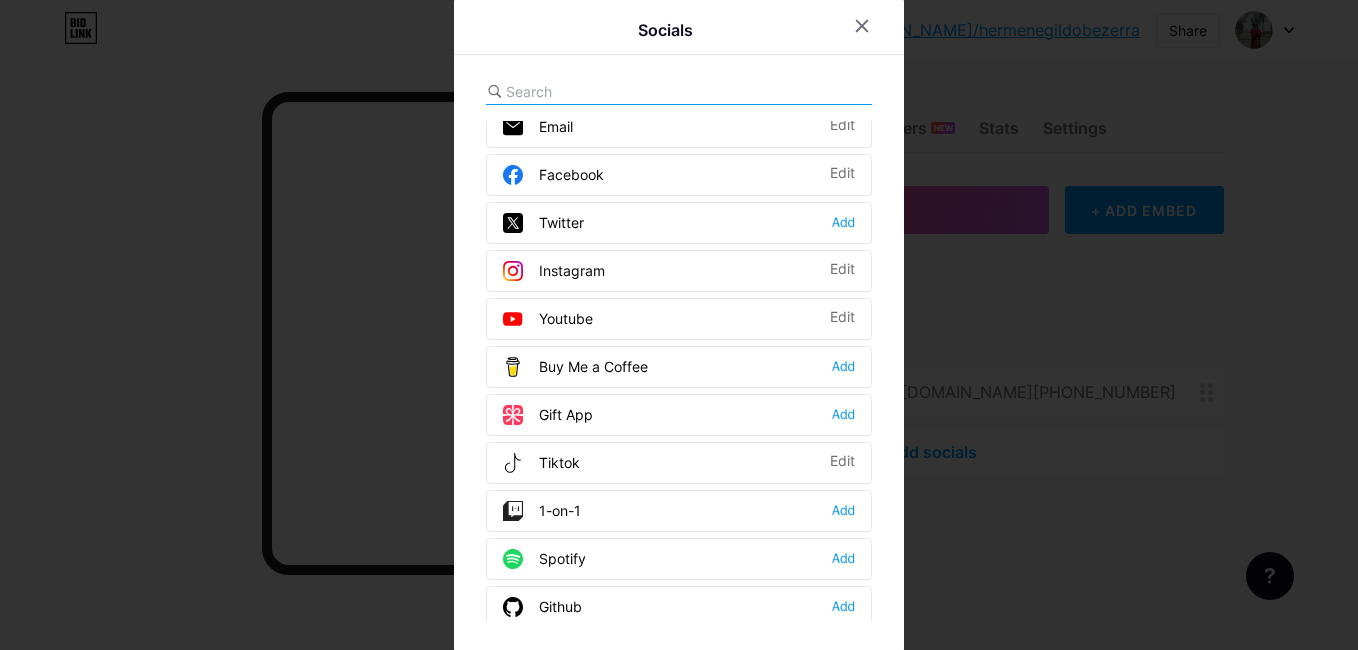 scroll, scrollTop: 4, scrollLeft: 0, axis: vertical 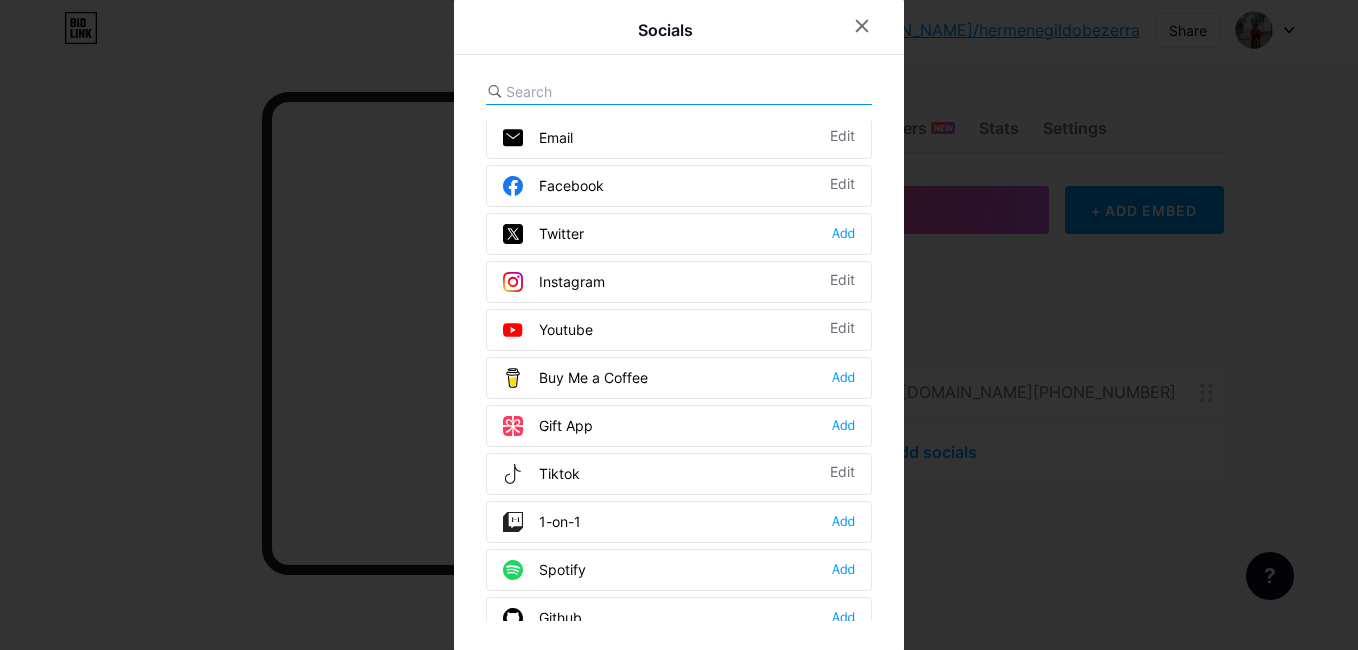 click on "Instagram" at bounding box center (554, 282) 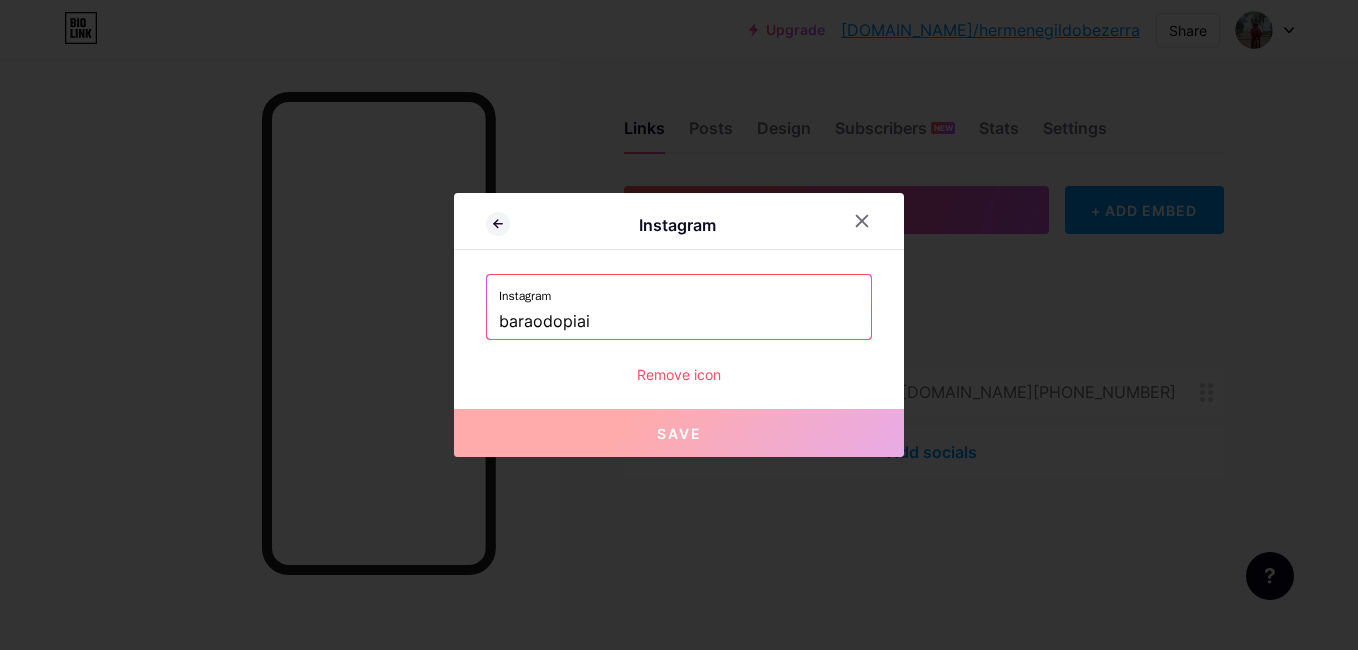 click on "baraodopiai" at bounding box center (679, 322) 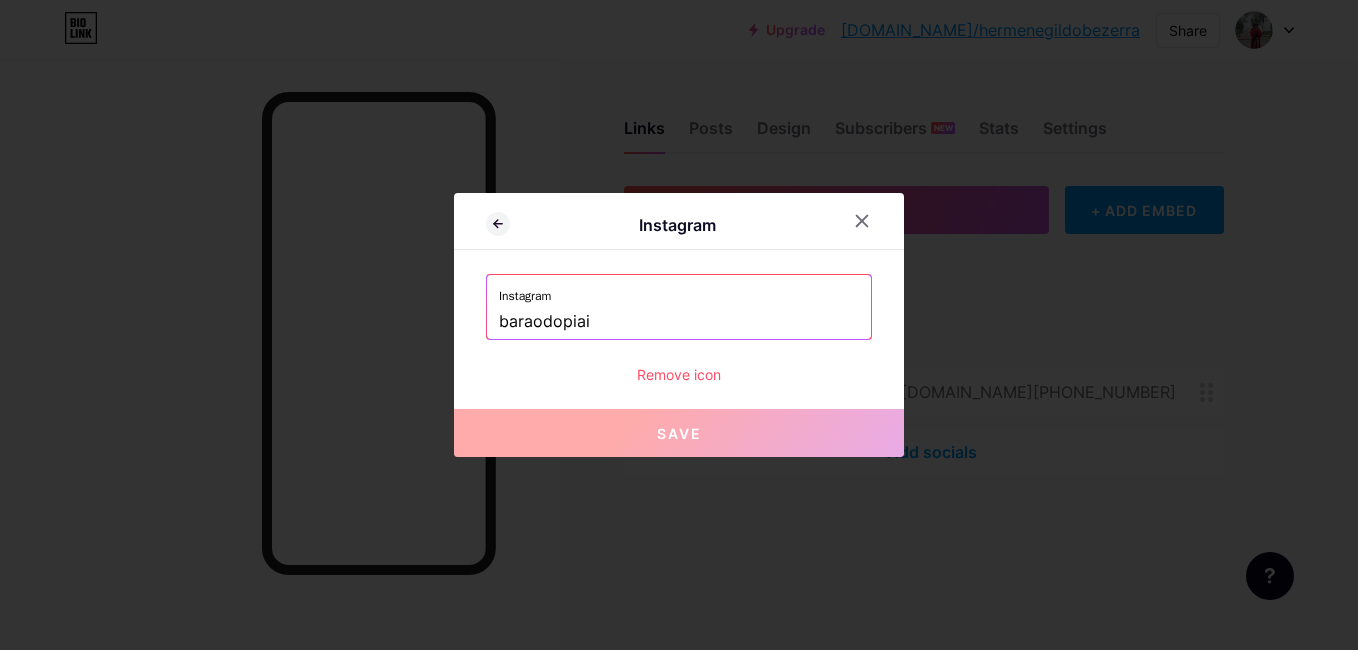 click on "baraodopiai" at bounding box center (679, 322) 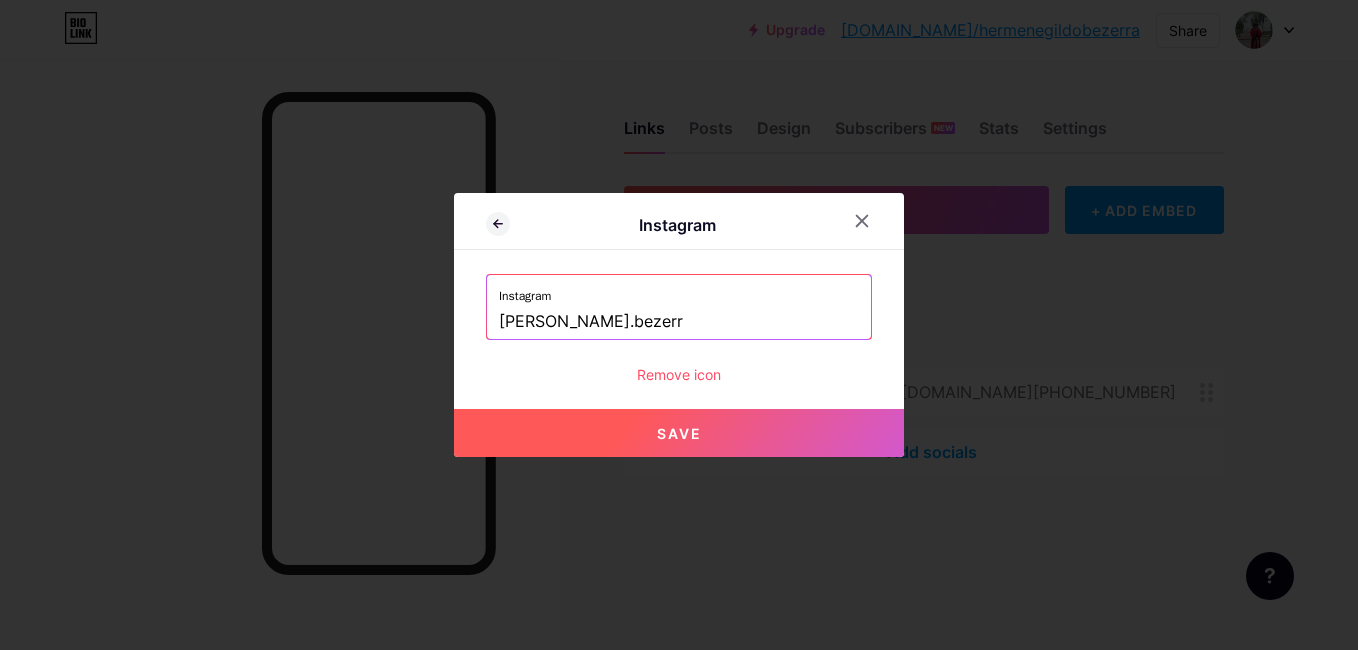 type on "[PERSON_NAME].bezerratour" 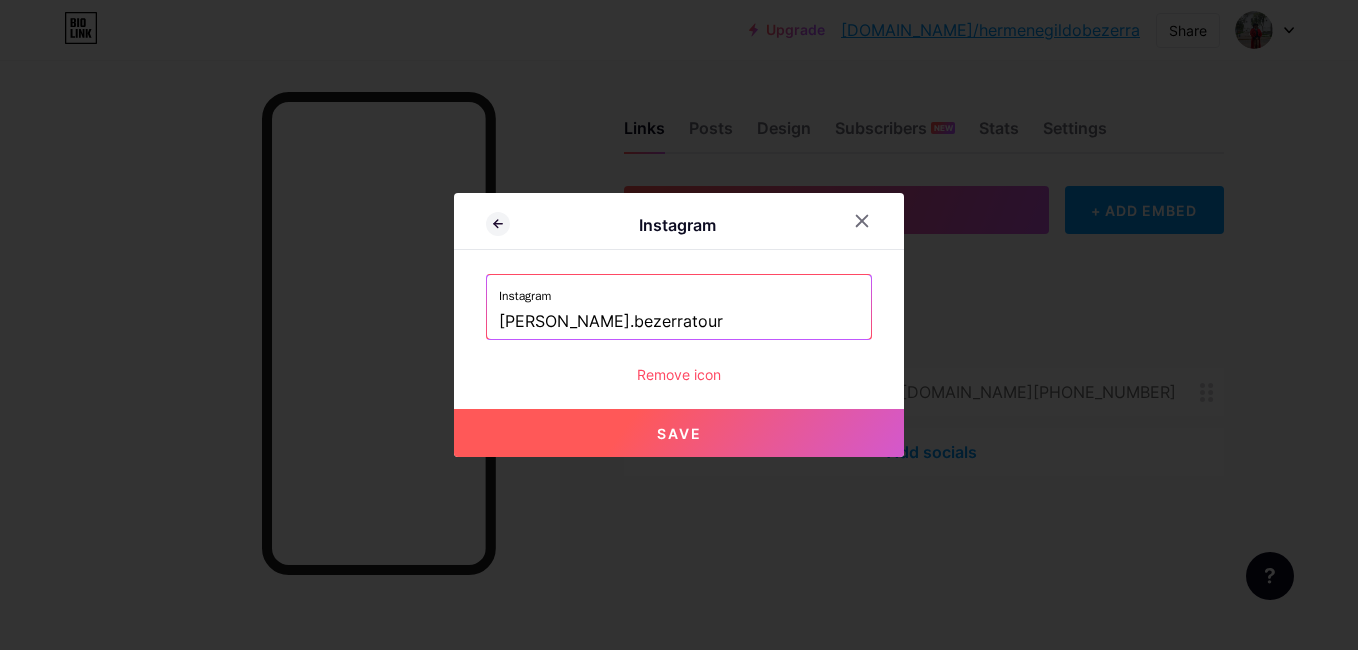 click on "Save" at bounding box center [679, 433] 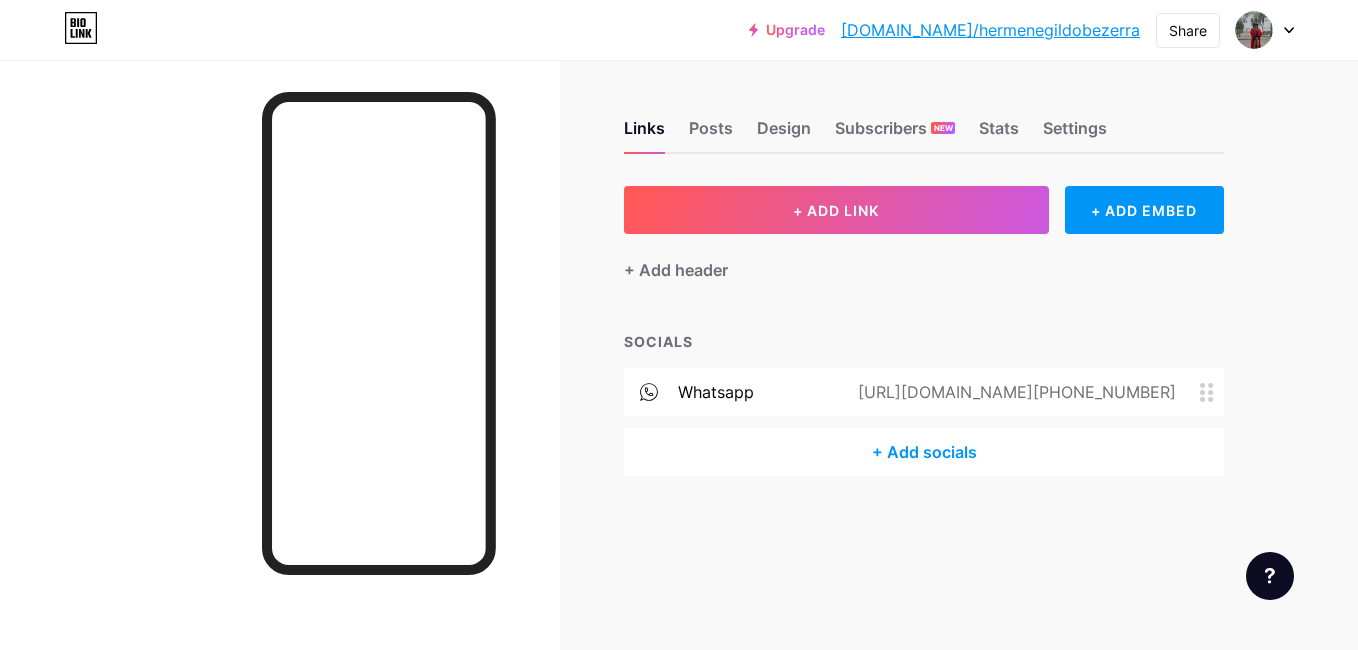 click on "[DOMAIN_NAME]/hermenegildobezerra" at bounding box center (990, 30) 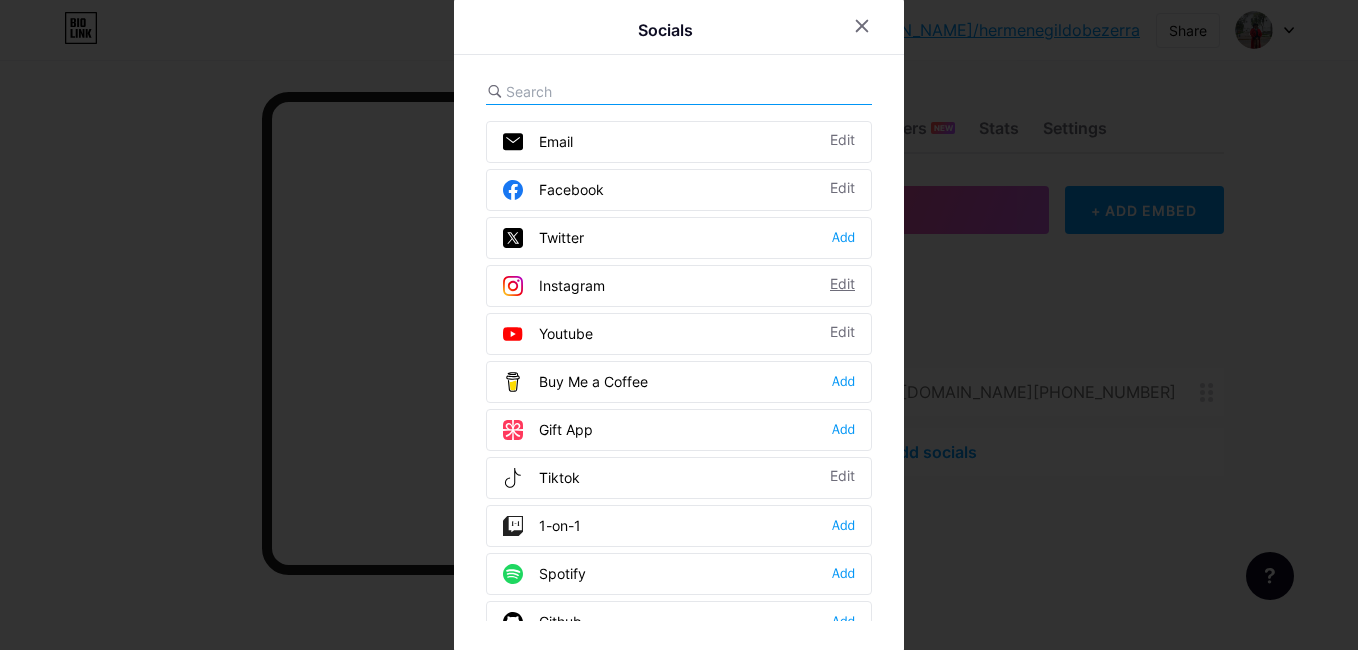 click on "Edit" at bounding box center [842, 286] 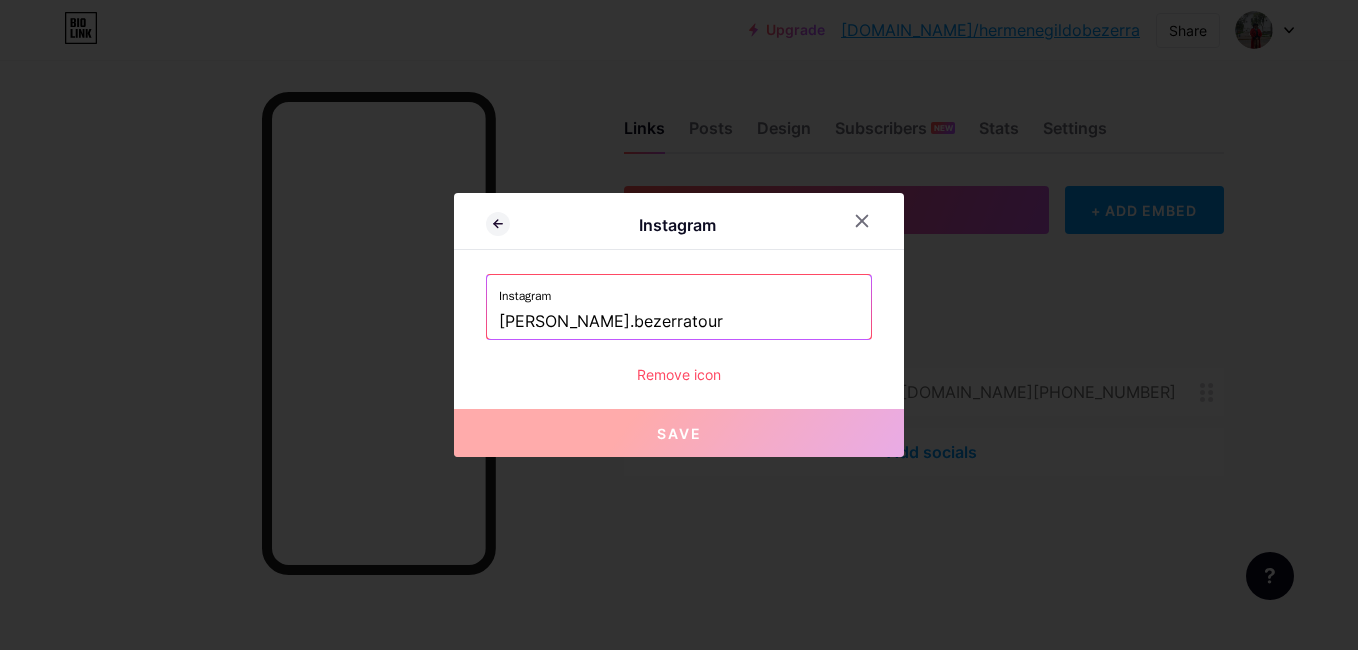 click on "[PERSON_NAME].bezerratour" at bounding box center [679, 322] 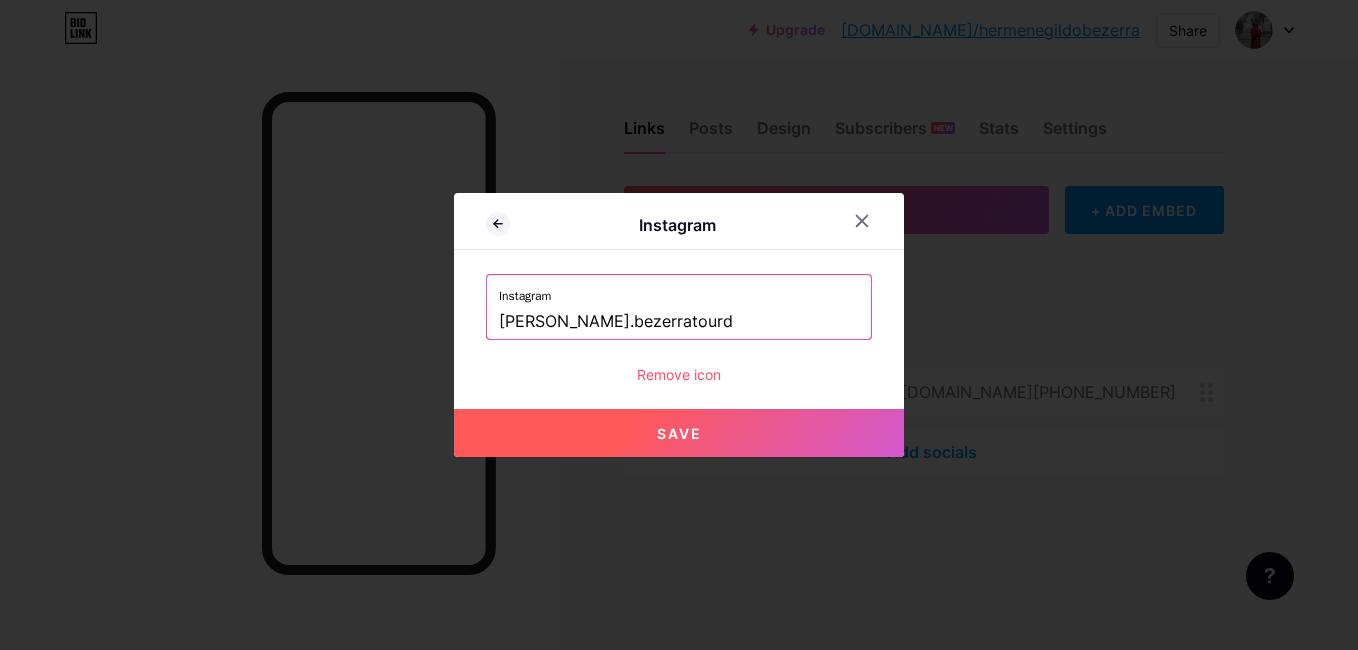 type on "[PERSON_NAME].bezerratourd" 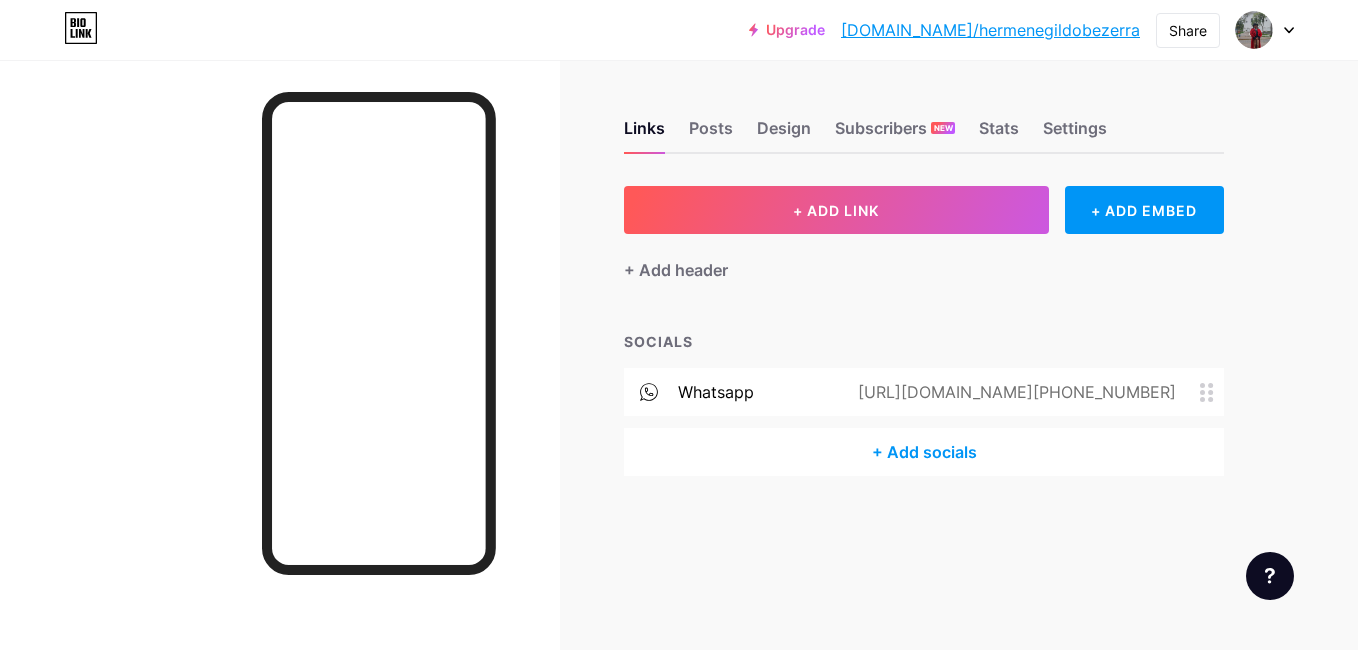 click on "+ Add socials" at bounding box center [924, 452] 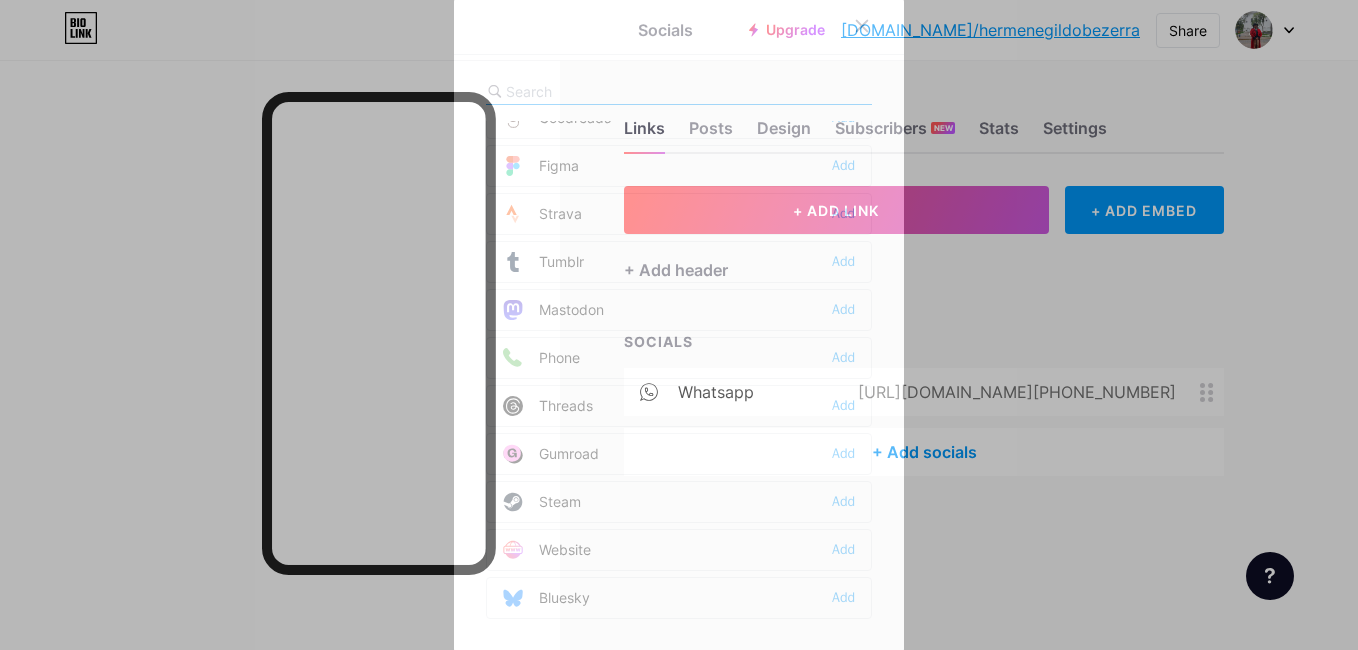 scroll, scrollTop: 1804, scrollLeft: 0, axis: vertical 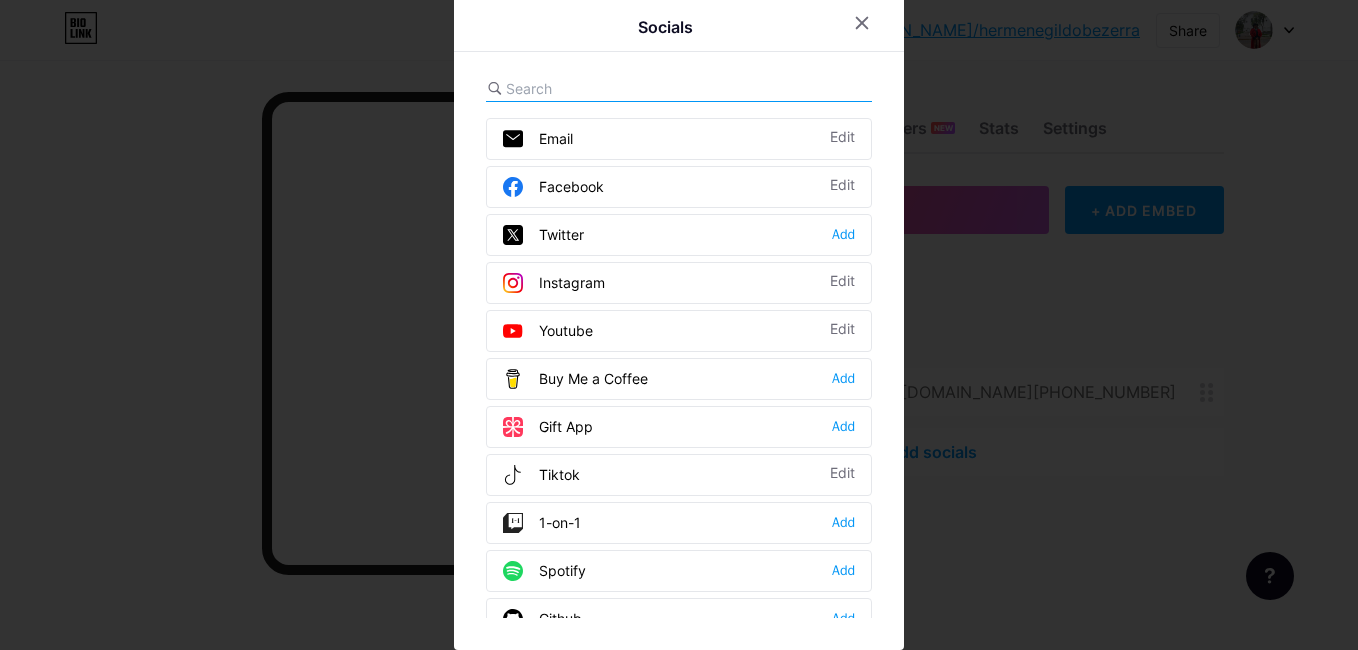 click 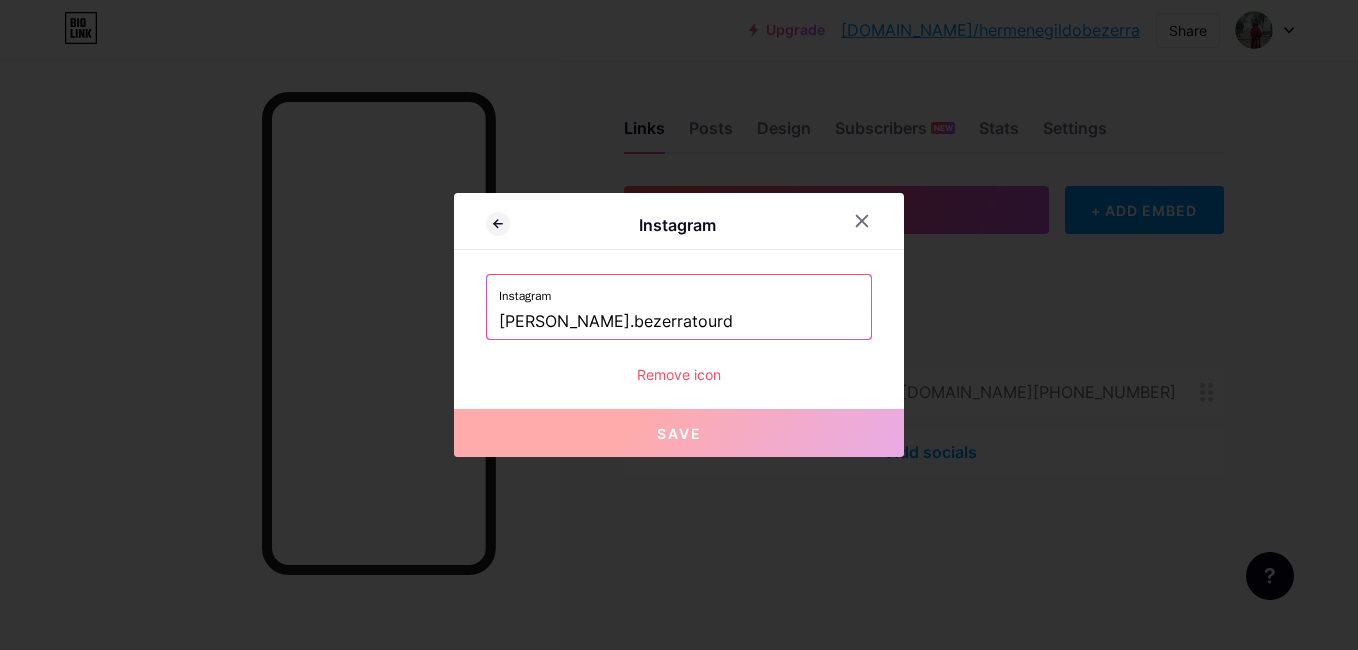 scroll, scrollTop: 0, scrollLeft: 0, axis: both 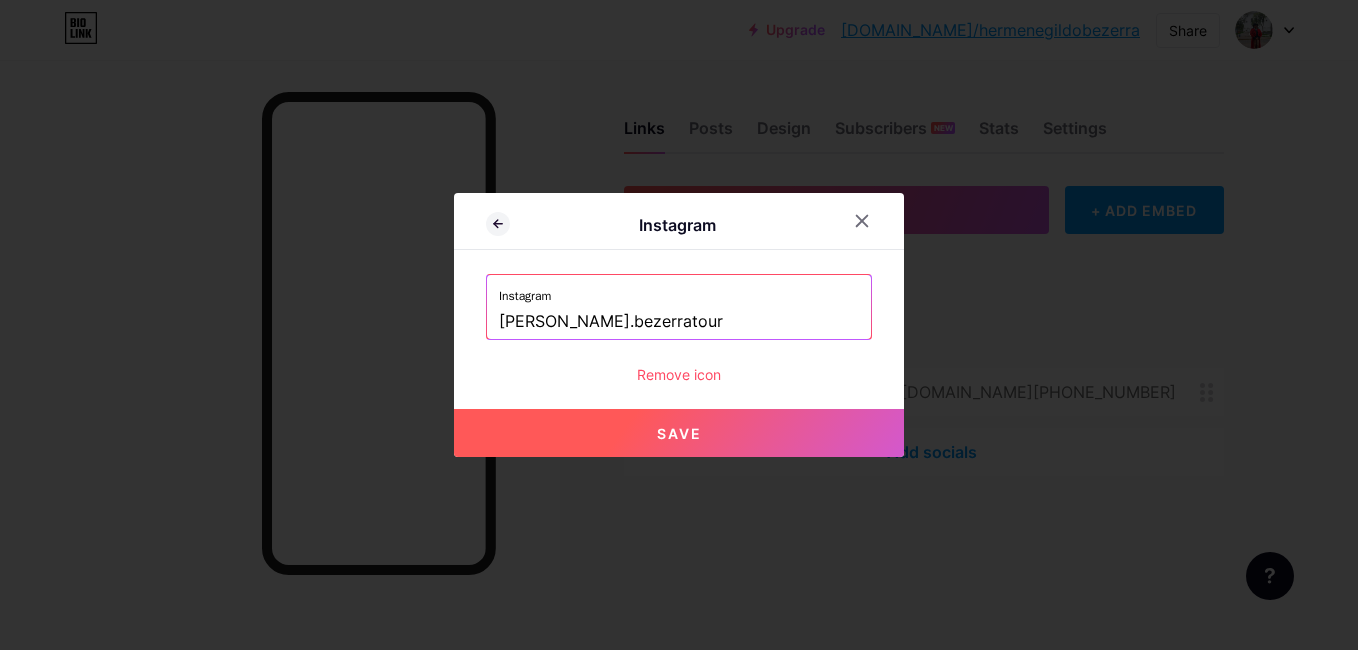 type on "[PERSON_NAME].bezerratour" 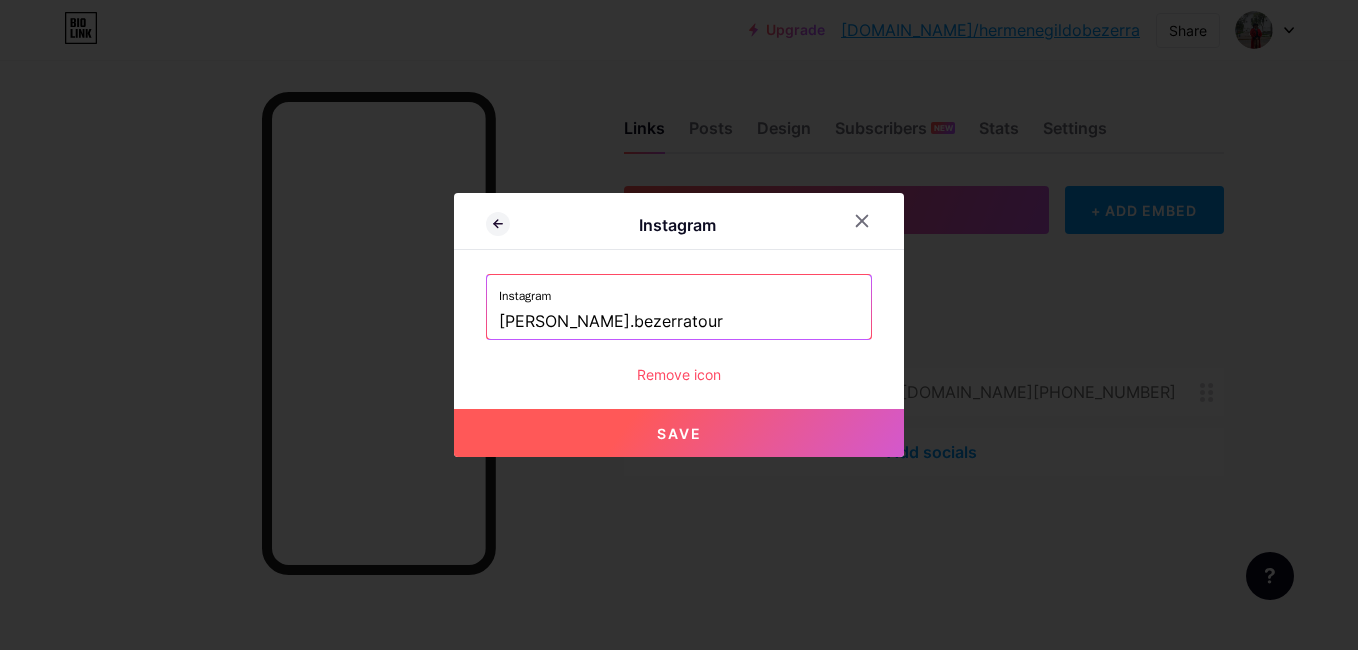 click on "Save" at bounding box center (679, 433) 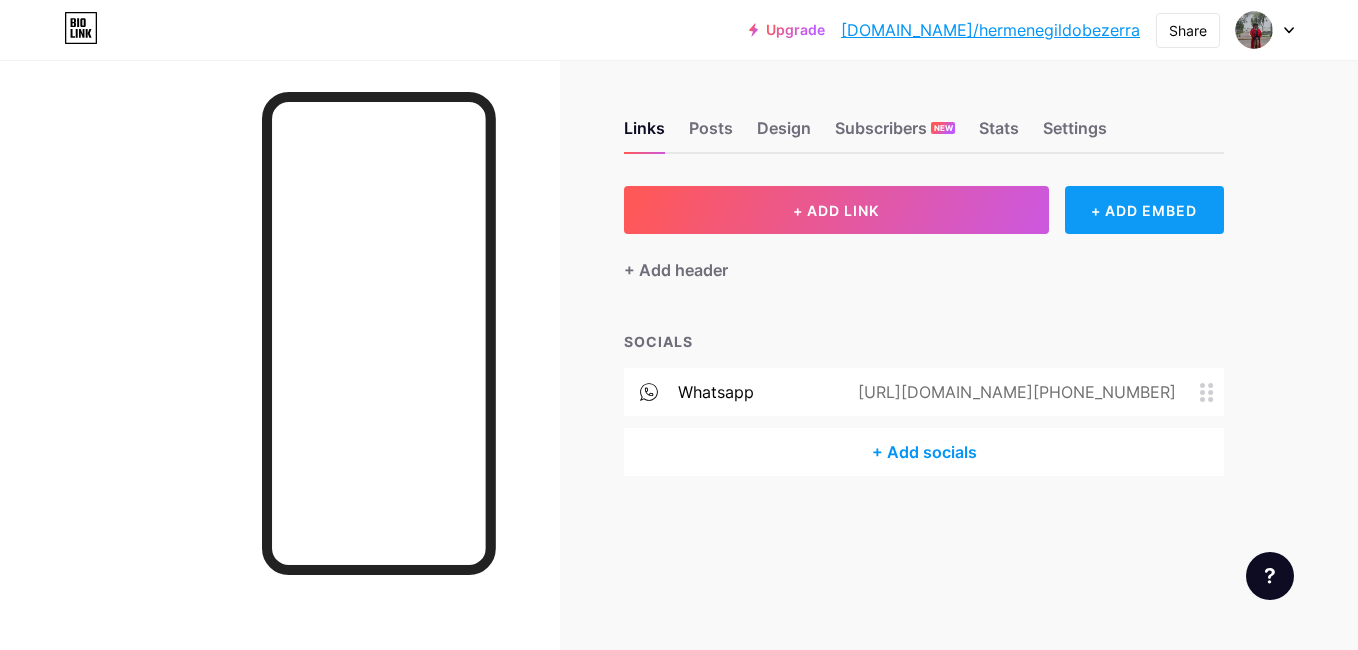 click on "+ ADD EMBED" at bounding box center (1144, 210) 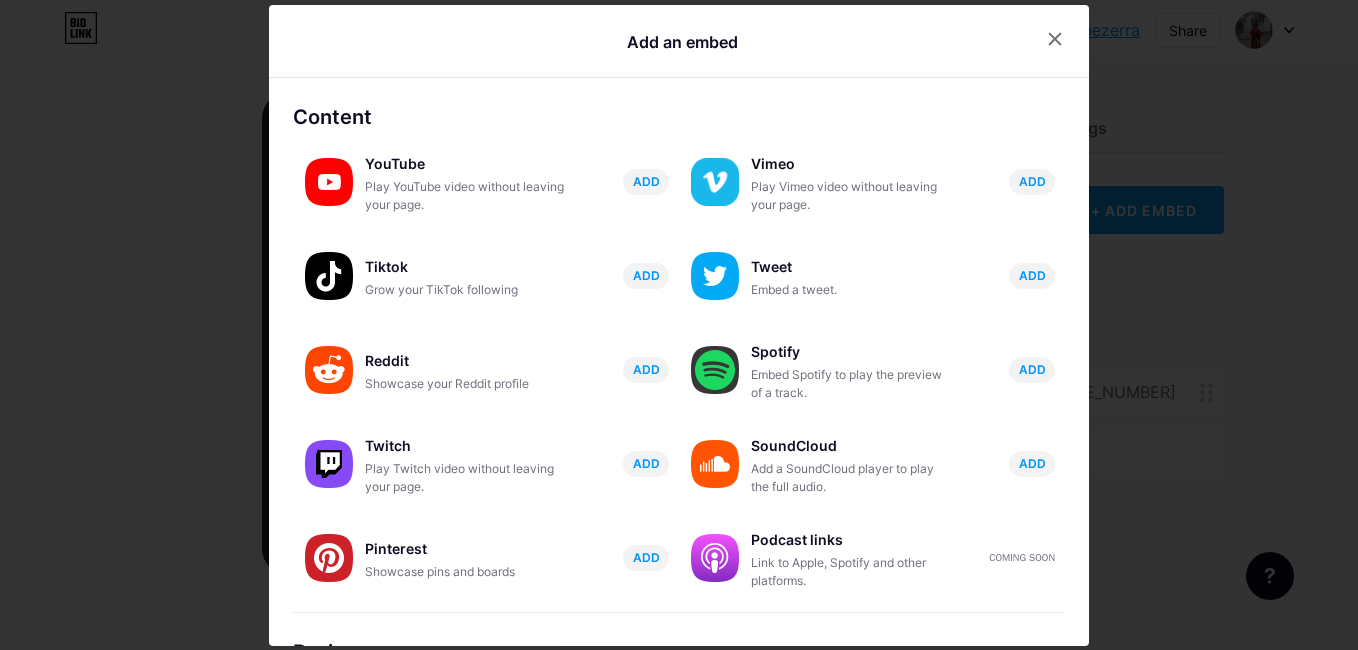 click at bounding box center (679, 325) 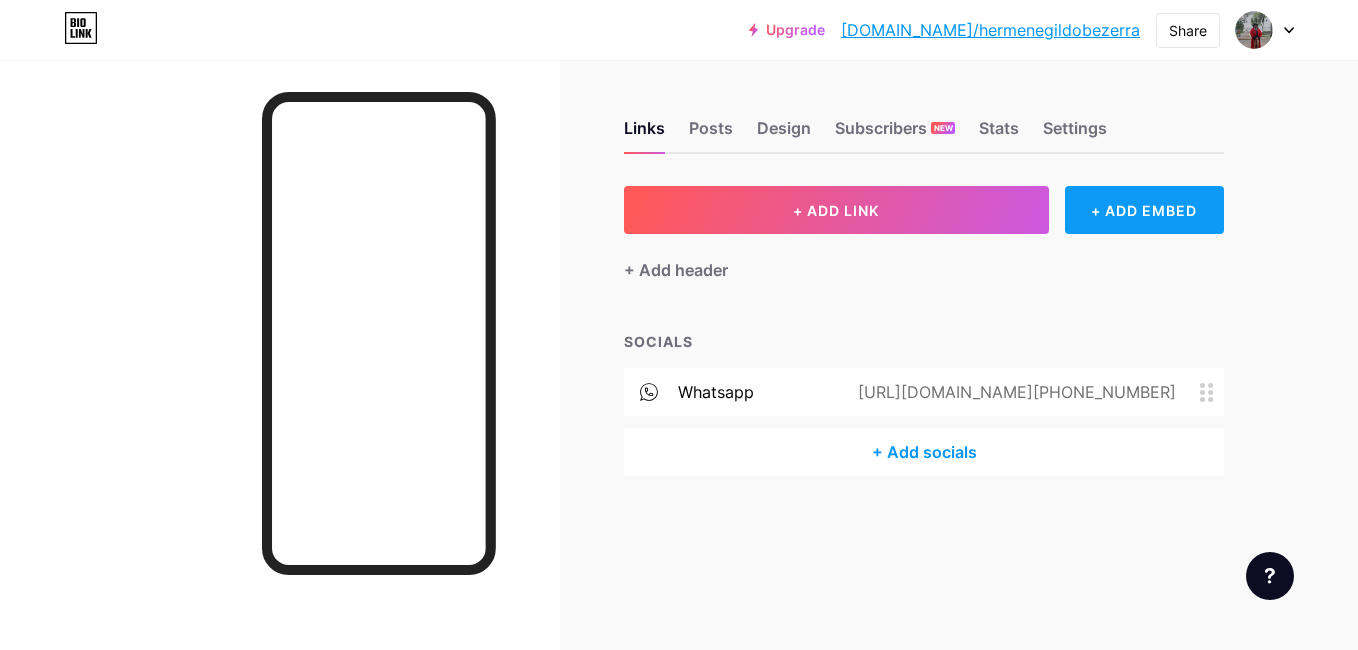click on "+ ADD EMBED" at bounding box center [1144, 210] 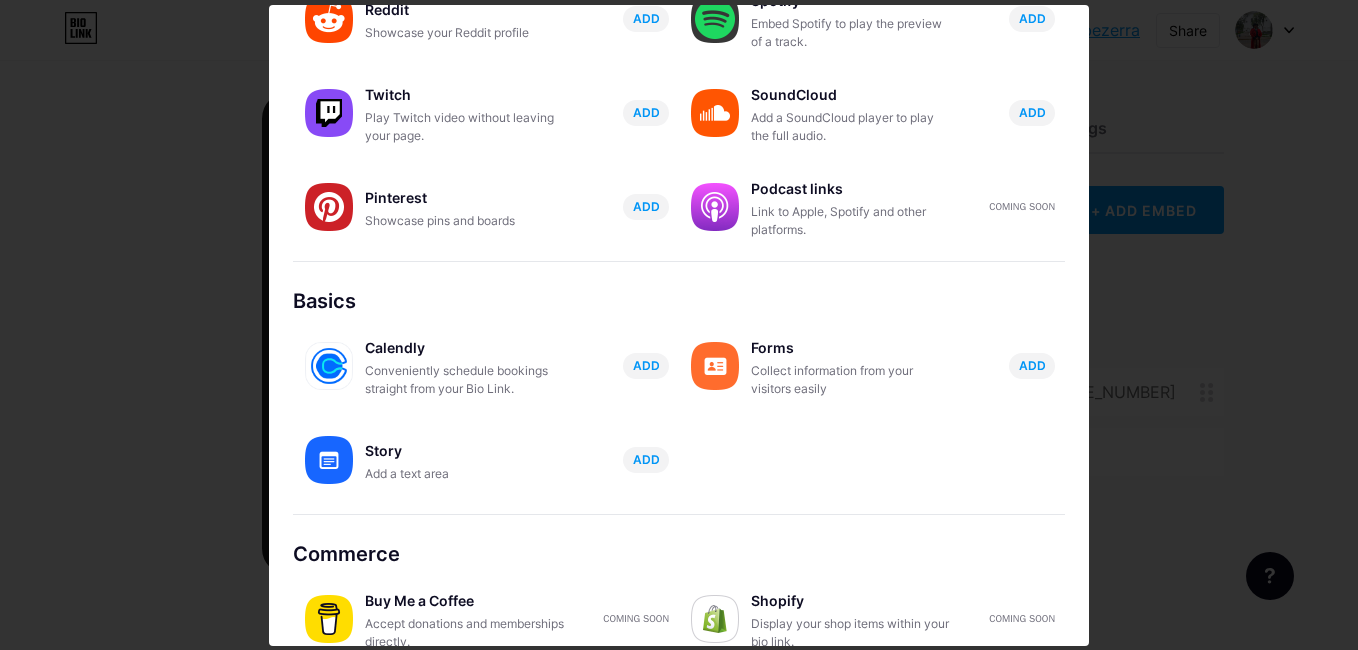 scroll, scrollTop: 378, scrollLeft: 0, axis: vertical 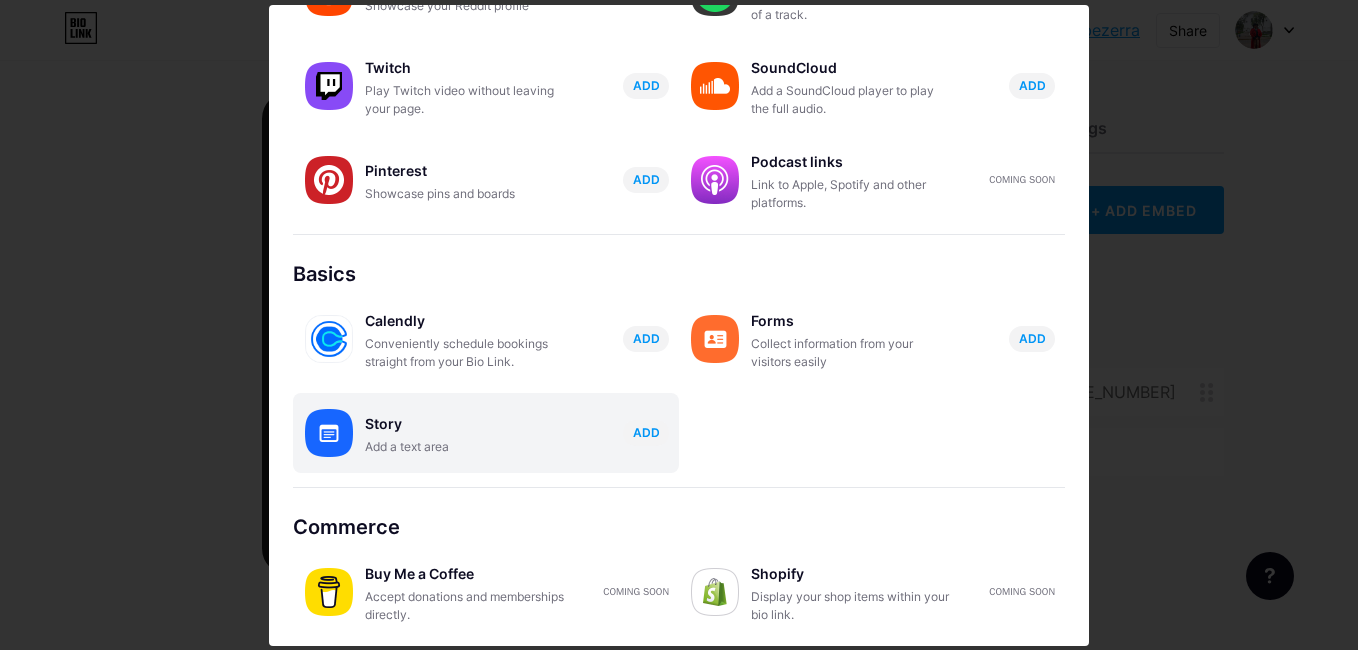 click on "Story" at bounding box center (465, 424) 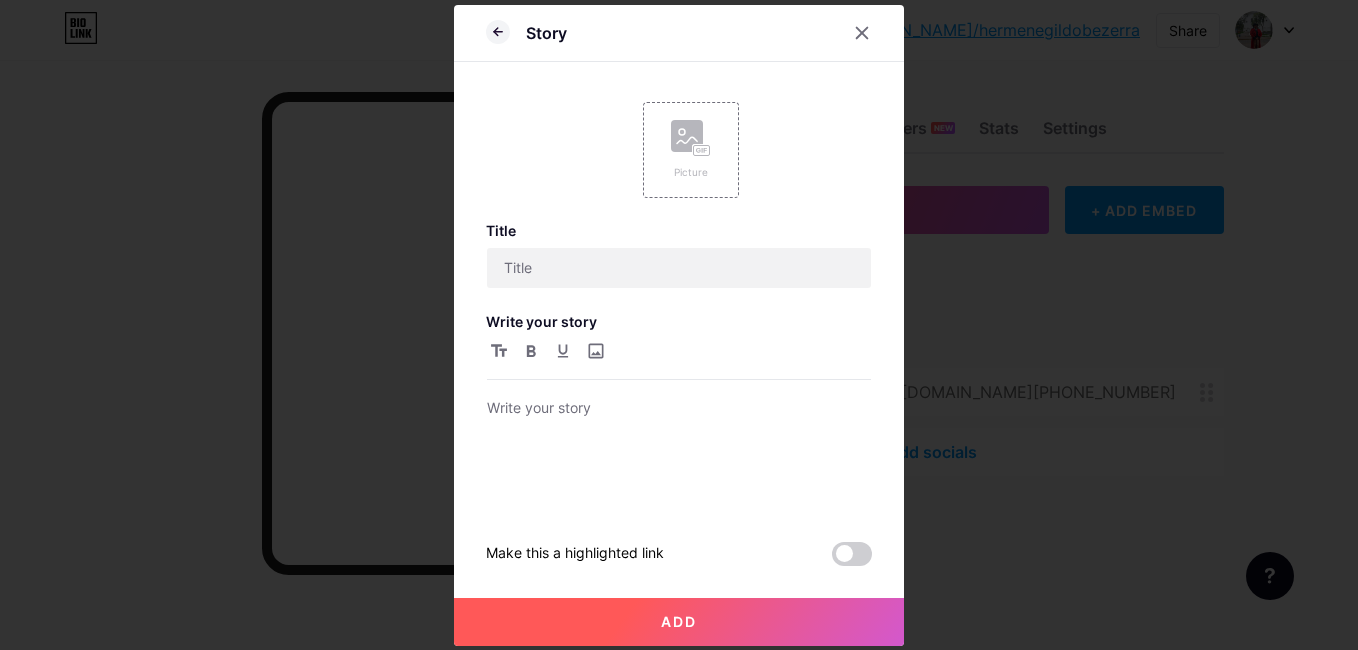 scroll, scrollTop: 0, scrollLeft: 0, axis: both 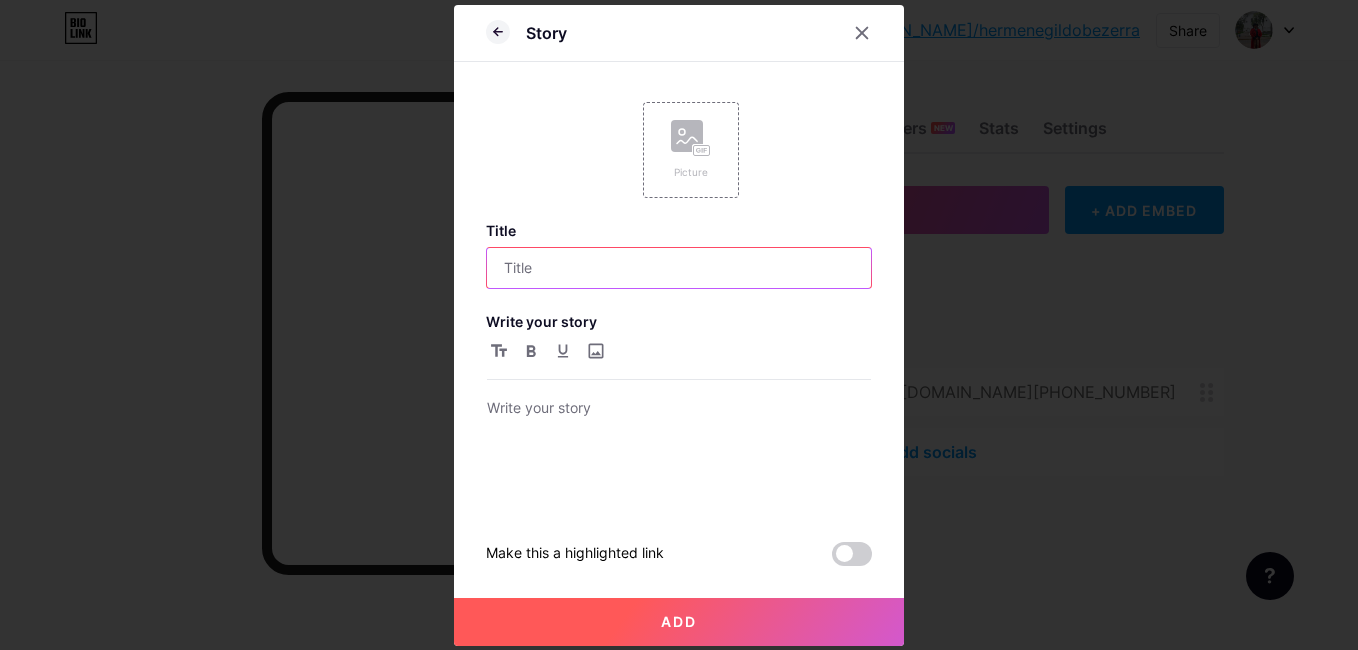 click at bounding box center [679, 268] 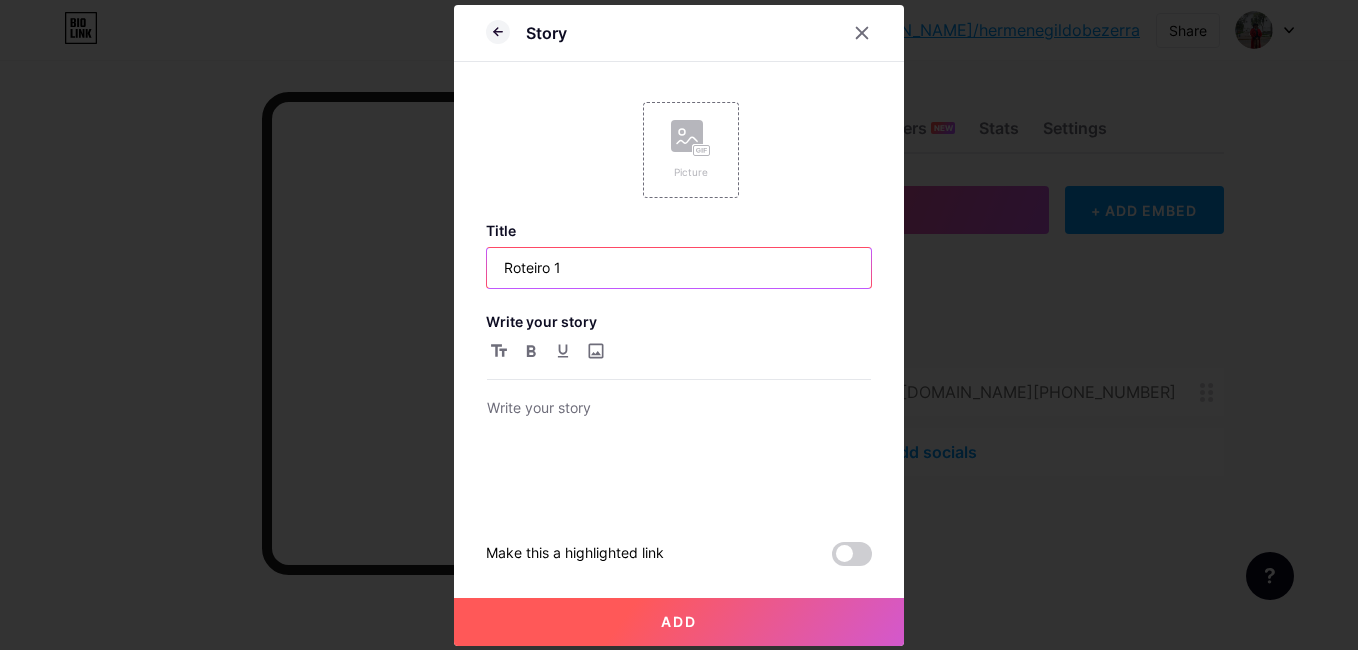 type on "Roteiro 1" 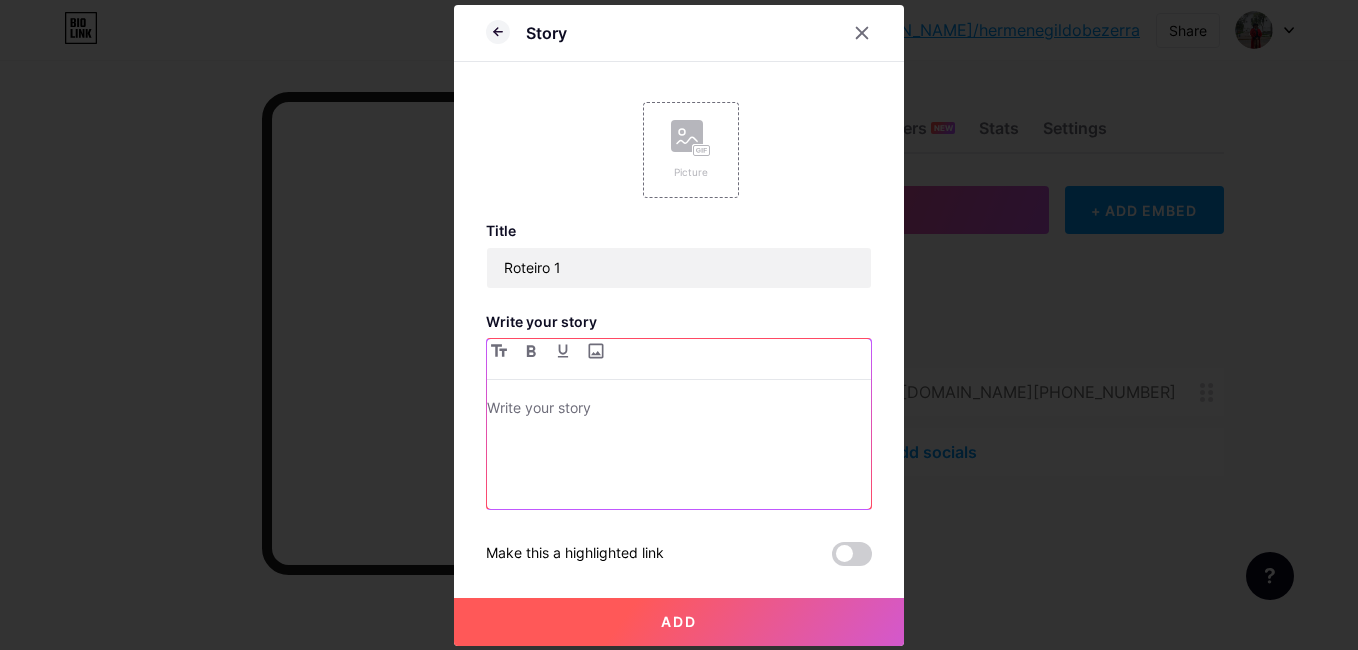 click at bounding box center (679, 410) 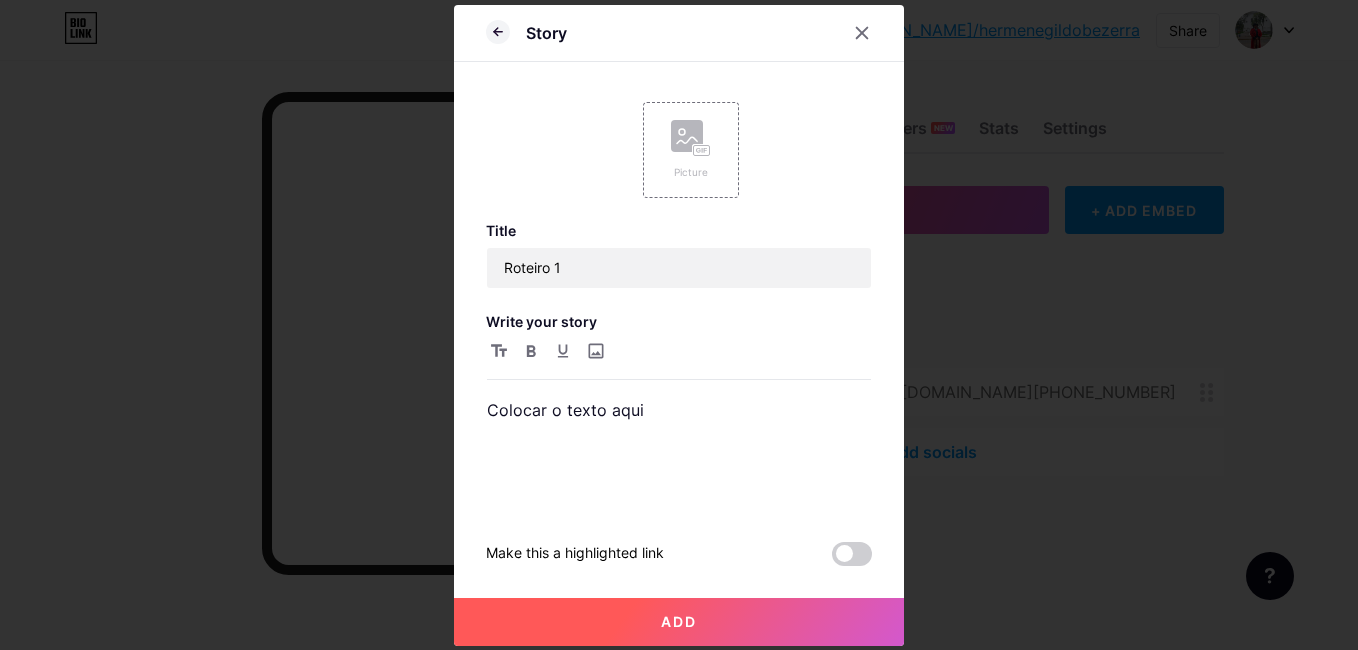 click on "Add" at bounding box center (679, 622) 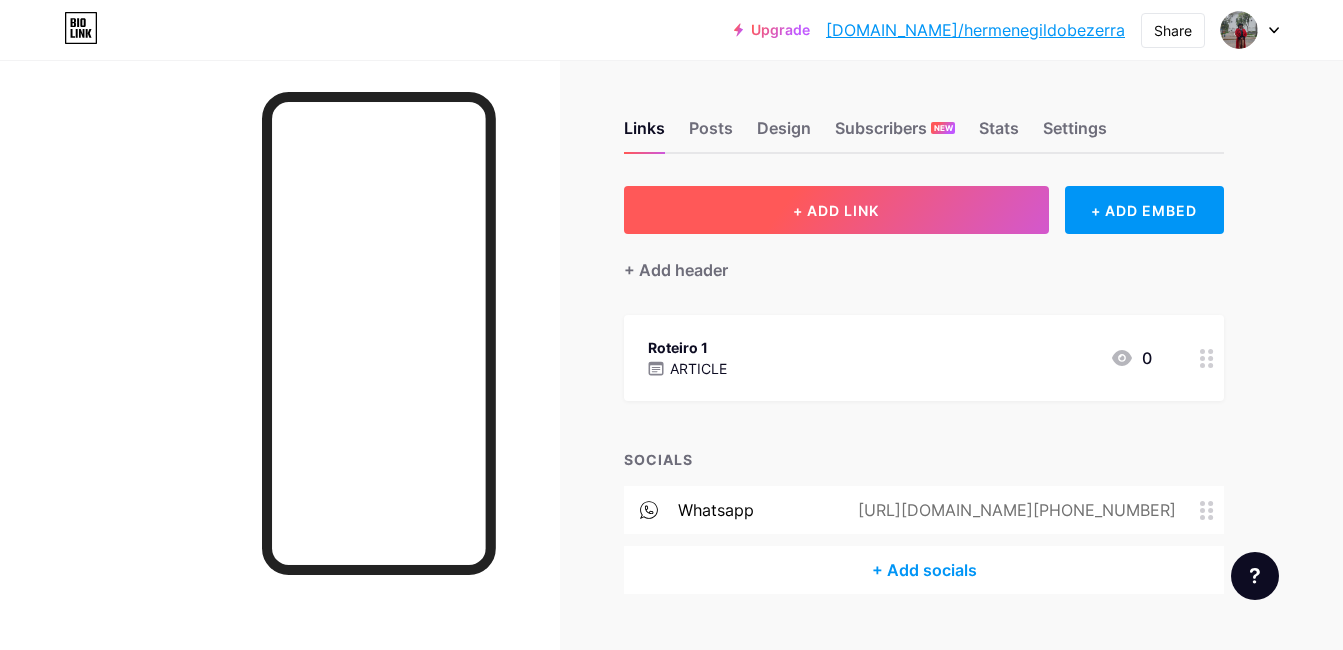 click on "+ ADD LINK" at bounding box center (836, 210) 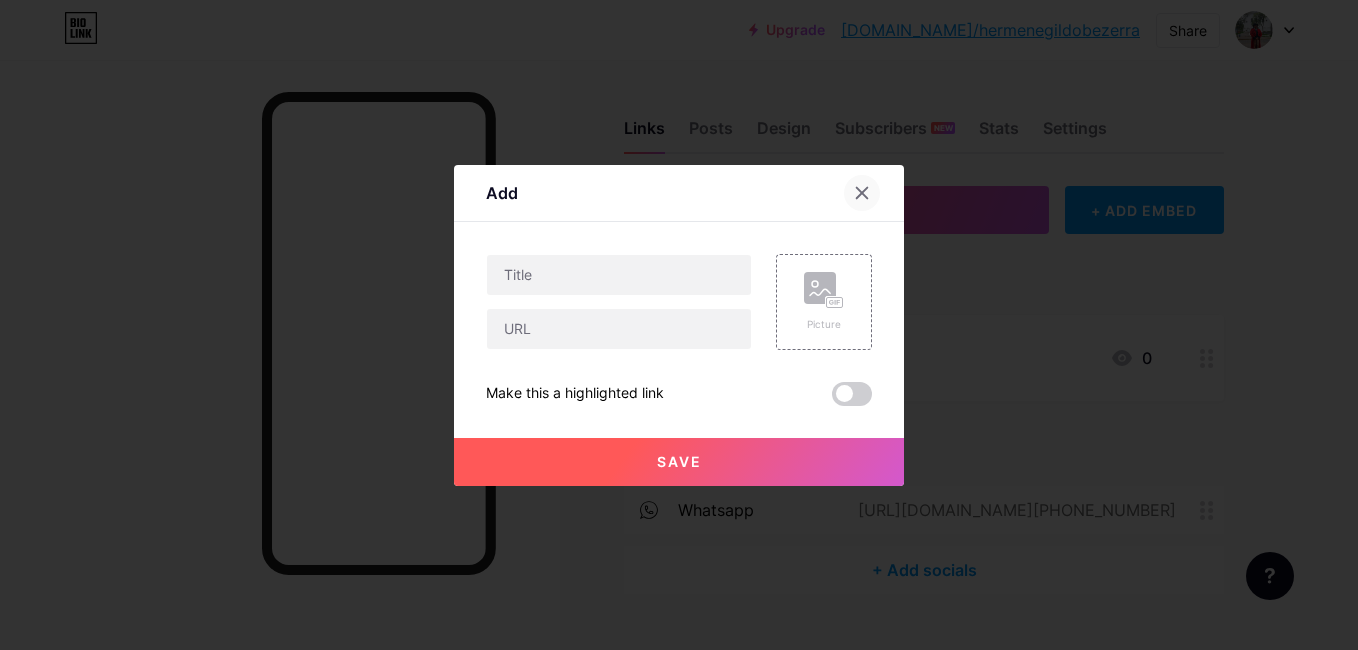 click 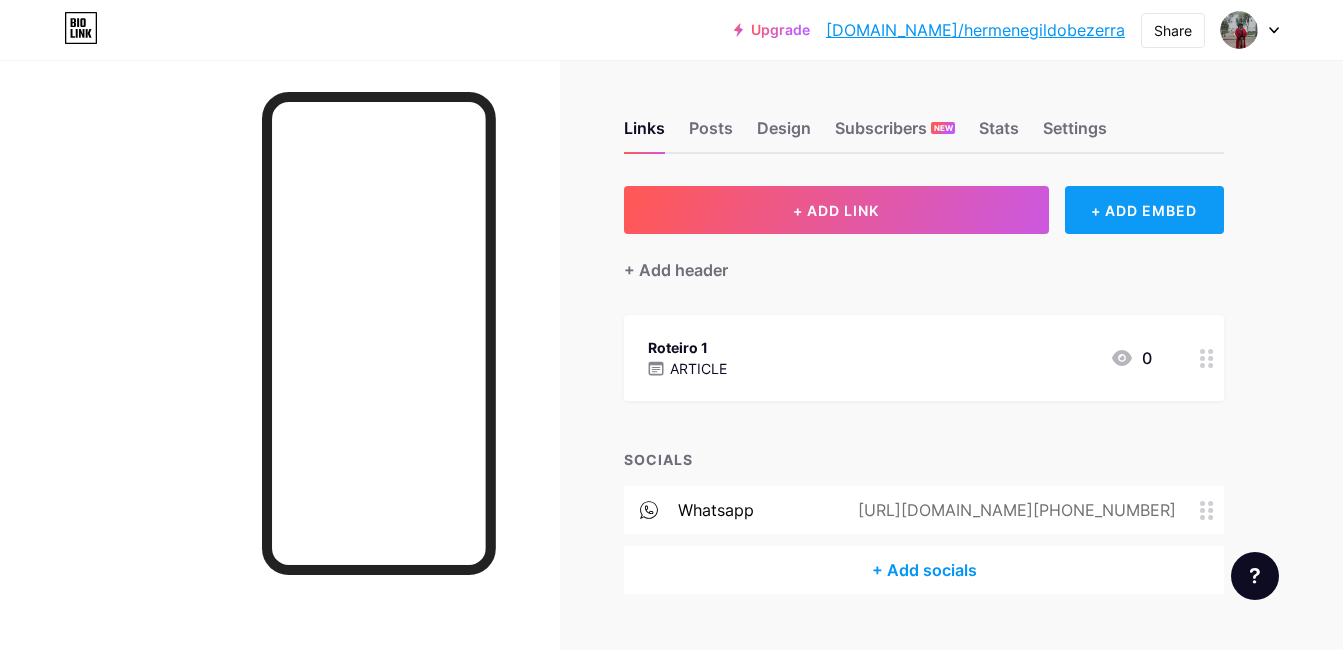 click on "+ ADD EMBED" at bounding box center (1144, 210) 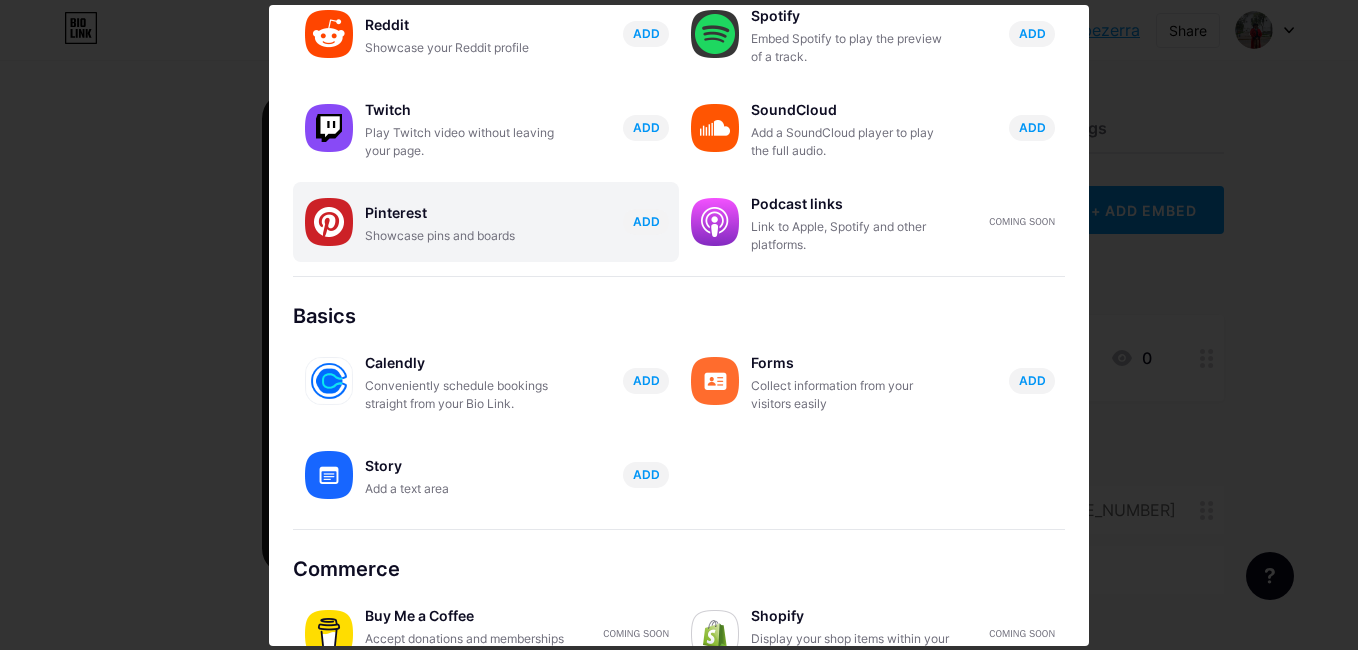 scroll, scrollTop: 378, scrollLeft: 0, axis: vertical 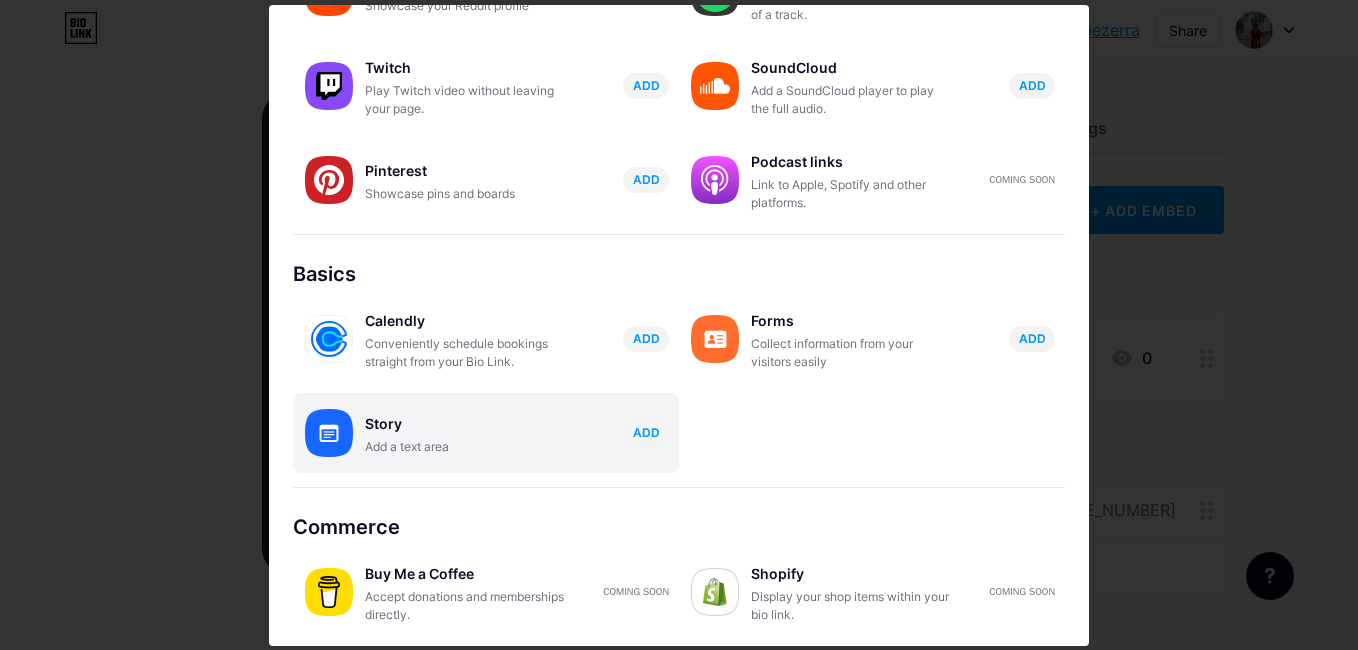 click on "Add a text area" at bounding box center (465, 447) 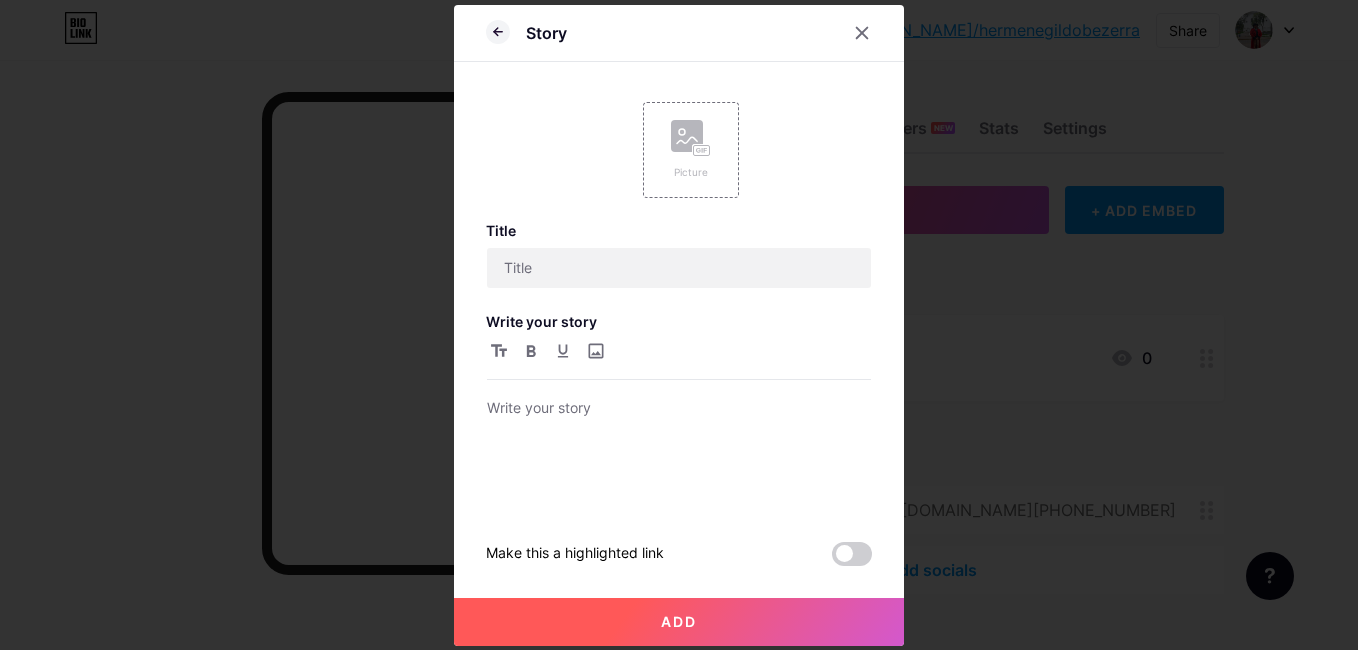 scroll, scrollTop: 0, scrollLeft: 0, axis: both 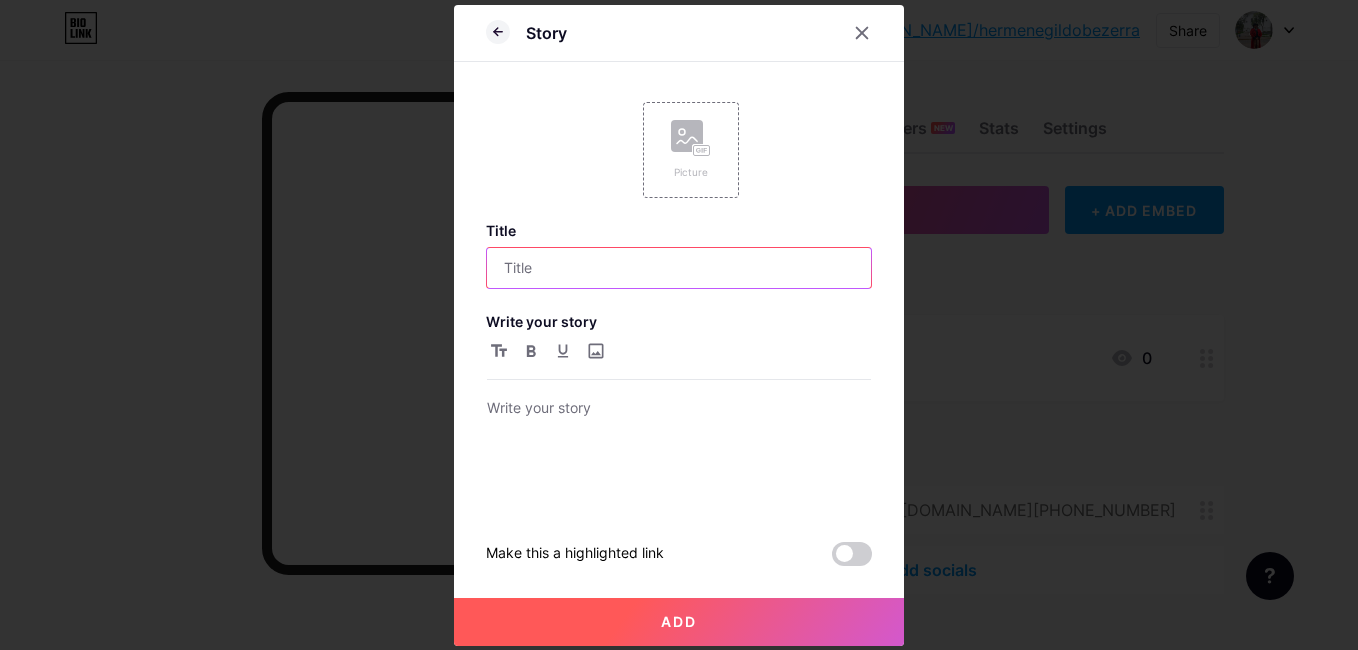 click at bounding box center (679, 268) 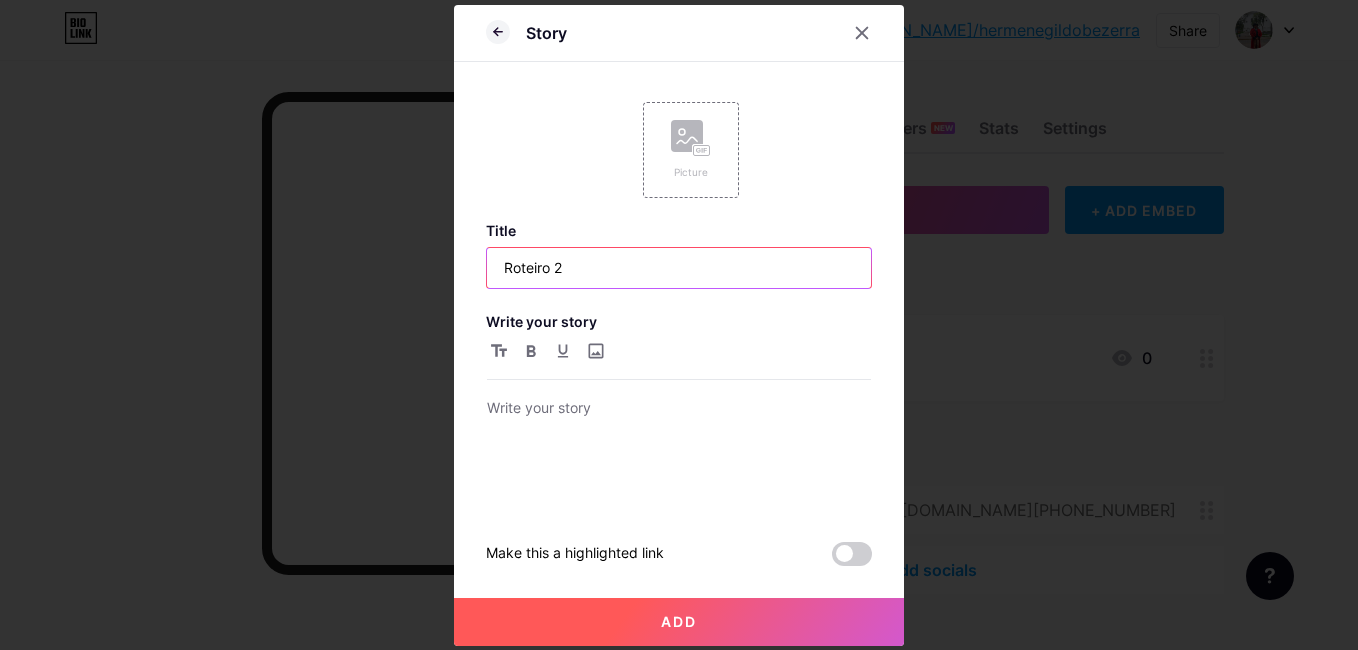 type on "Roteiro 2" 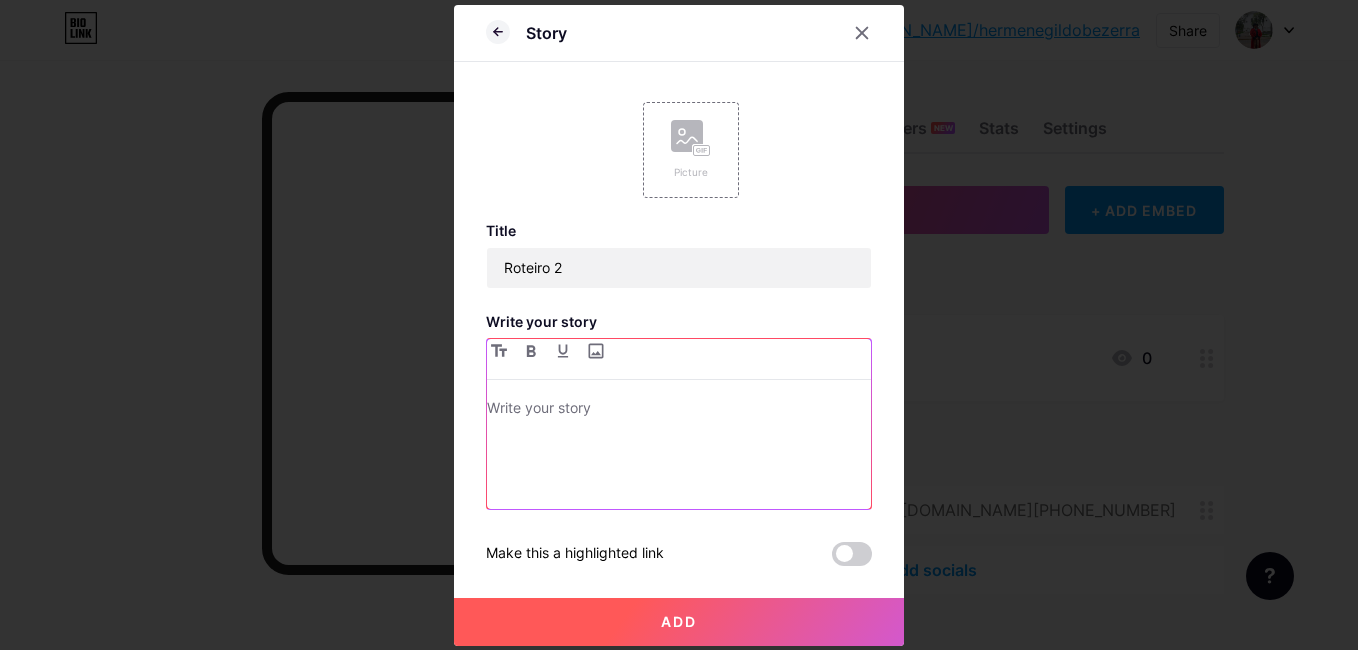click at bounding box center [679, 452] 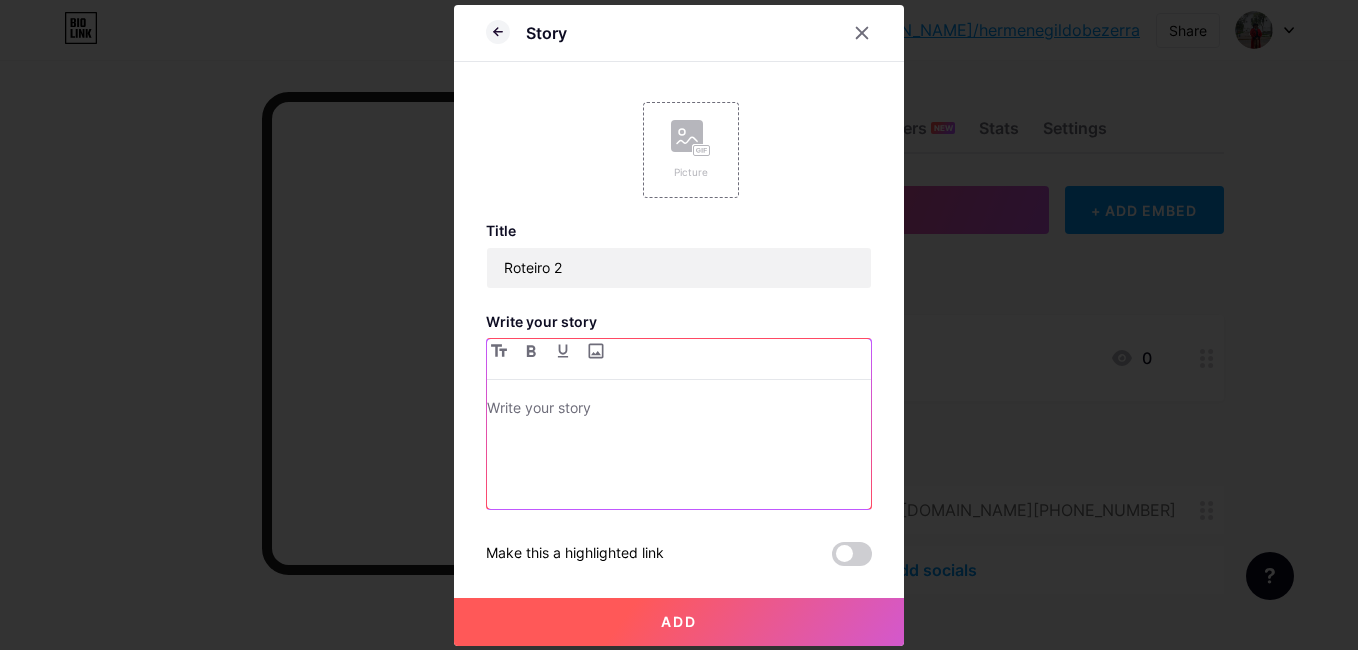 type 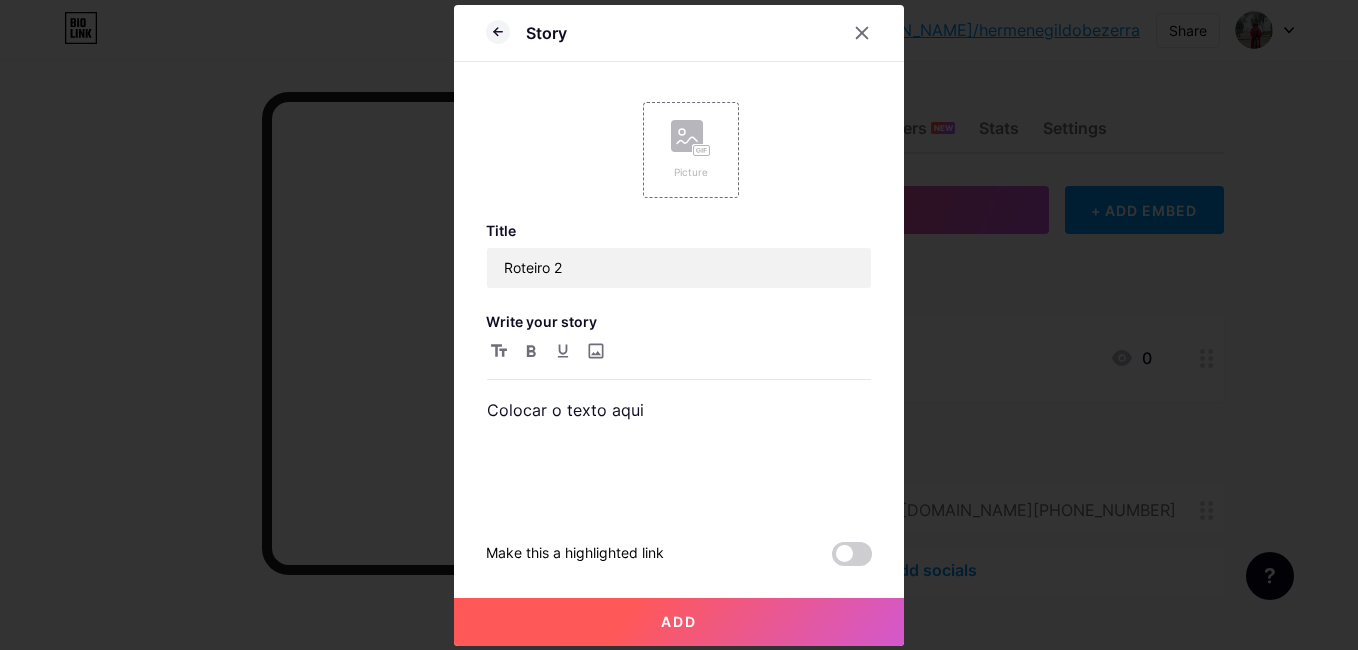 click on "Add" at bounding box center [679, 621] 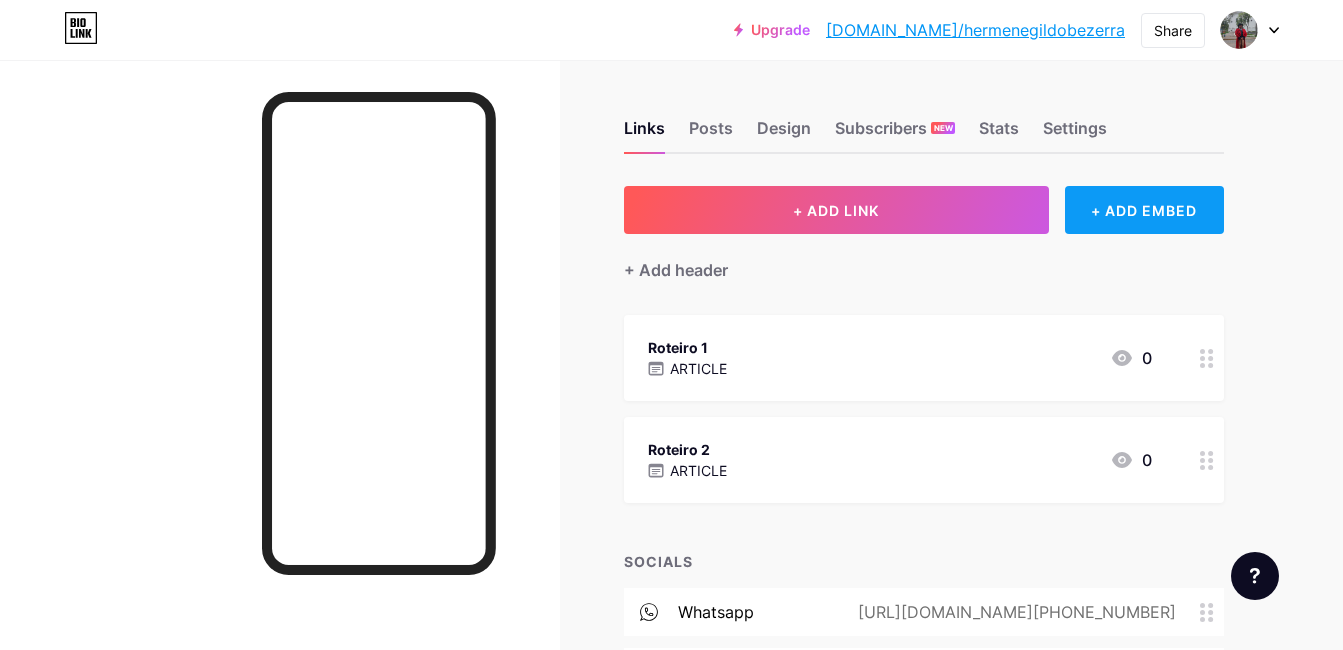 click on "+ ADD EMBED" at bounding box center (1144, 210) 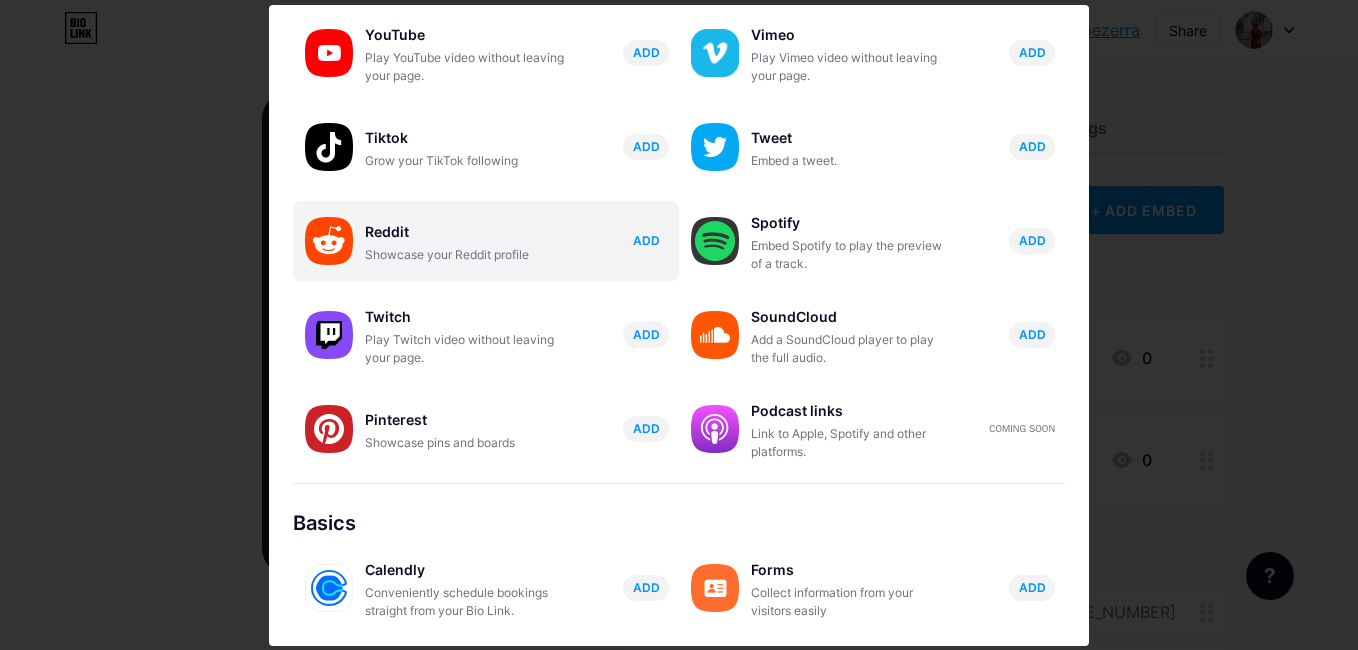 scroll, scrollTop: 200, scrollLeft: 0, axis: vertical 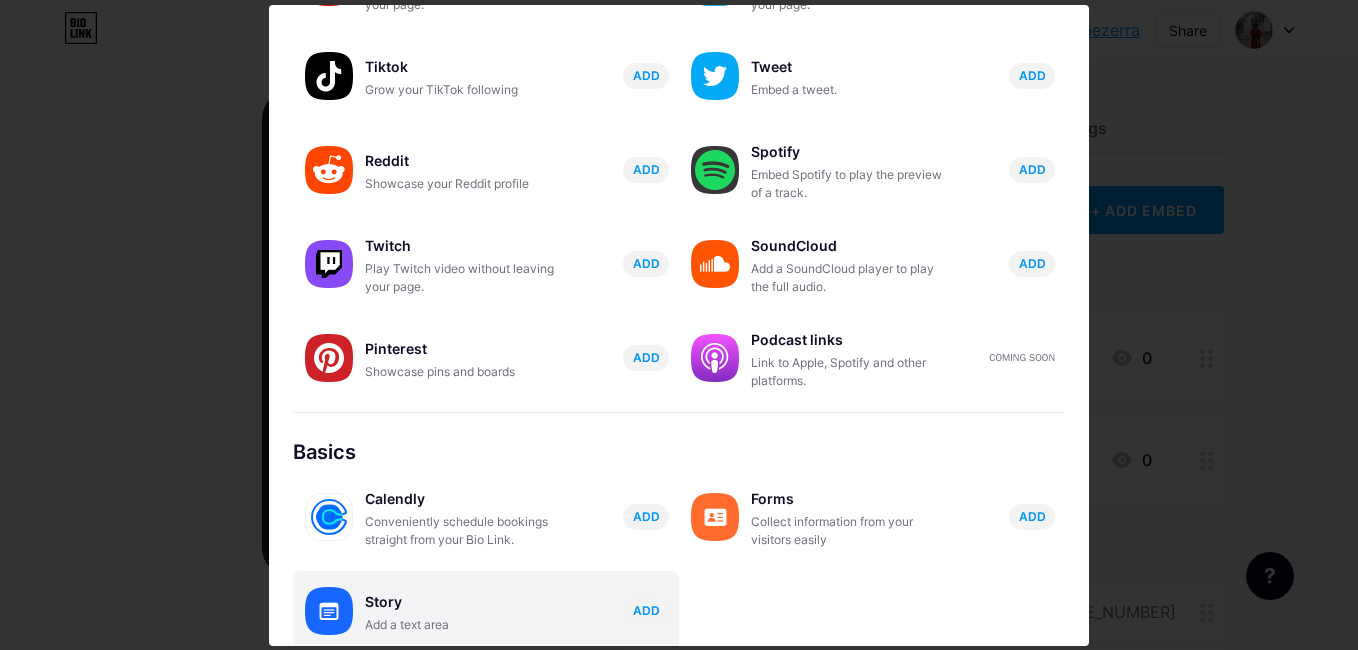 click on "Story" at bounding box center [465, 602] 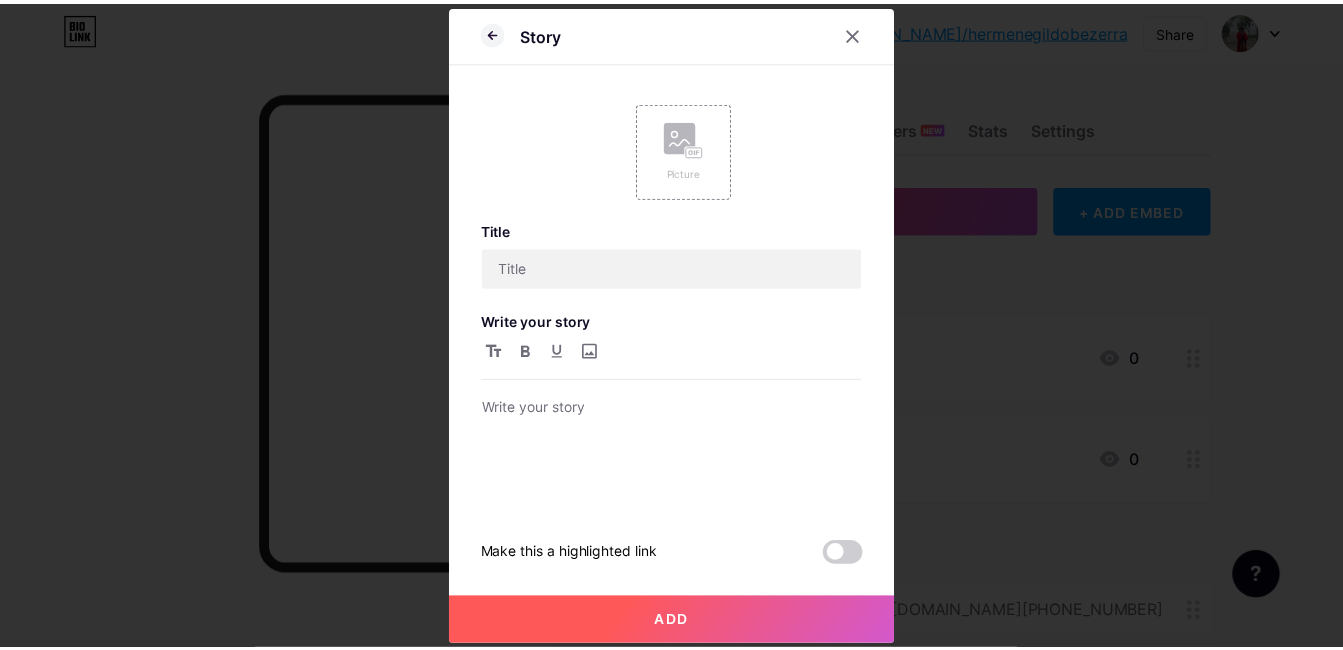 scroll, scrollTop: 0, scrollLeft: 0, axis: both 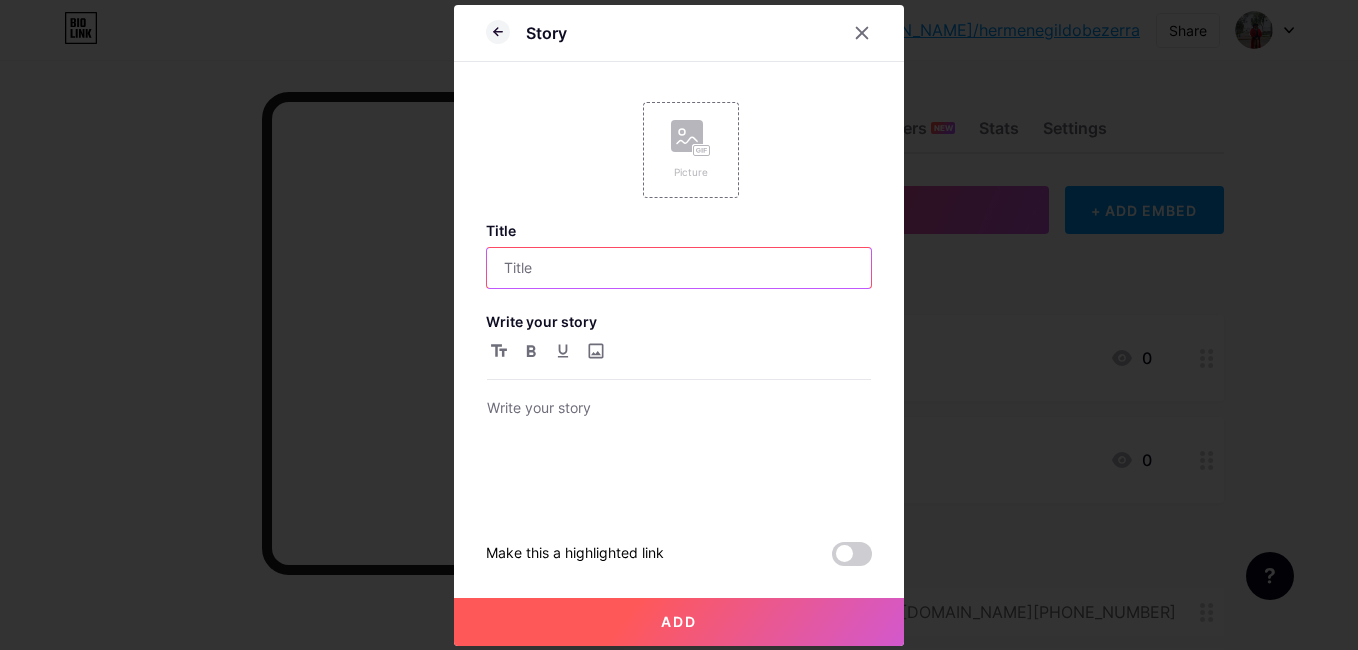 click at bounding box center [679, 268] 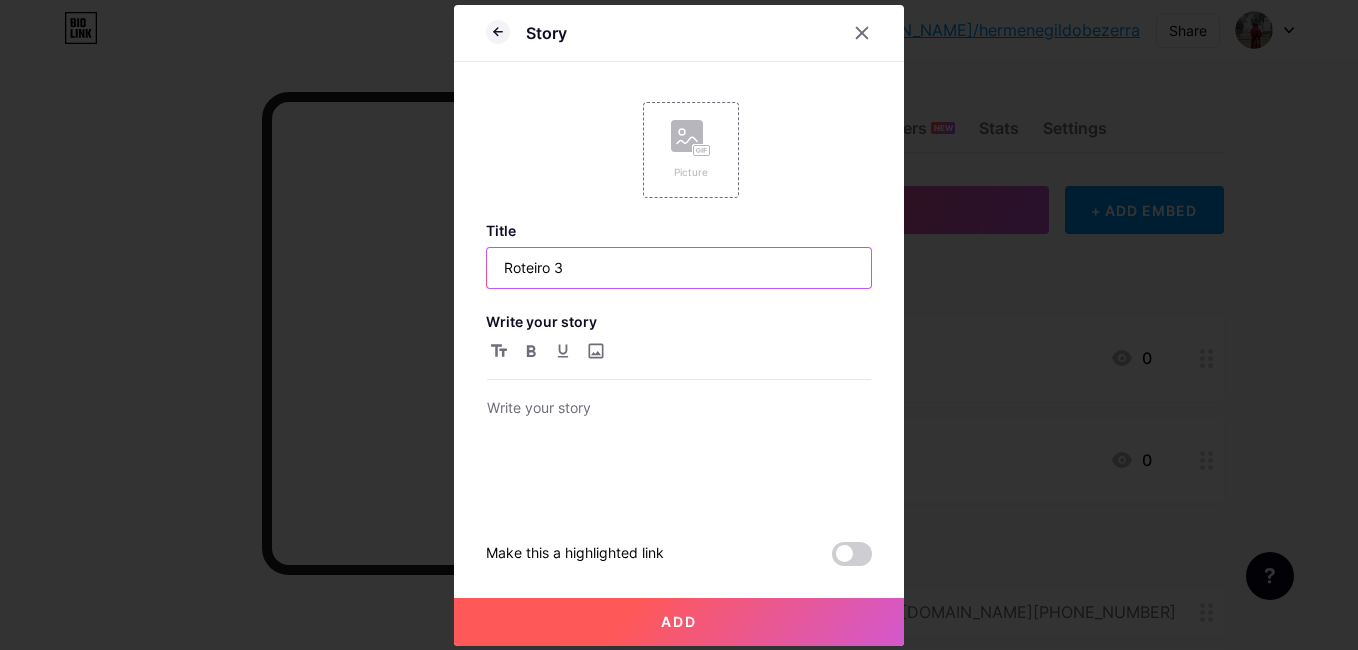 type on "Roteiro 3" 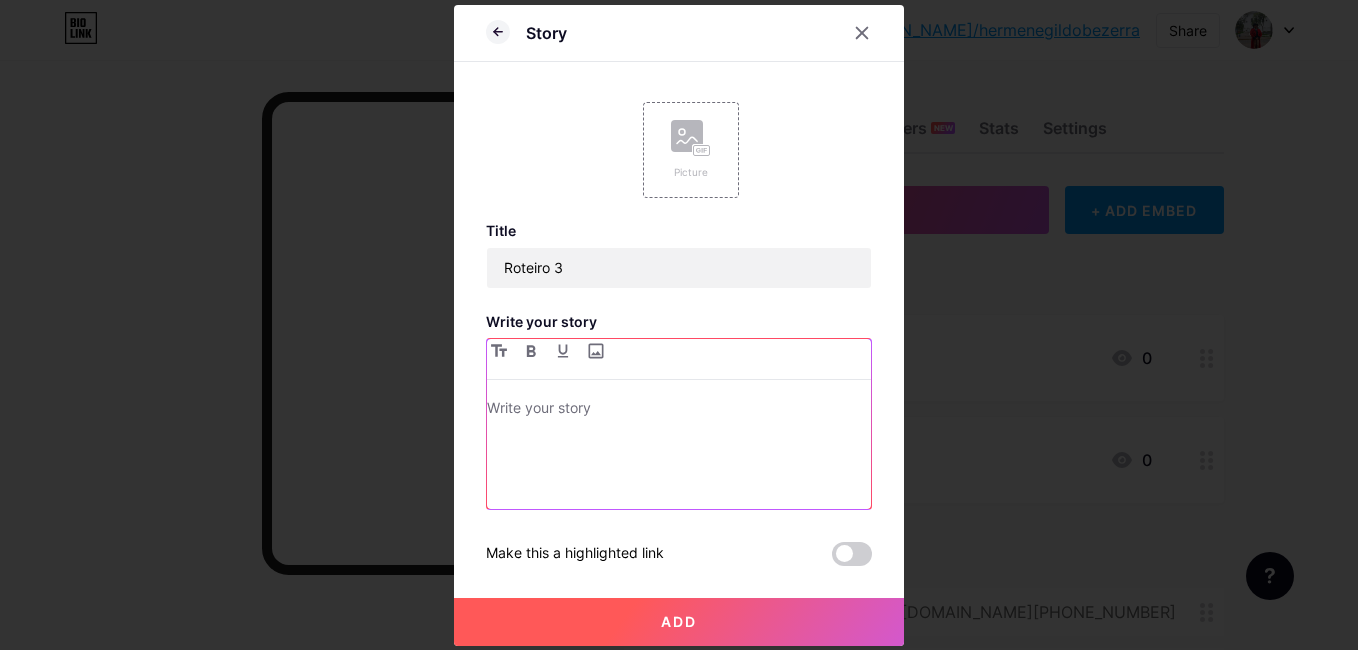 click at bounding box center [679, 452] 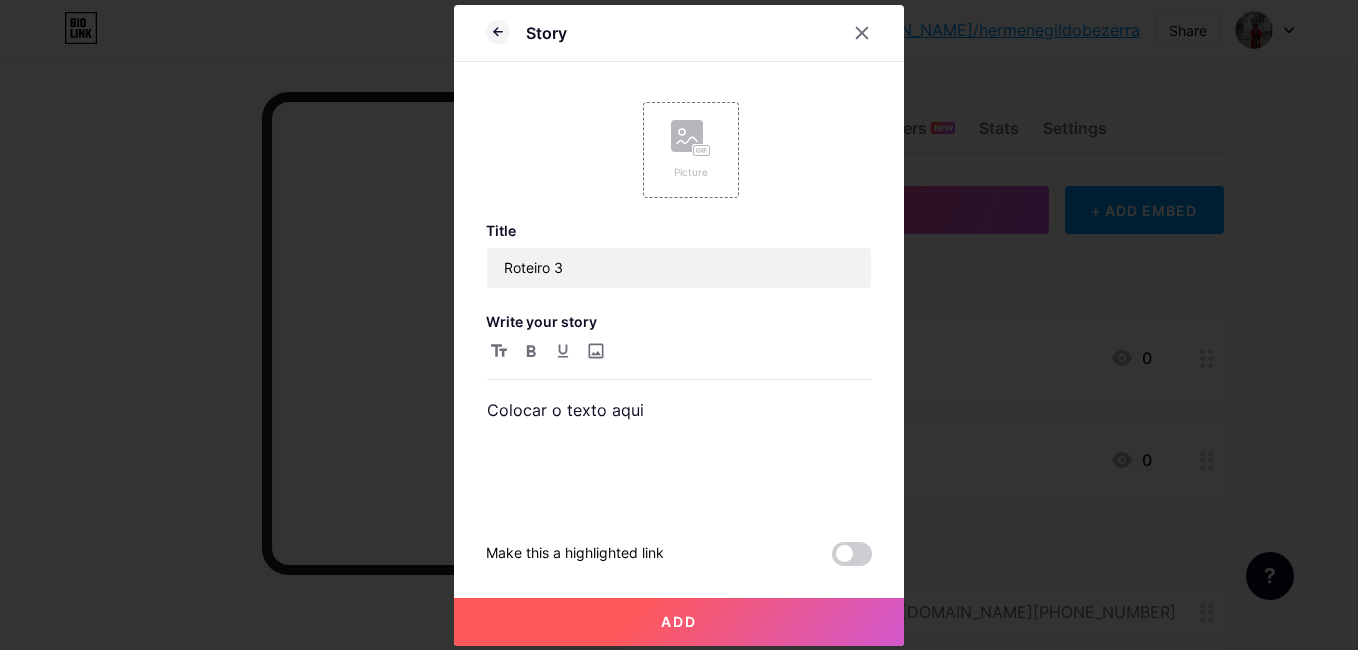 click on "Add" at bounding box center [679, 621] 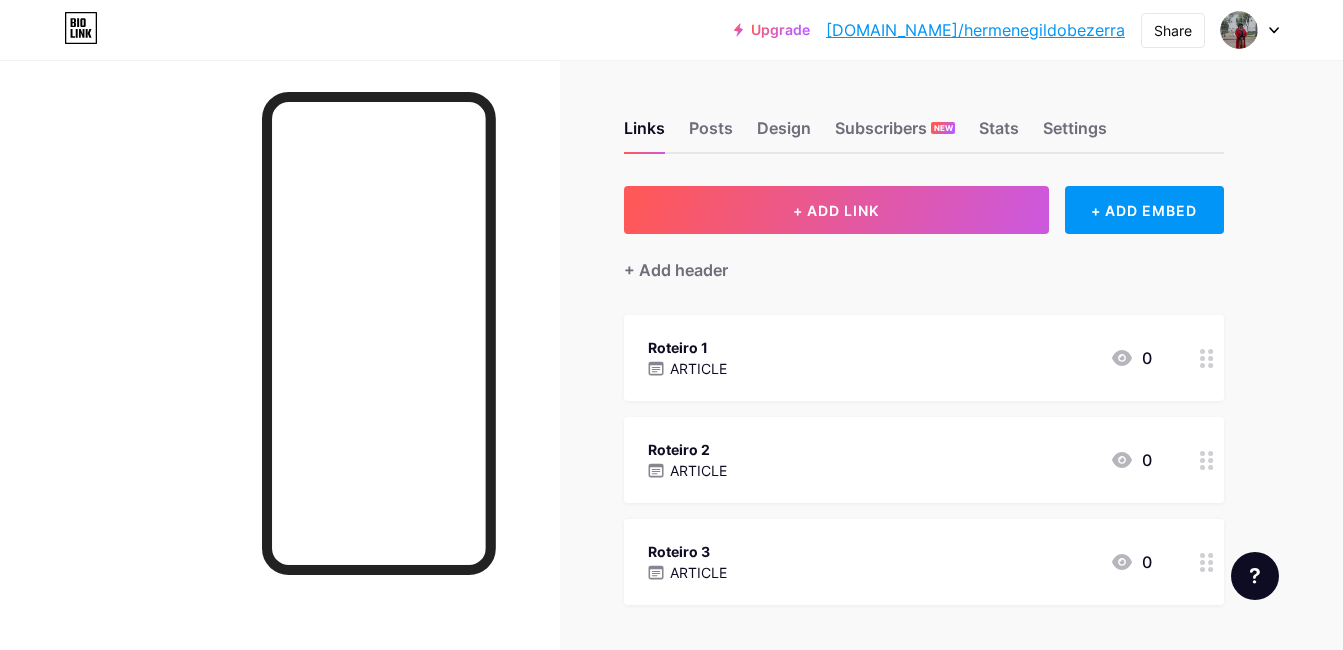click on "[DOMAIN_NAME]/hermenegildobezerra" at bounding box center (975, 30) 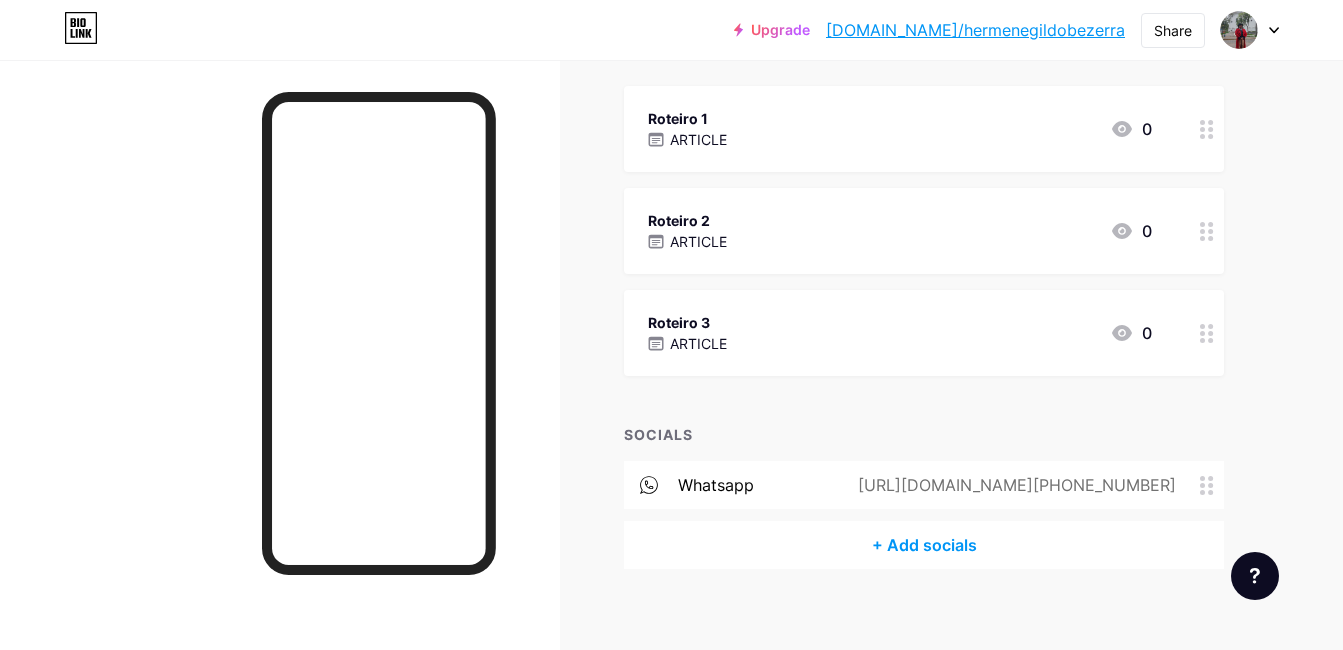scroll, scrollTop: 247, scrollLeft: 0, axis: vertical 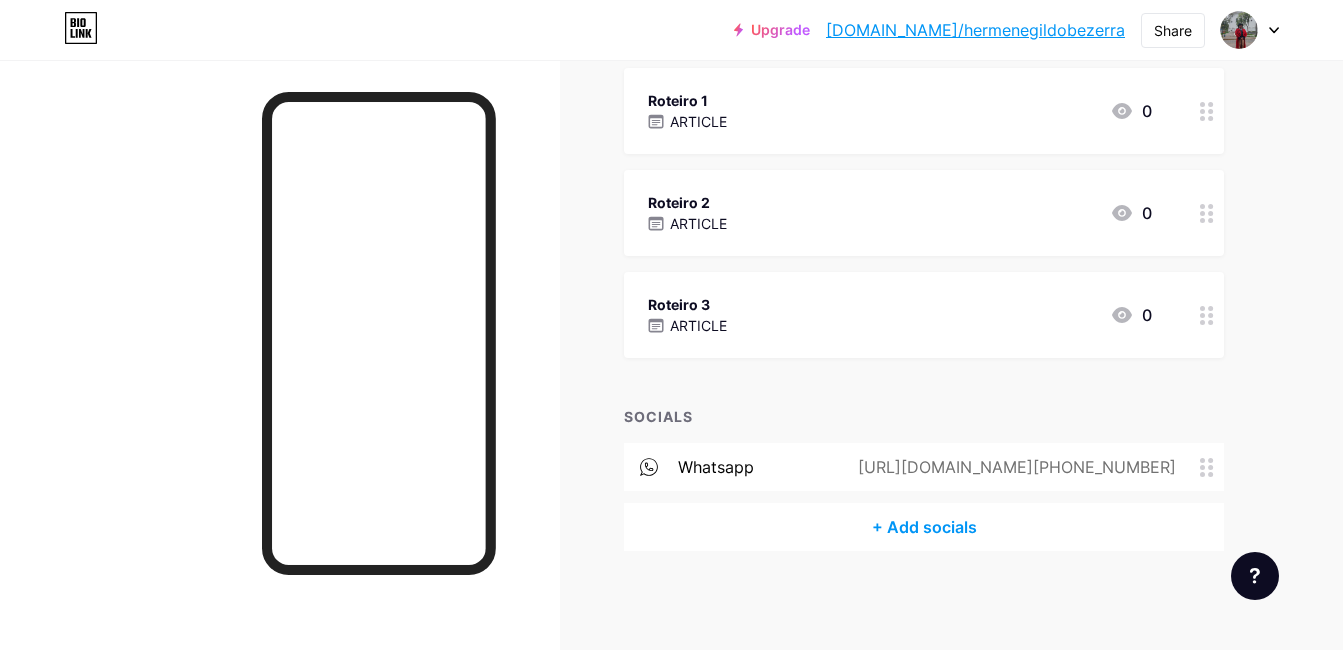 click on "+ Add socials" at bounding box center [924, 527] 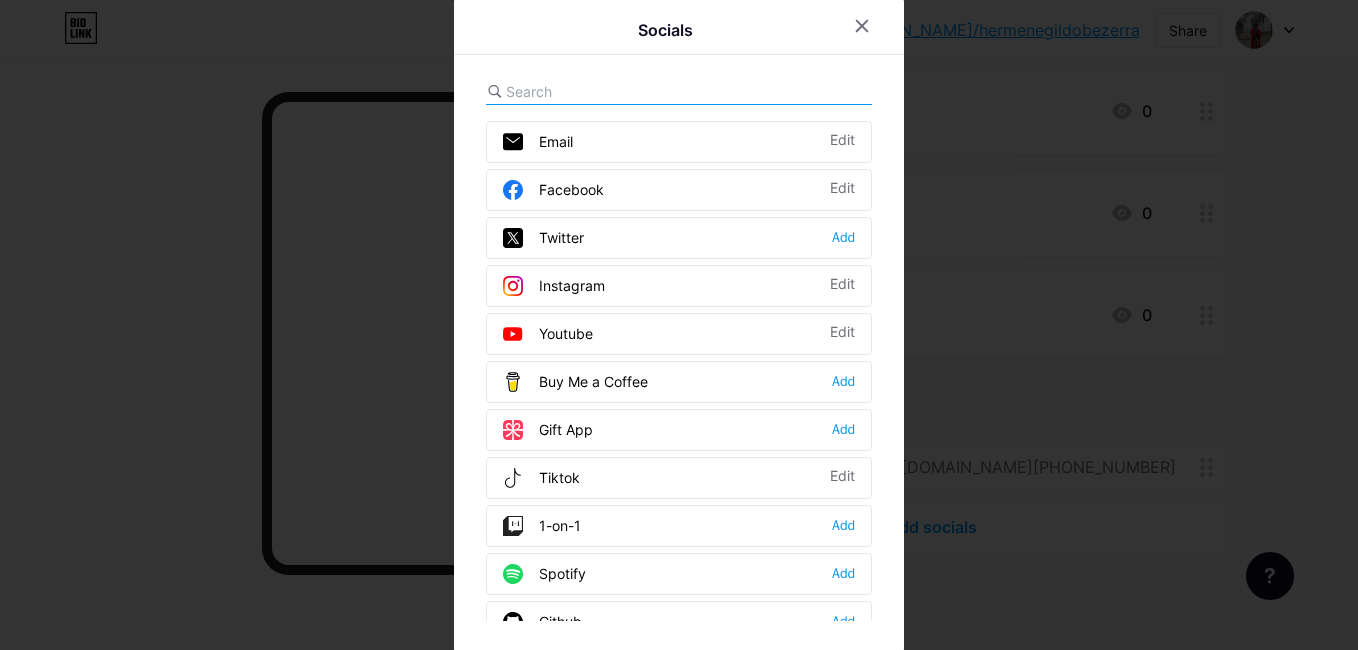 click on "Instagram" at bounding box center (554, 286) 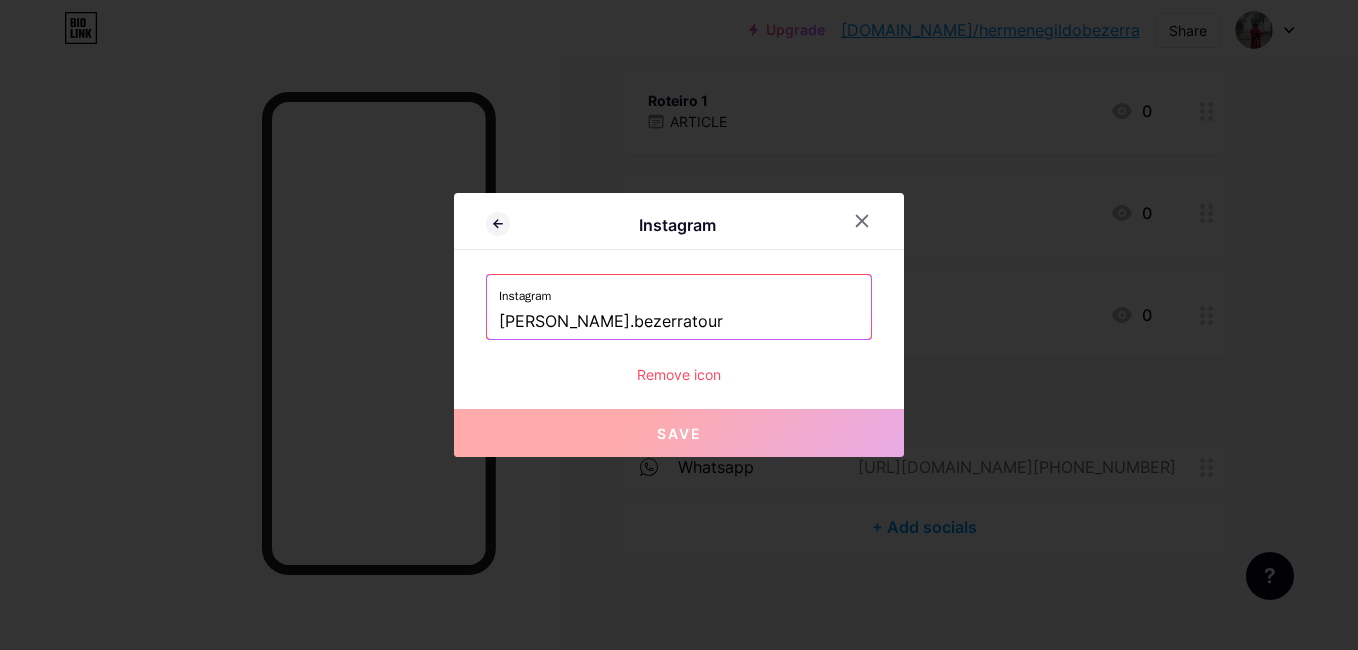 click on "[PERSON_NAME].bezerratour" at bounding box center (679, 322) 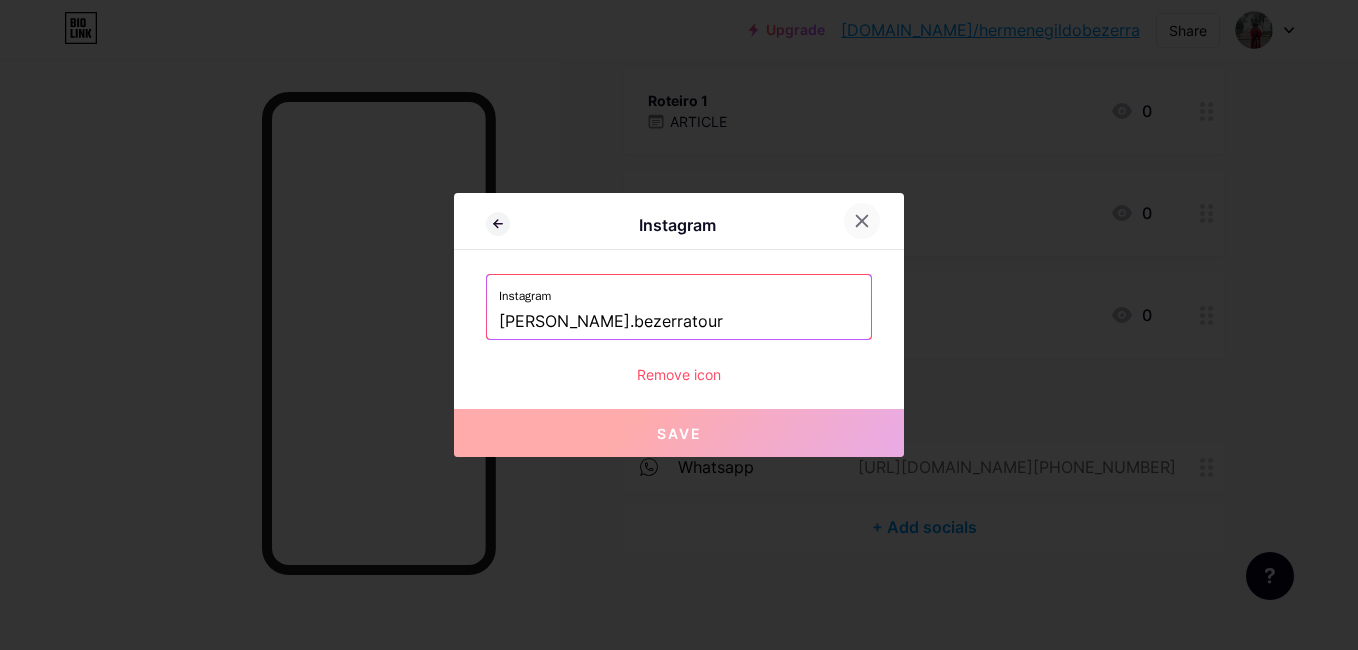 click at bounding box center [862, 221] 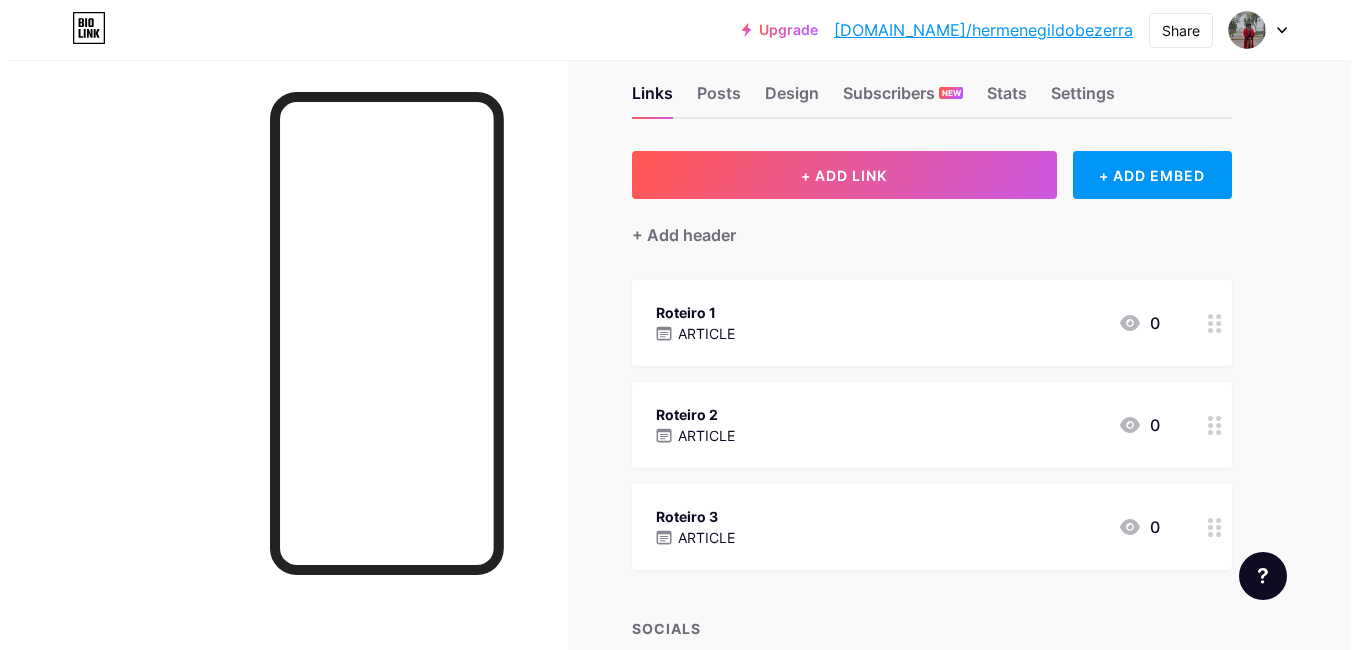 scroll, scrollTop: 0, scrollLeft: 0, axis: both 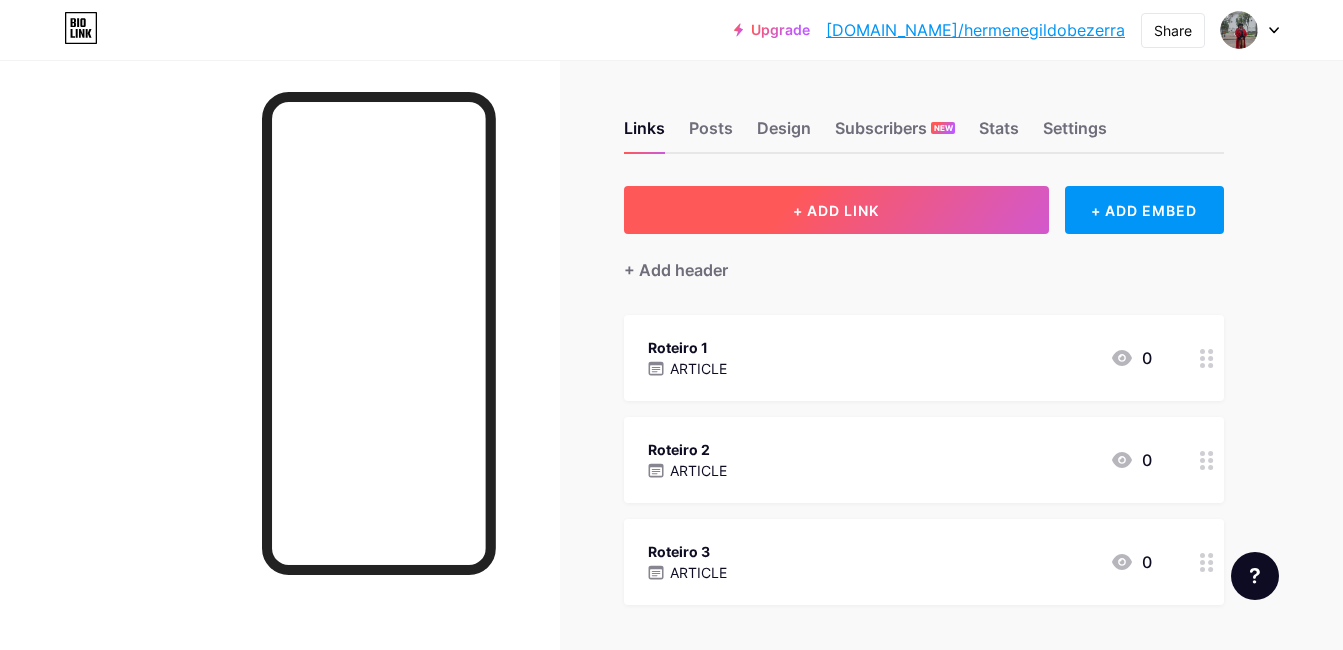 click on "+ ADD LINK" at bounding box center [836, 210] 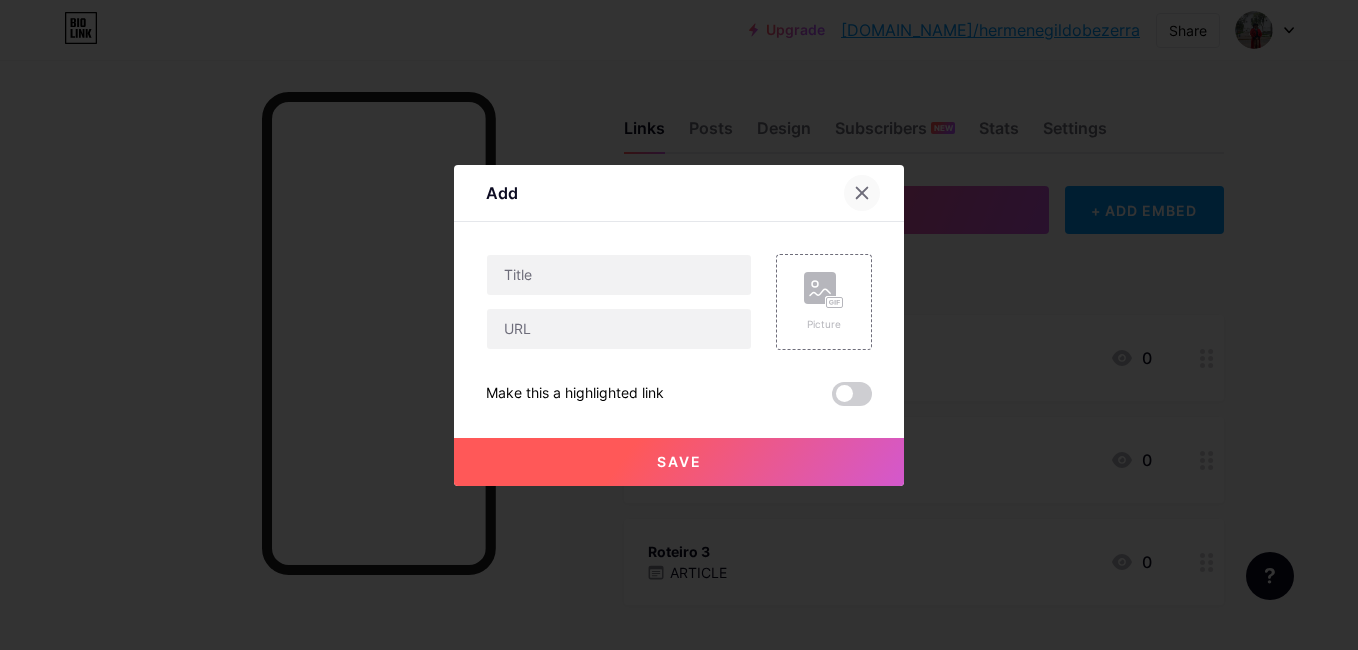 click 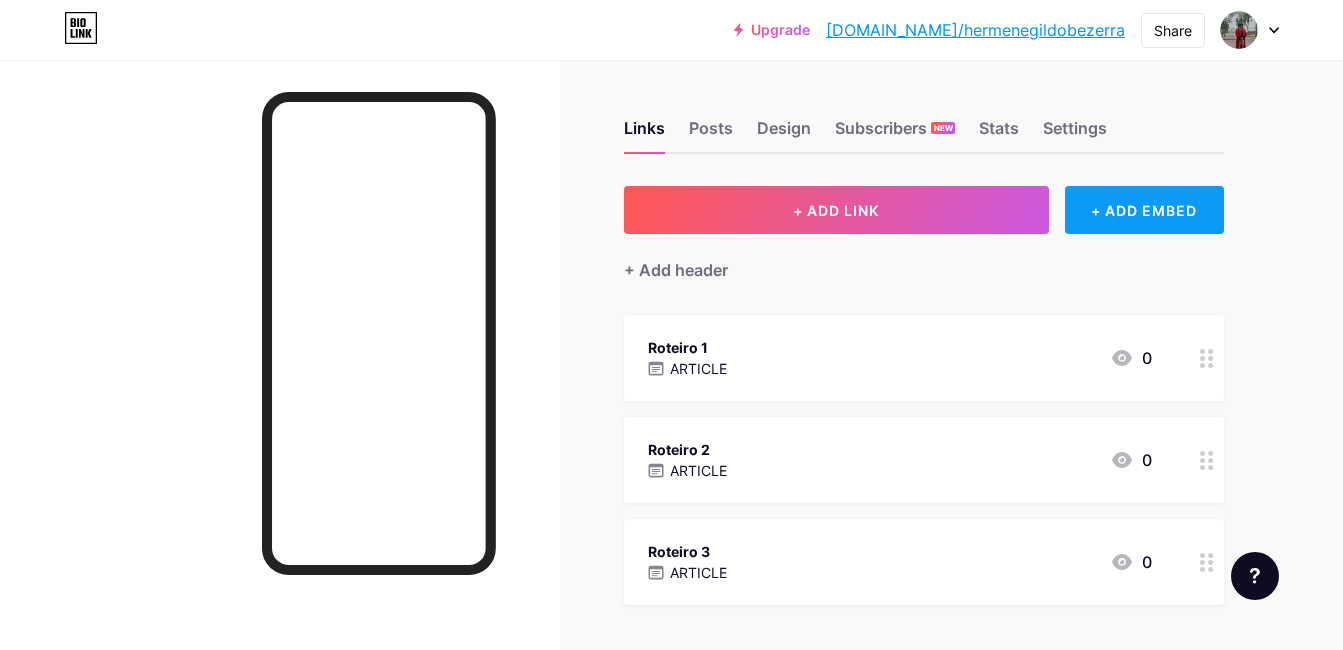 click on "+ ADD EMBED" at bounding box center (1144, 210) 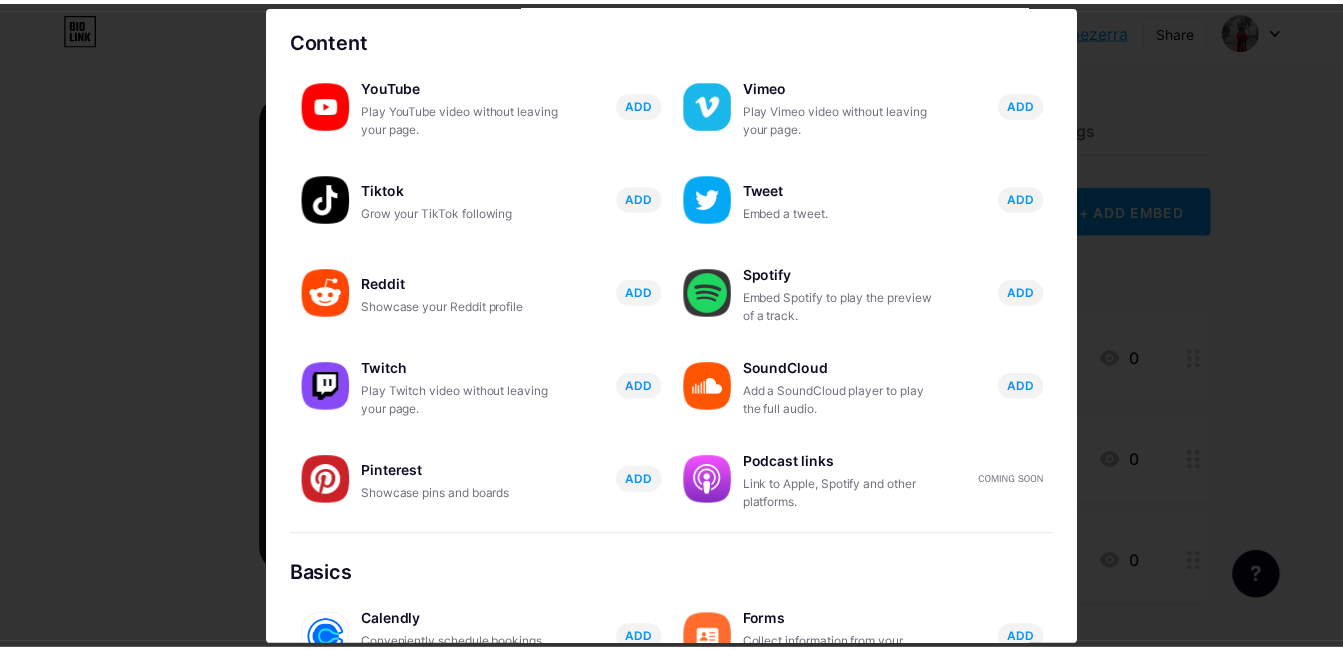 scroll, scrollTop: 0, scrollLeft: 0, axis: both 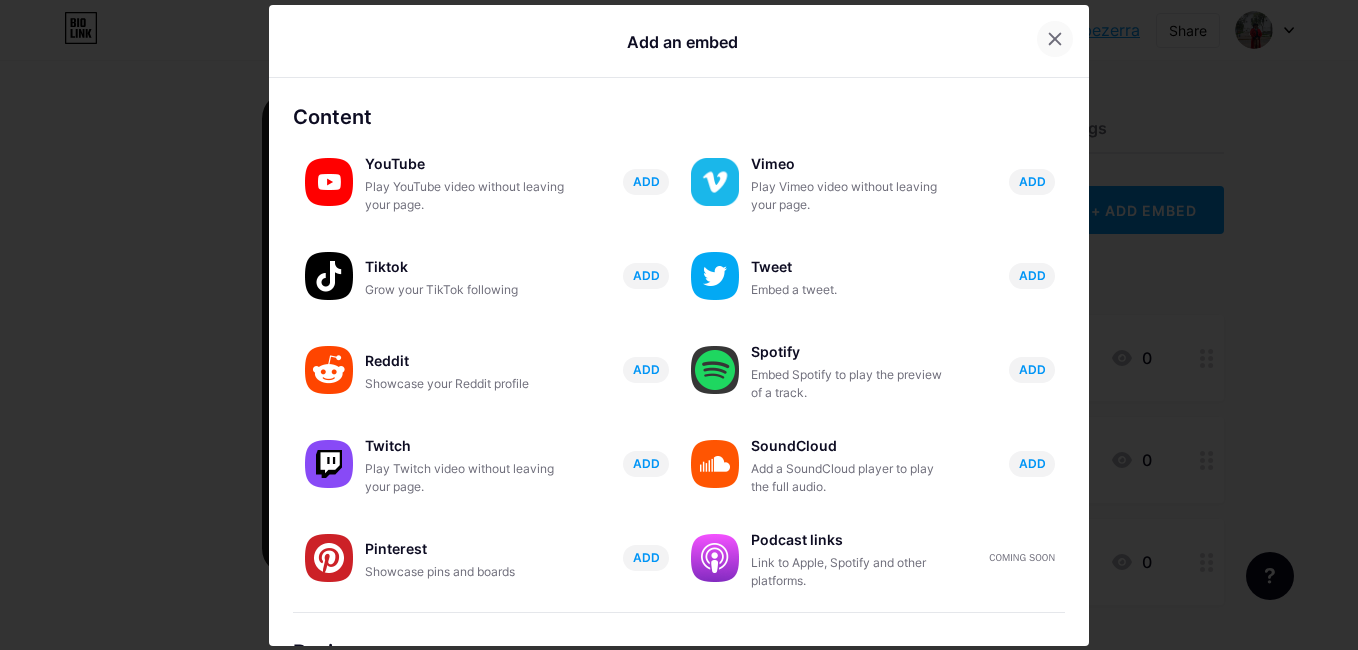 click 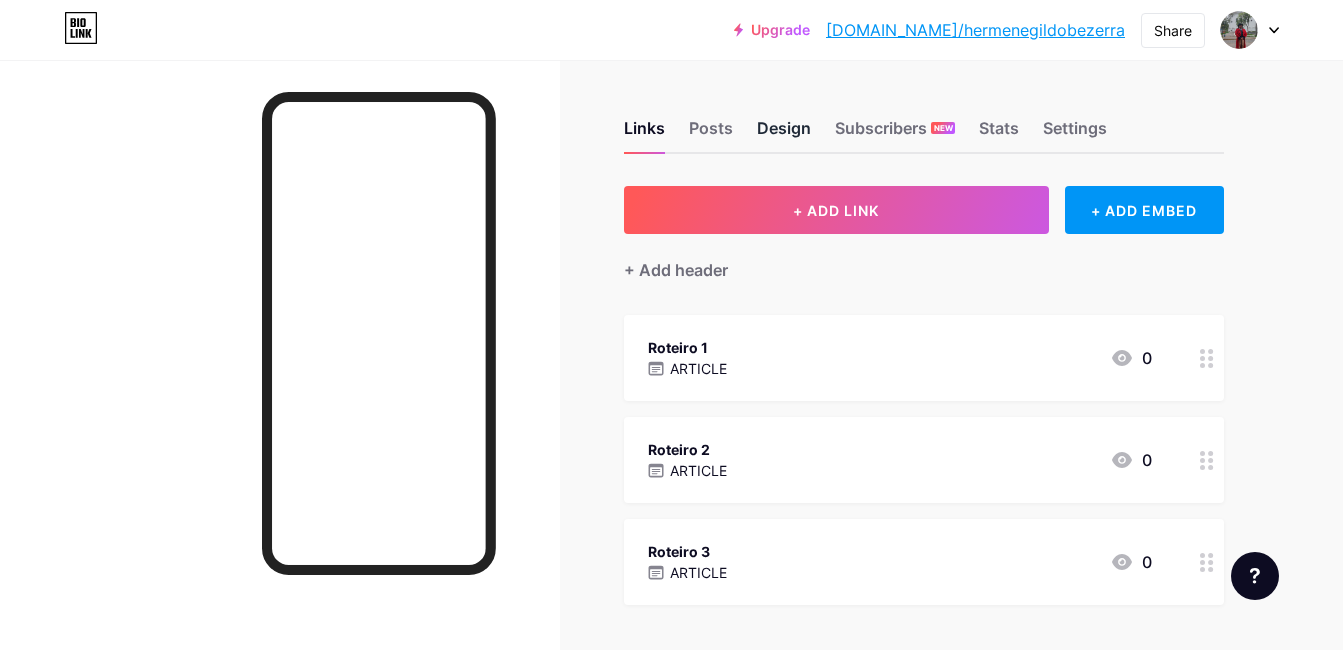 click on "Design" at bounding box center [784, 134] 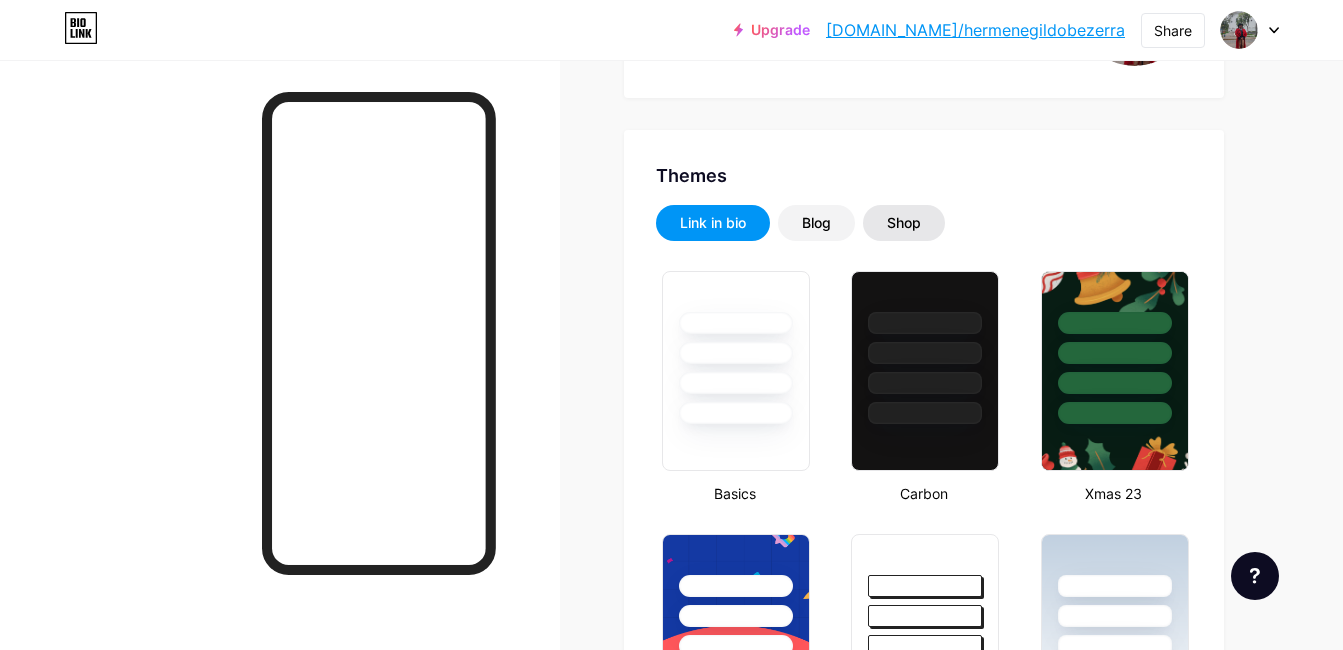 type on "#000000" 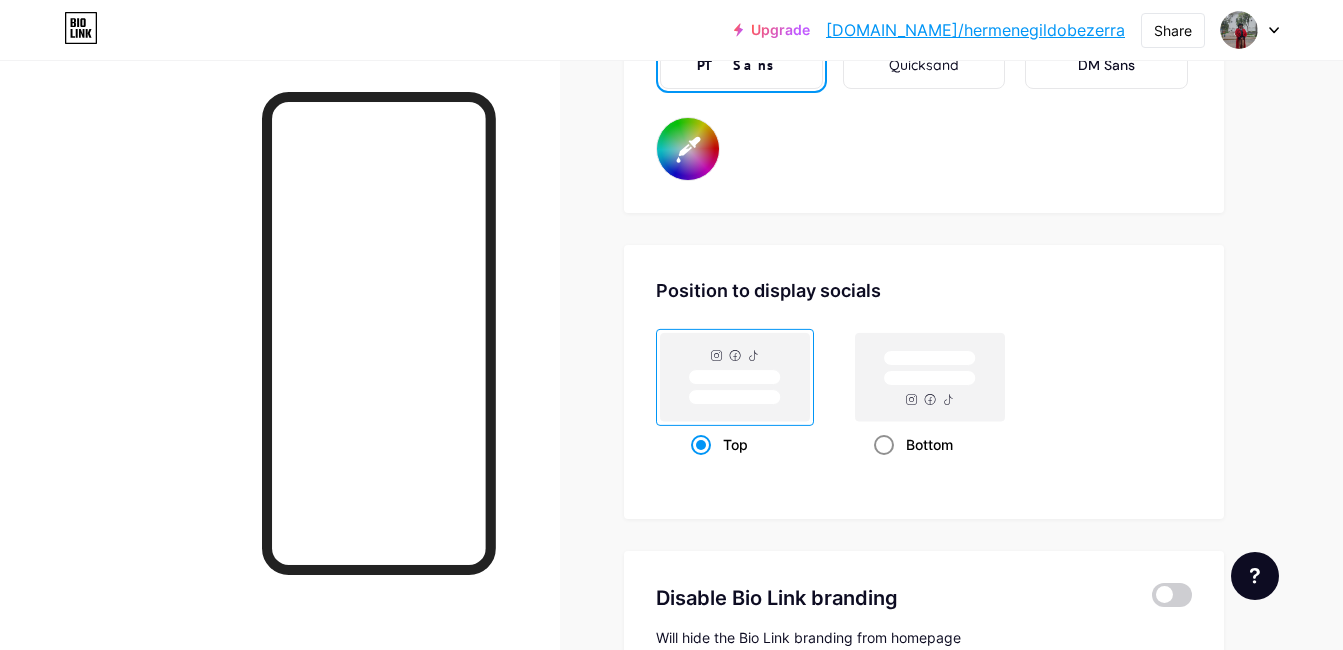 scroll, scrollTop: 3700, scrollLeft: 0, axis: vertical 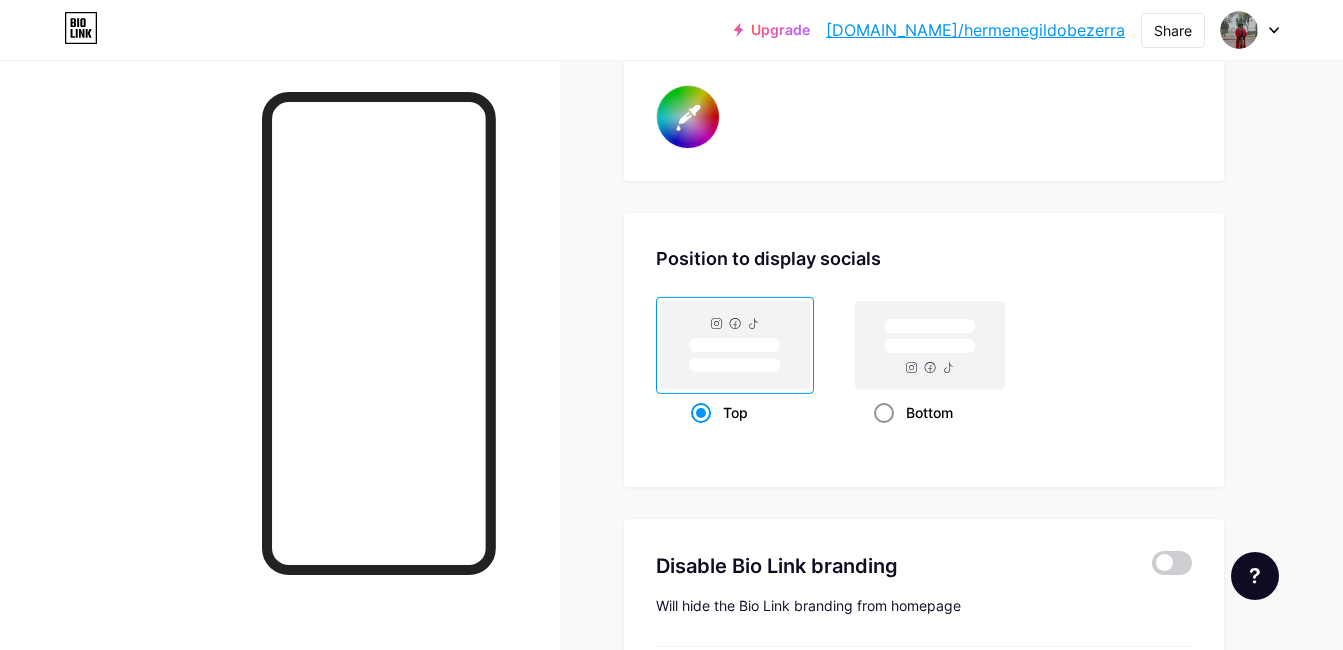 click 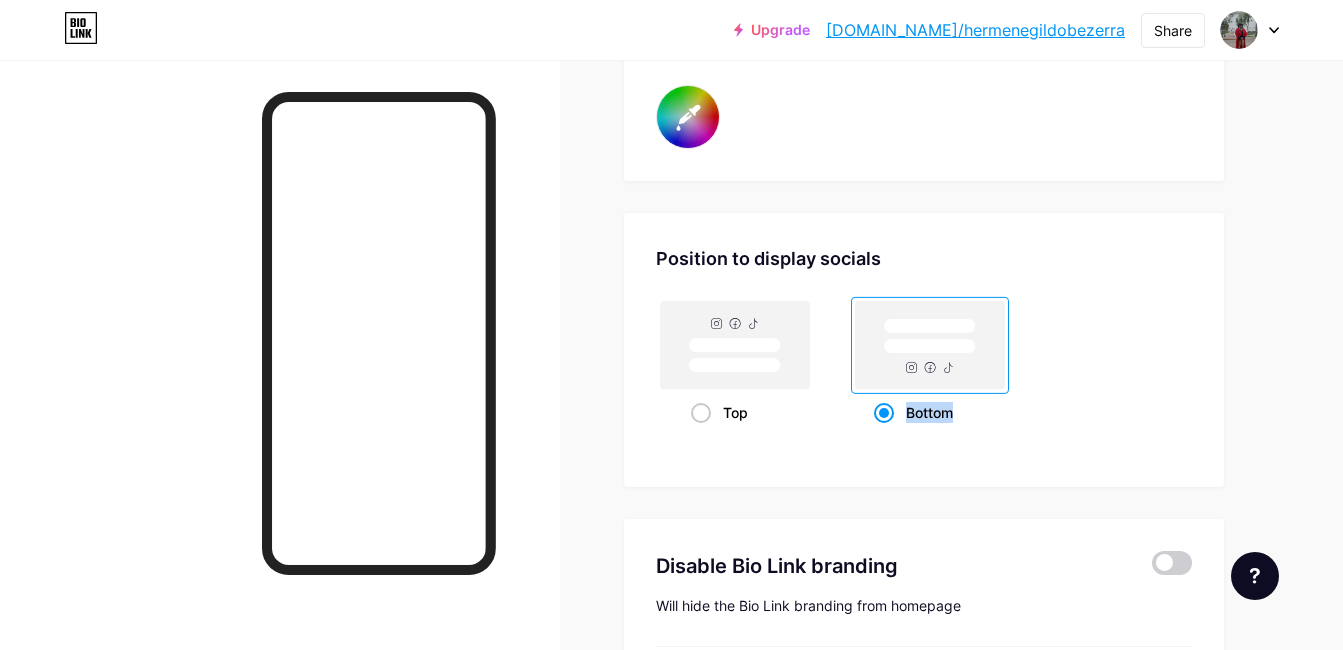 click 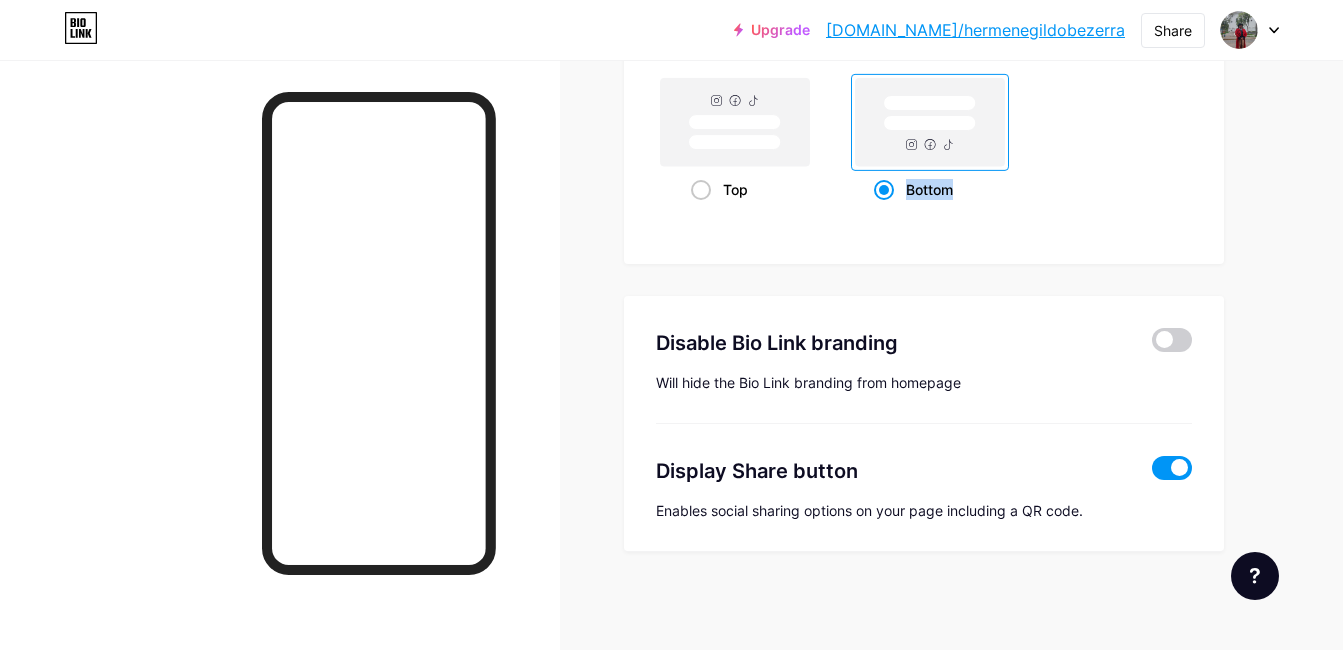 scroll, scrollTop: 3925, scrollLeft: 0, axis: vertical 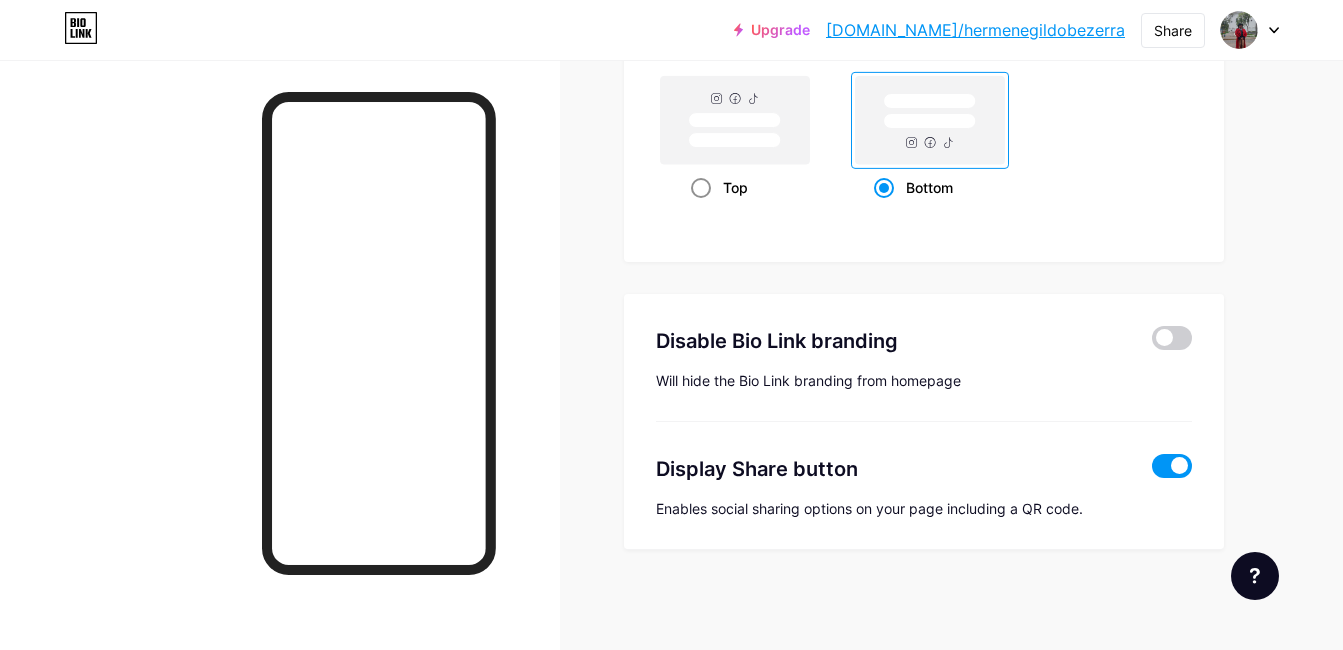 click 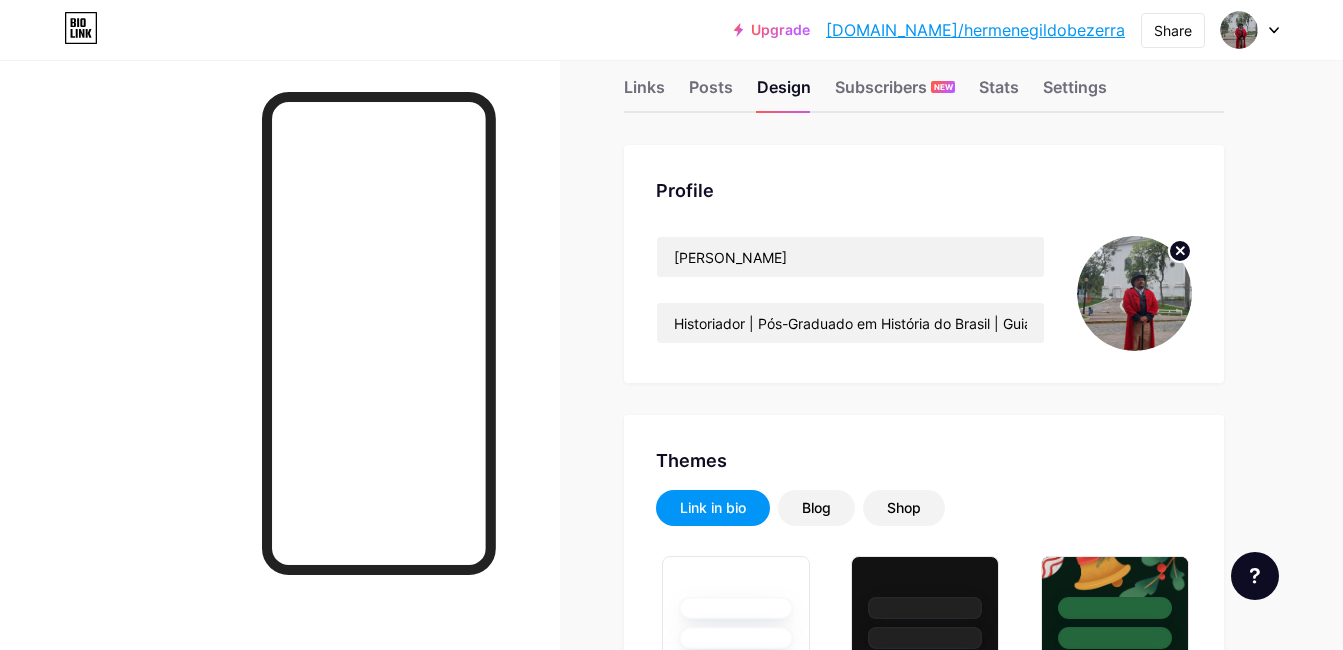 scroll, scrollTop: 25, scrollLeft: 0, axis: vertical 